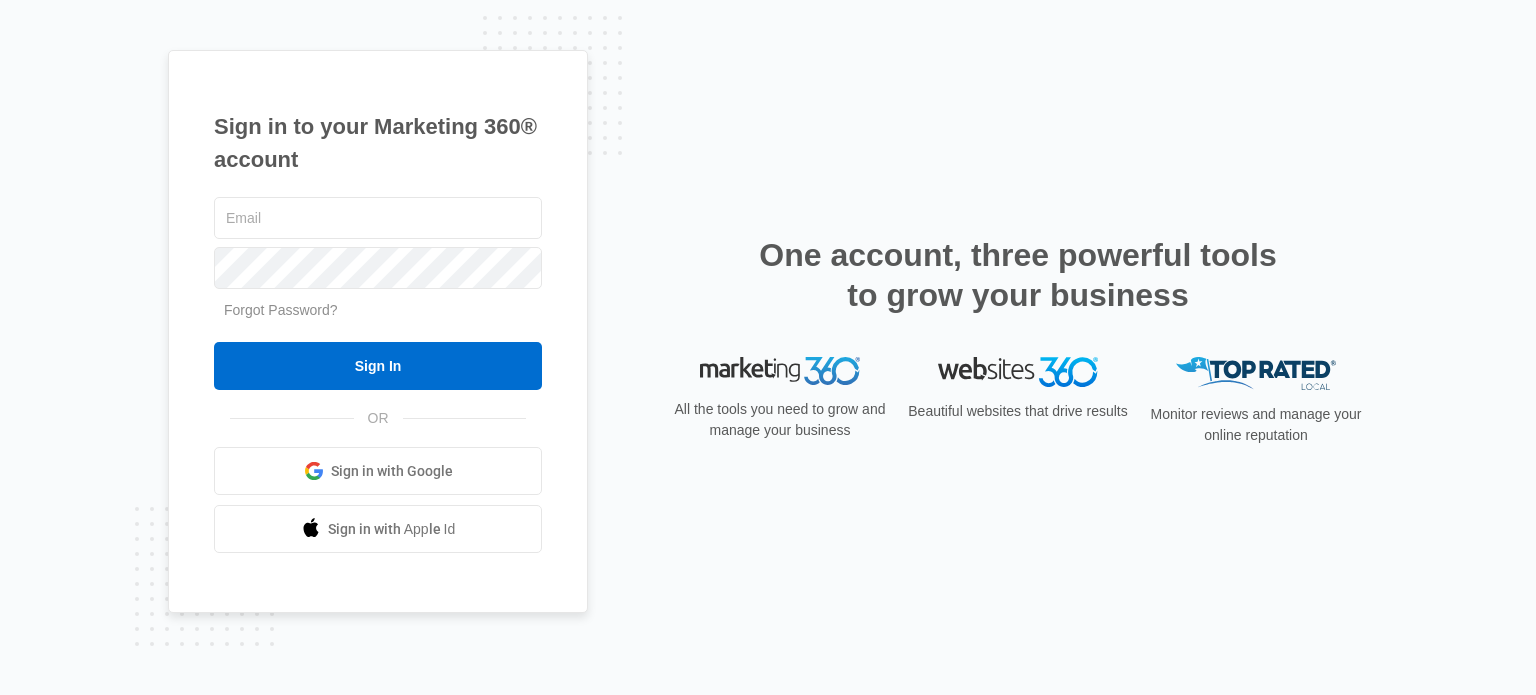 scroll, scrollTop: 0, scrollLeft: 0, axis: both 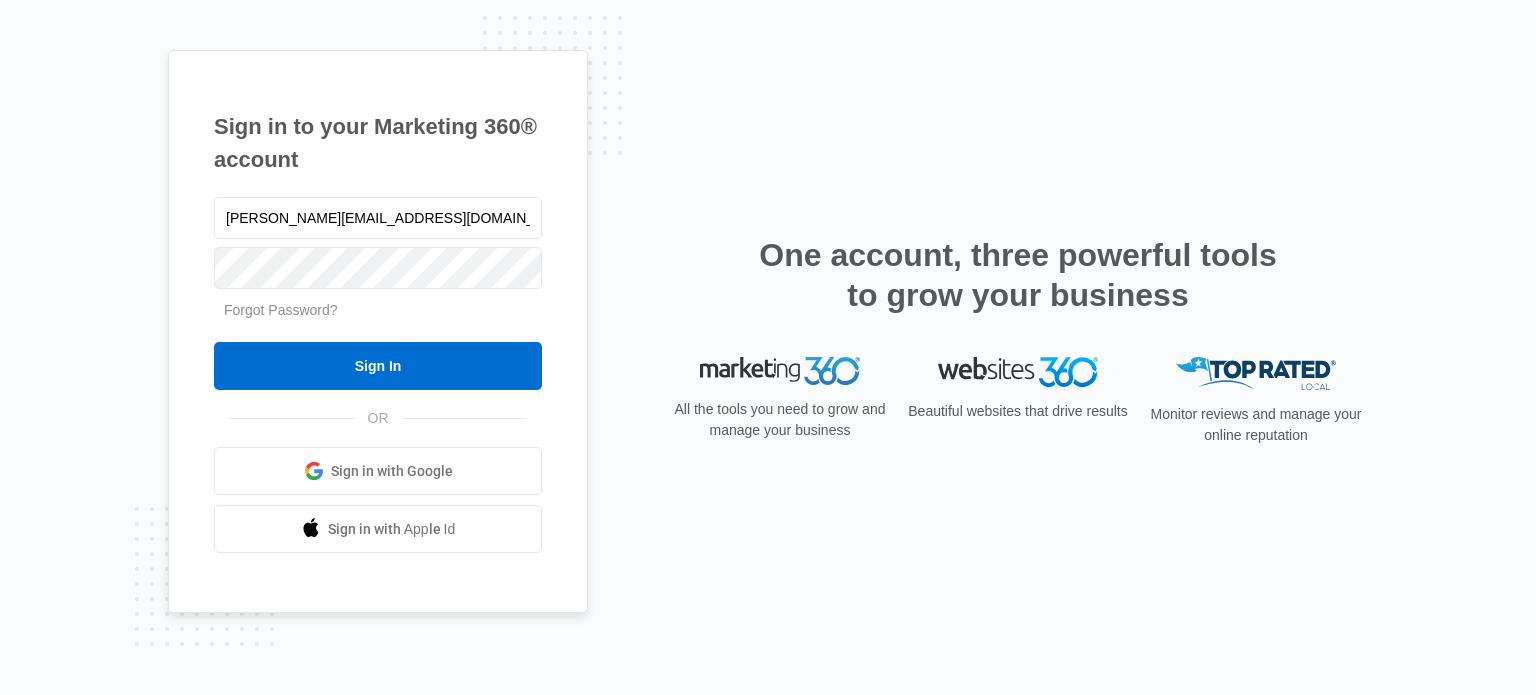 type on "[PERSON_NAME][EMAIL_ADDRESS][DOMAIN_NAME]" 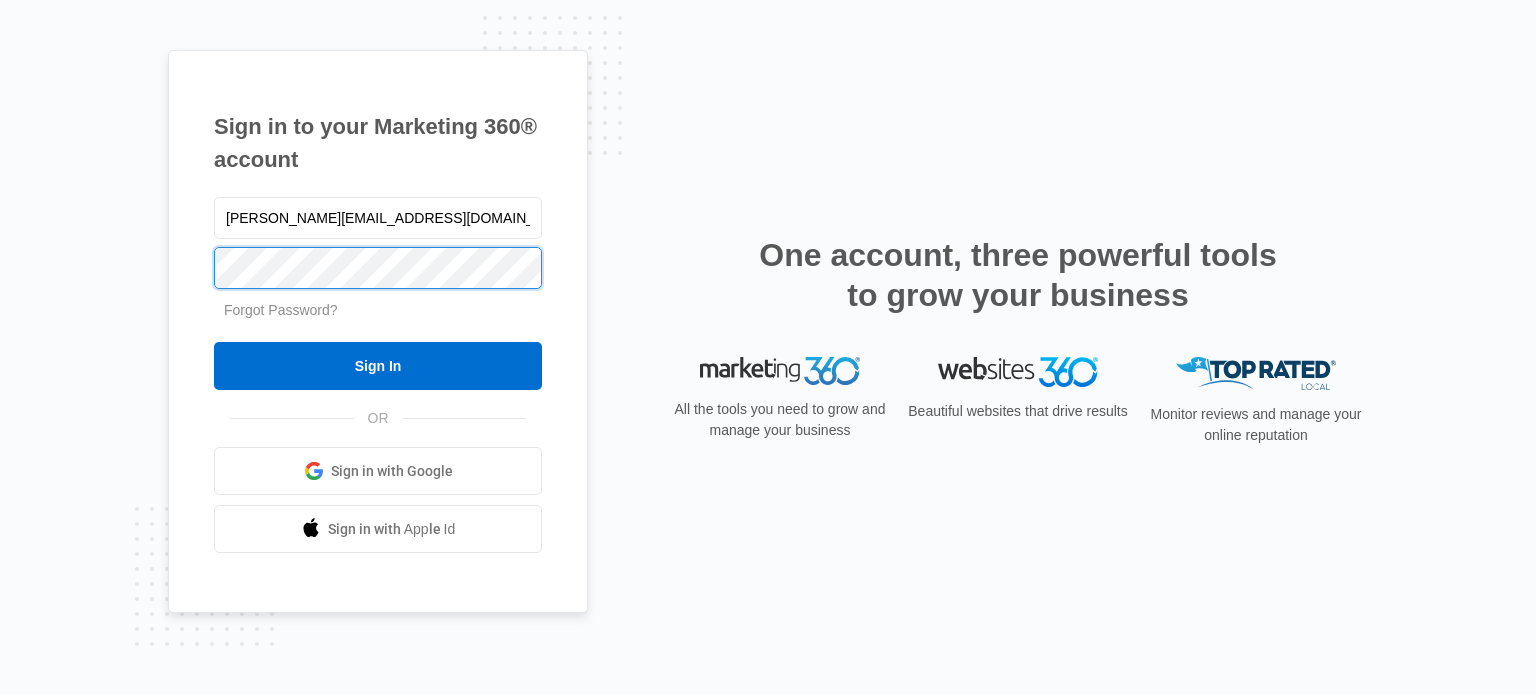 click on "Sign In" at bounding box center [378, 366] 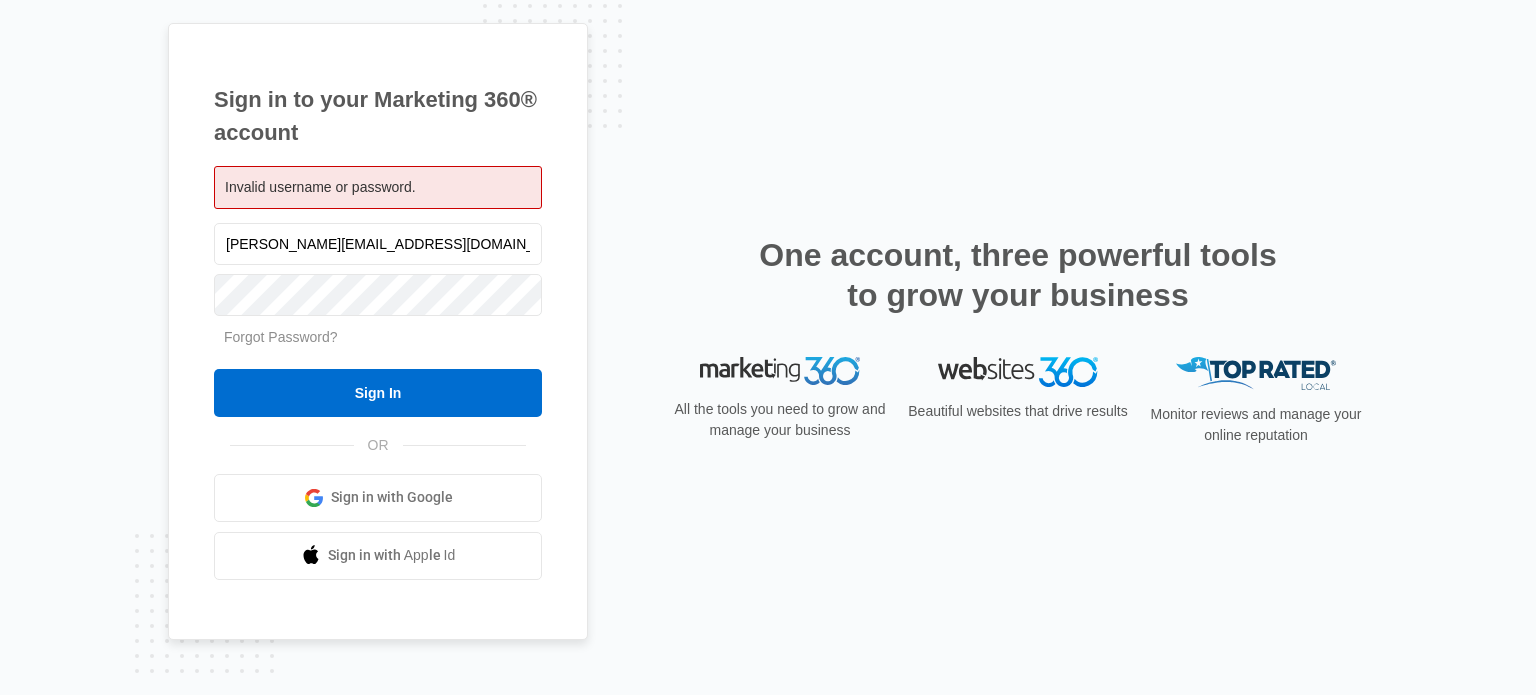 scroll, scrollTop: 0, scrollLeft: 0, axis: both 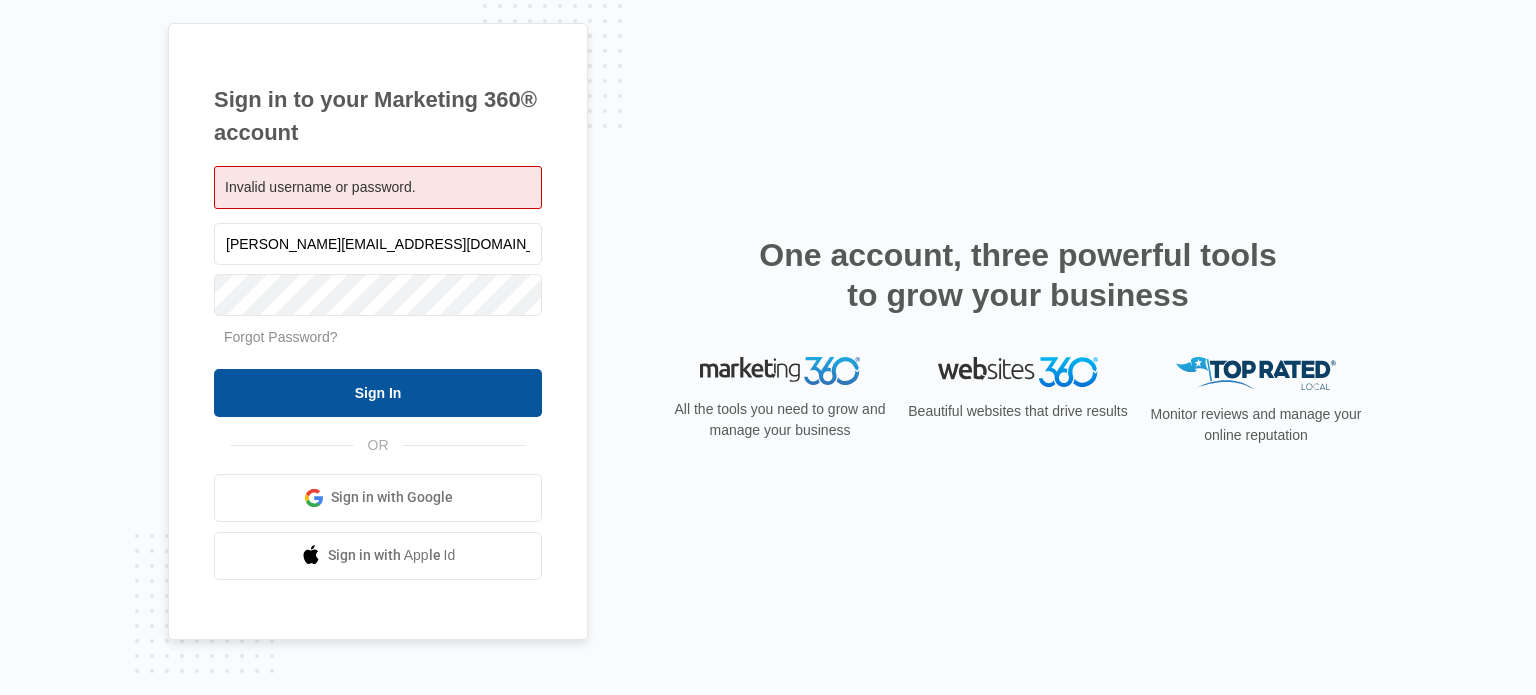 click on "Sign In" at bounding box center [378, 393] 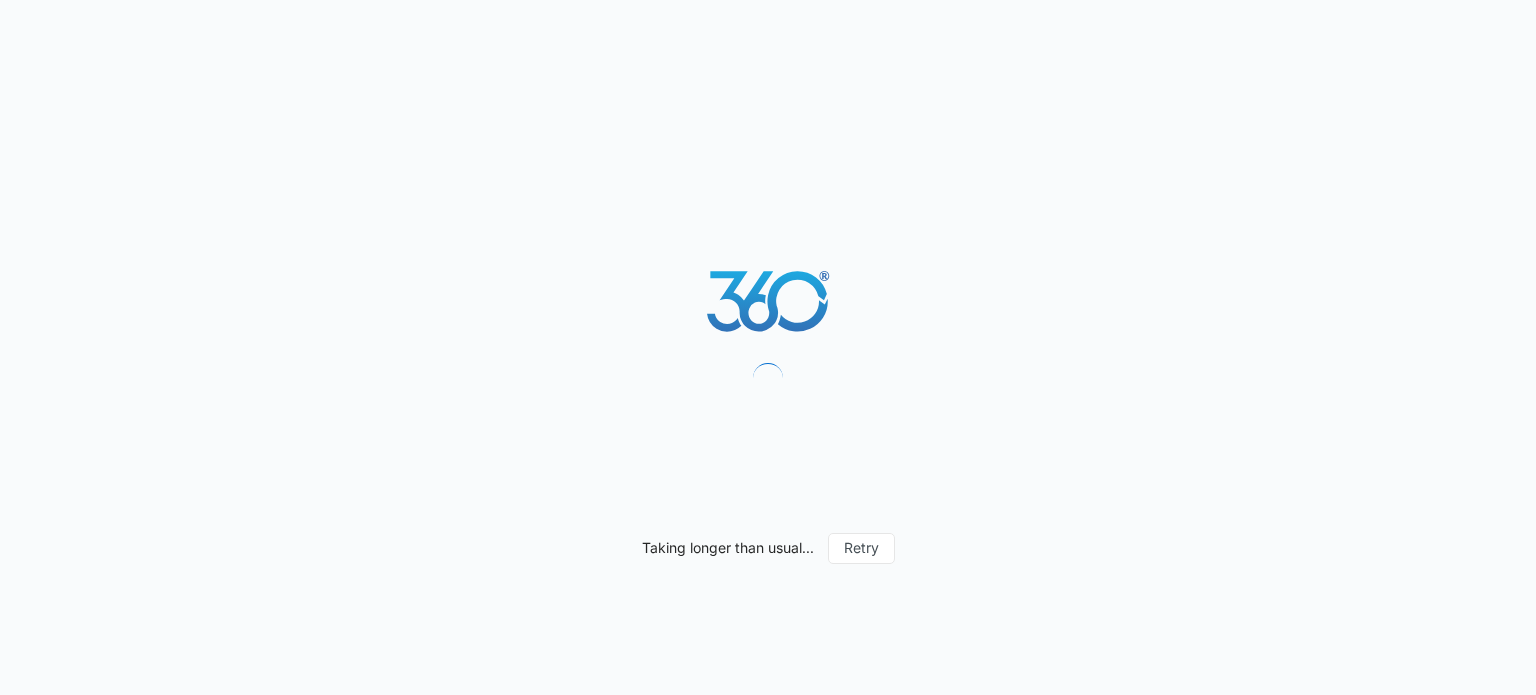 scroll, scrollTop: 0, scrollLeft: 0, axis: both 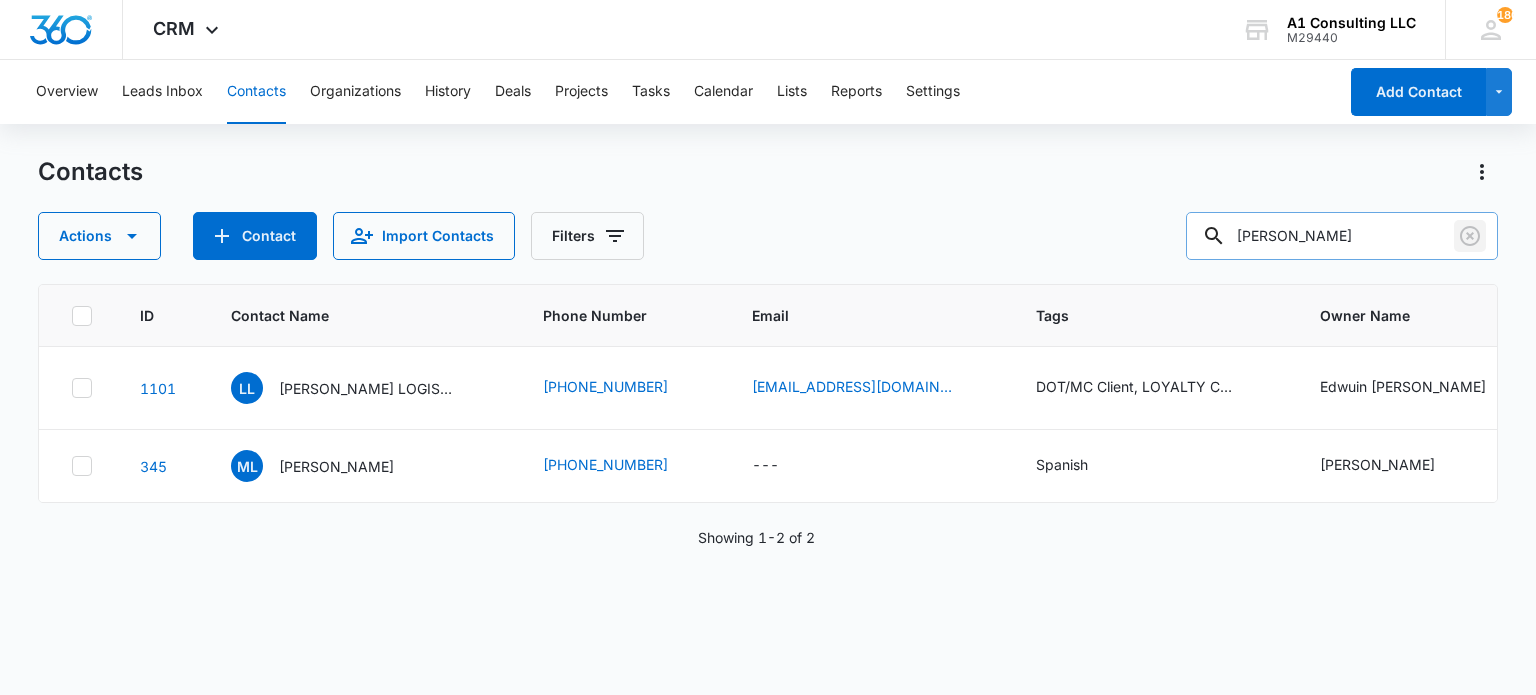 click 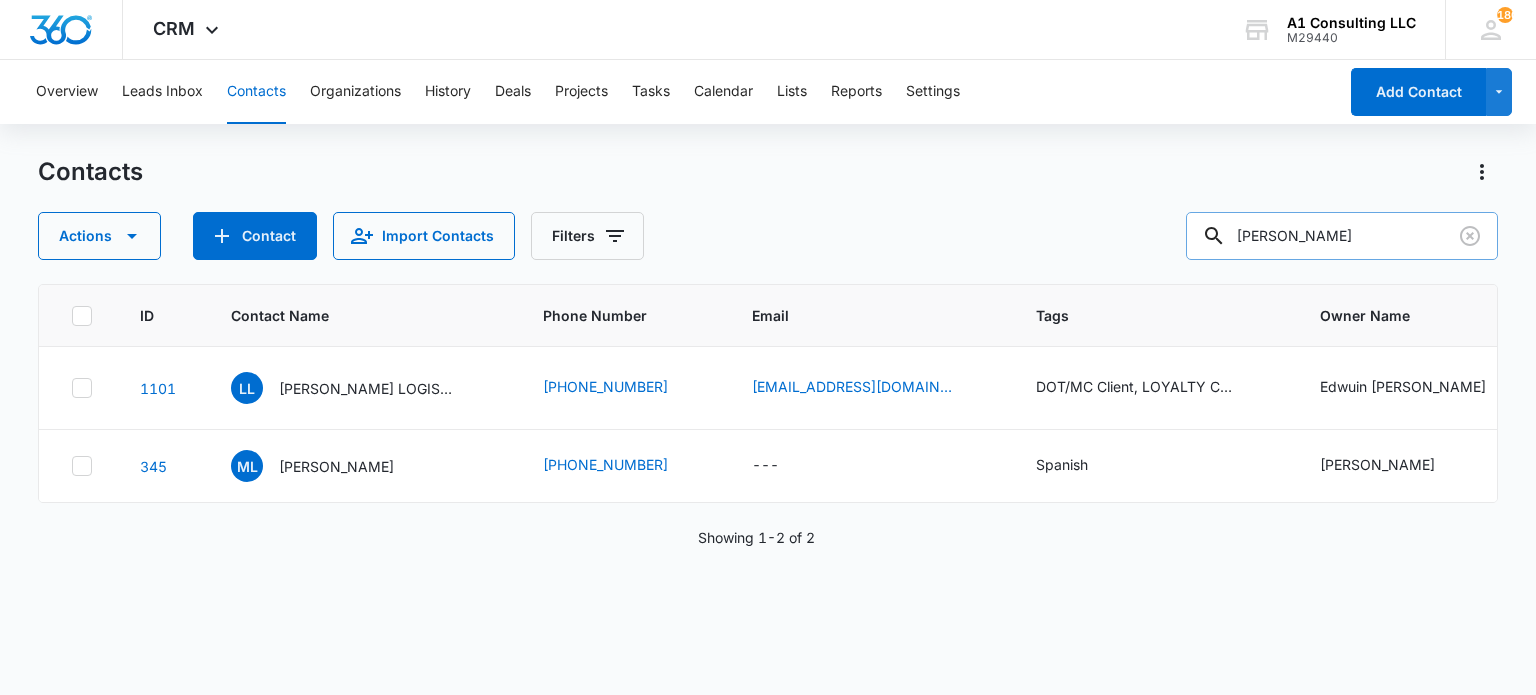 type 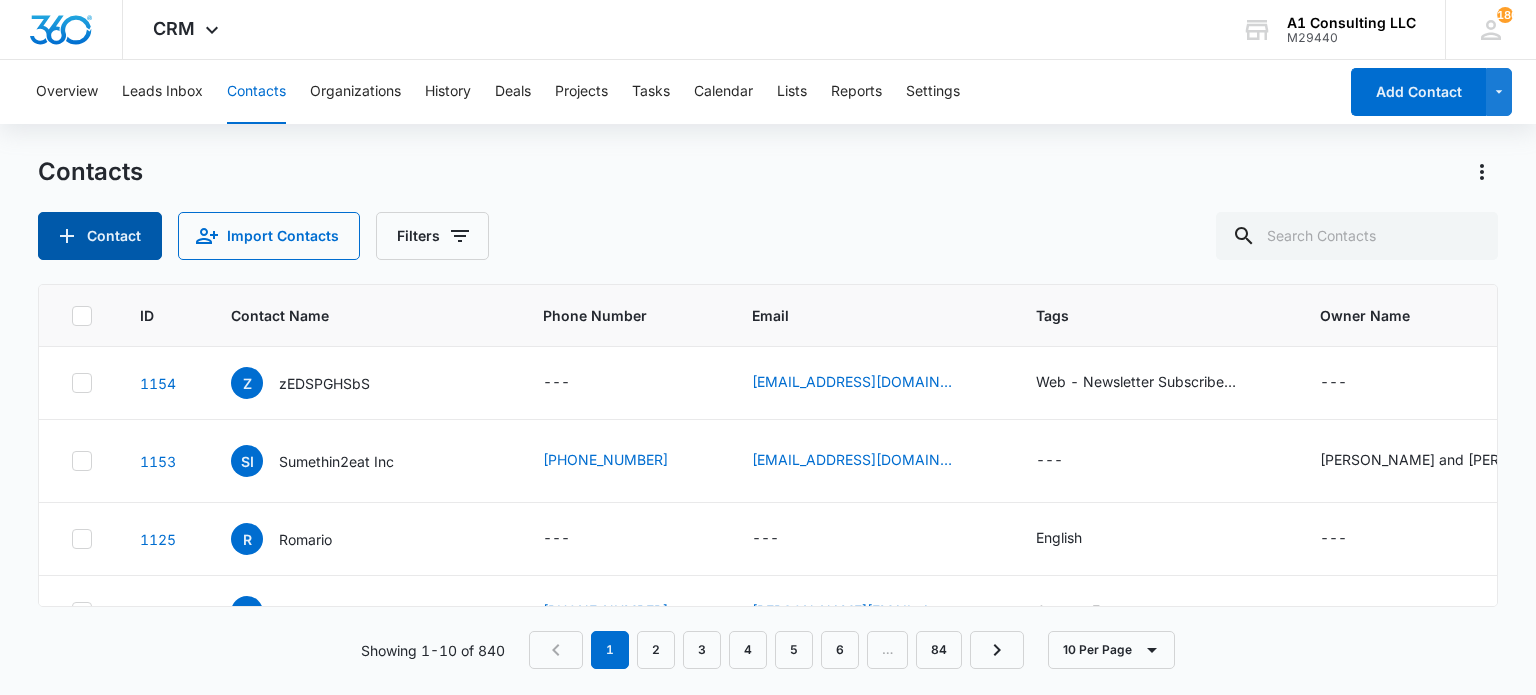 click on "Contact" at bounding box center [100, 236] 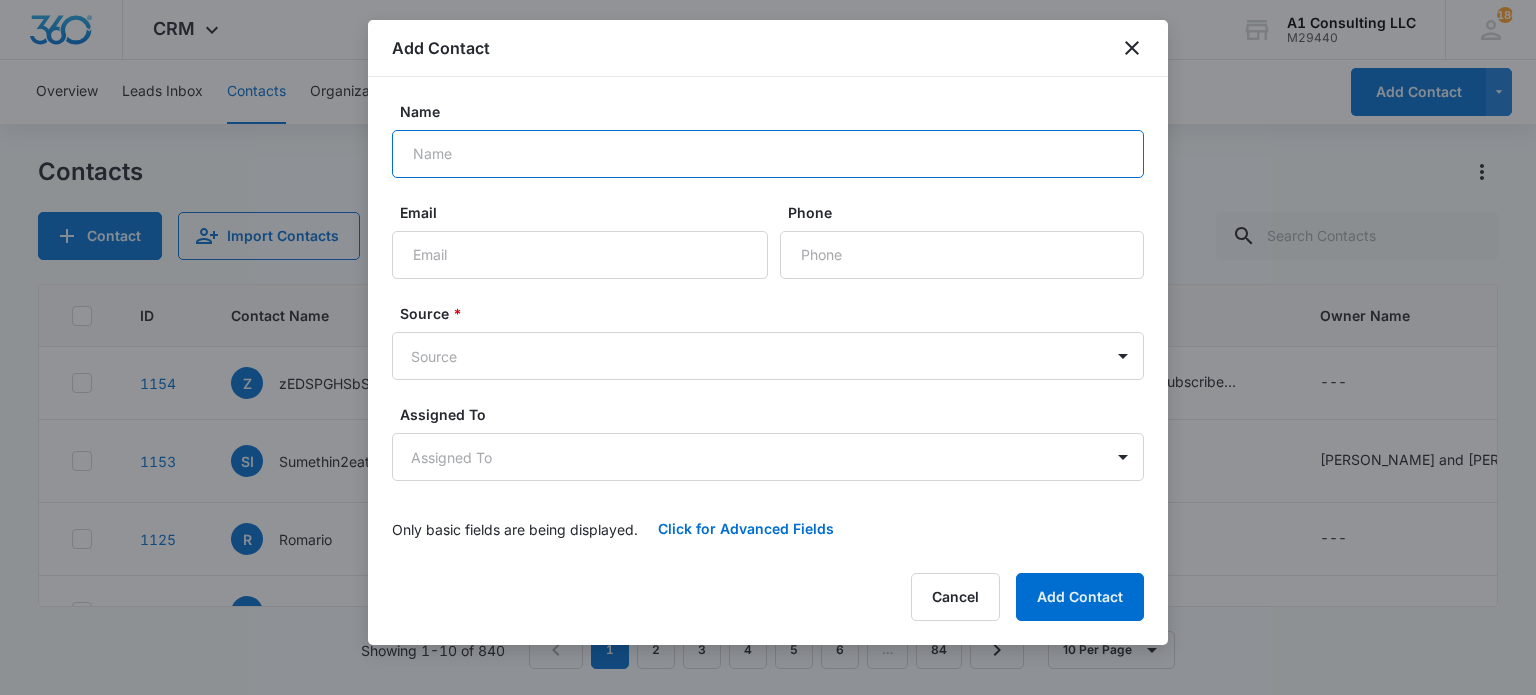 click on "Name" at bounding box center (768, 154) 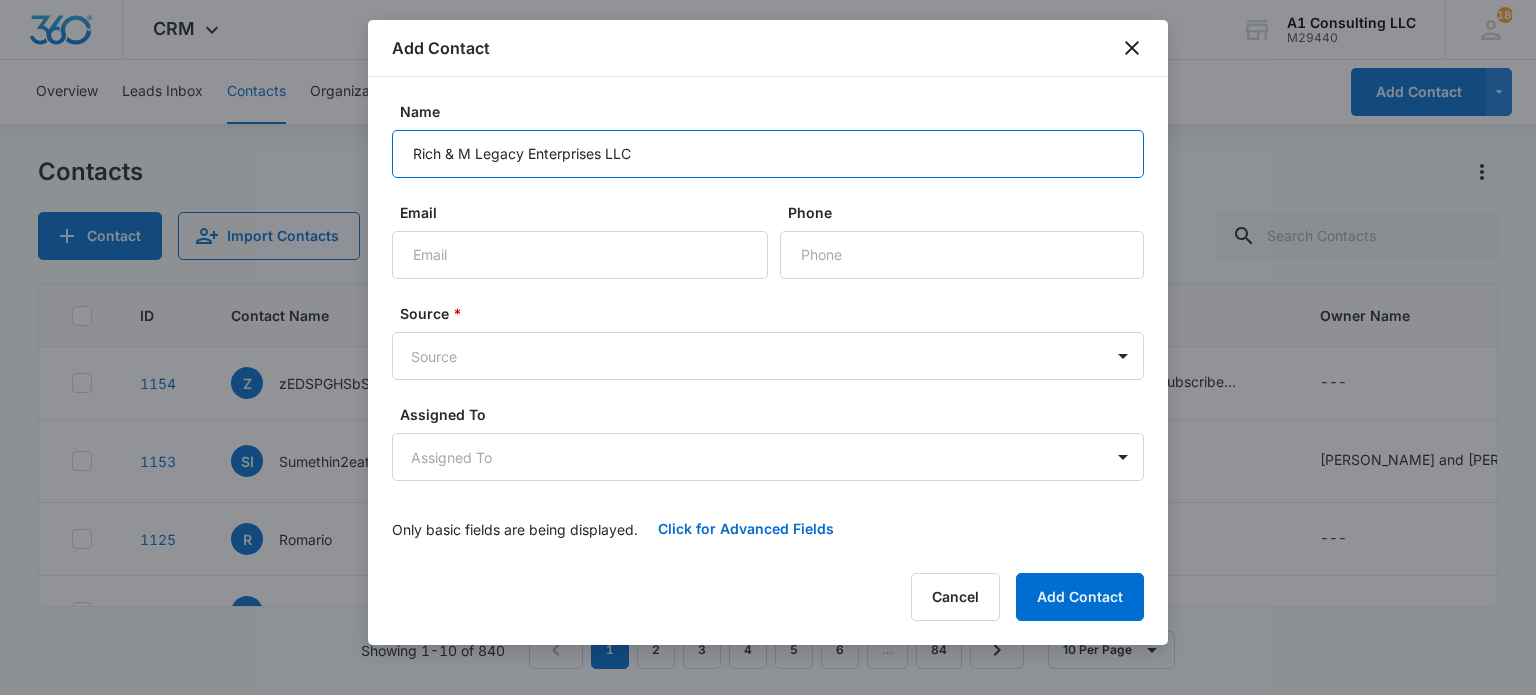 type on "Rich & M Legacy Enterprises LLC" 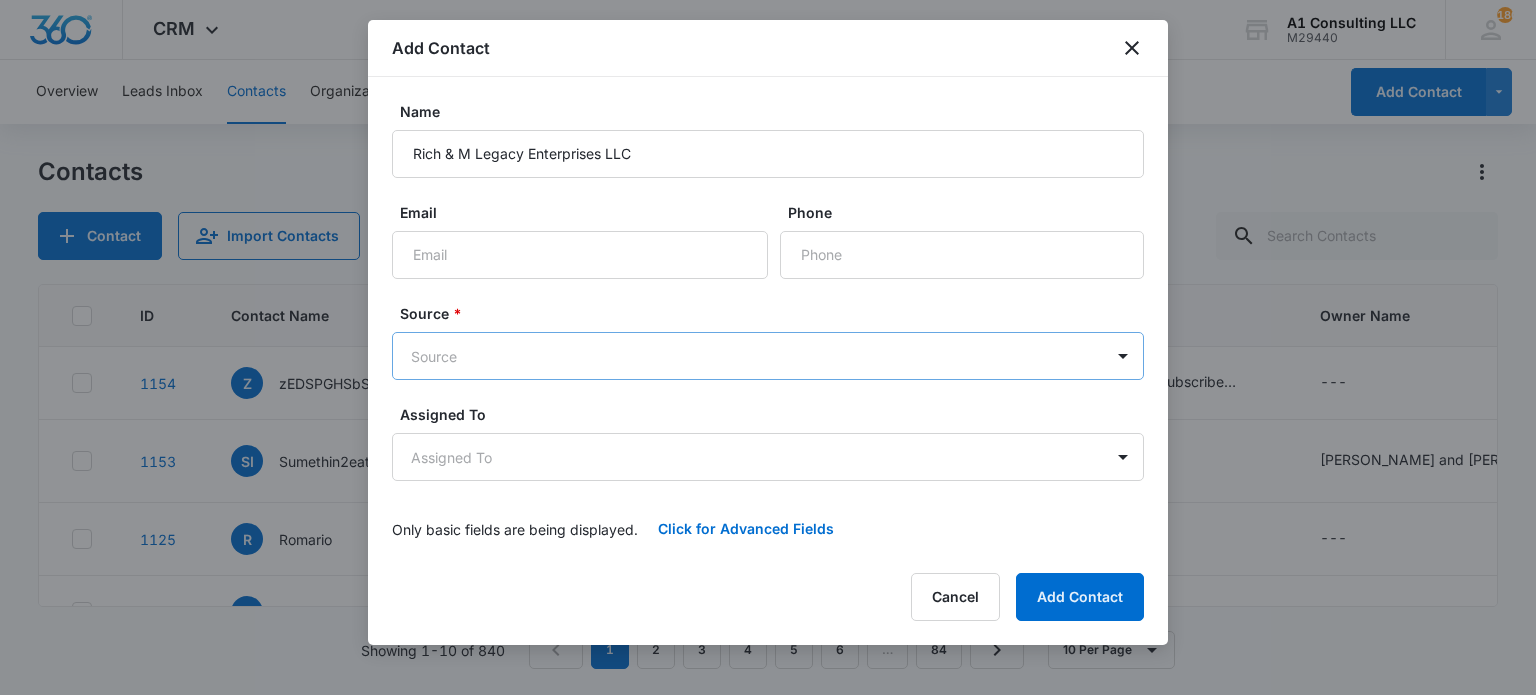 click on "CRM Apps Websites Forms CRM Email Social Content Ads Intelligence Files Brand Settings A1 Consulting LLC M29440 Your Accounts View All 180 LH Laura Henry laura@a1consultingfirm.com My Profile 180 Notifications Support Logout Terms & Conditions   •   Privacy Policy Overview Leads Inbox Contacts Organizations History Deals Projects Tasks Calendar Lists Reports Settings Add Contact Contacts Contact Import Contacts Filters ID Contact Name Phone Number Email Tags Owner Name  Dropbox Files  1154 z zEDSPGHSbS --- dominguezjennifer8811@yahoo.com Web - Newsletter Subscribe Form --- --- 1153 SI Sumethin2eat Inc (551) 215-1342 vanharper1124@gmail.com --- Van Harper and Janief Q Bland https://www.dropbox.com/scl/fo/p7tfxtcec836ajrd89de4/AADxxFY_uKKPIR4peAusGxk?rlkey=bsbfjka5pl891bupbxdiw1ru7&dl=0 1125 R Romario --- --- English  --- --- 1117 JB Jenny Belfonte (303) 502-1331 jenny@businesscoachvas.com Contact Form --- --- 1114 HL Hi-way Legend Express Corporation (929) 231-4429 razidkhan1987.rk@gmail.com English  1111" at bounding box center [768, 347] 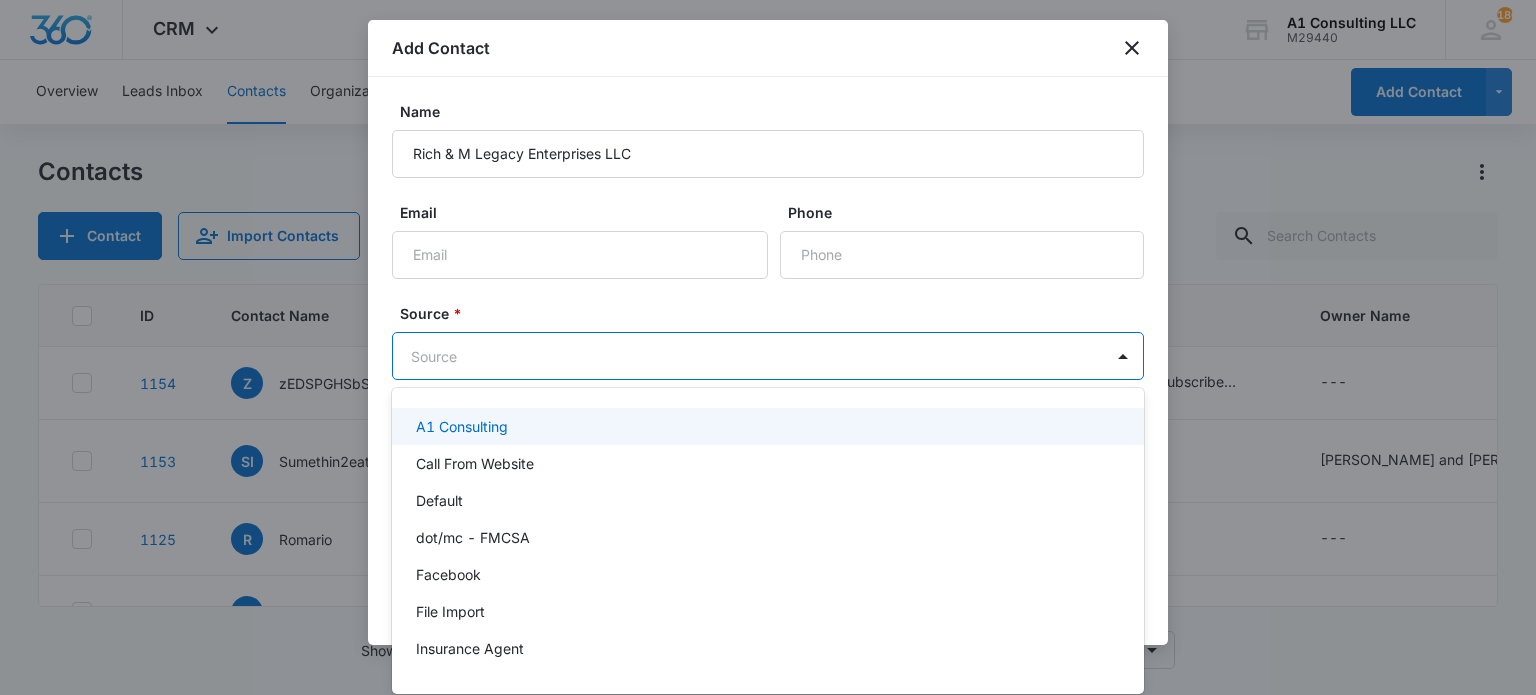 click on "A1 Consulting" at bounding box center [462, 426] 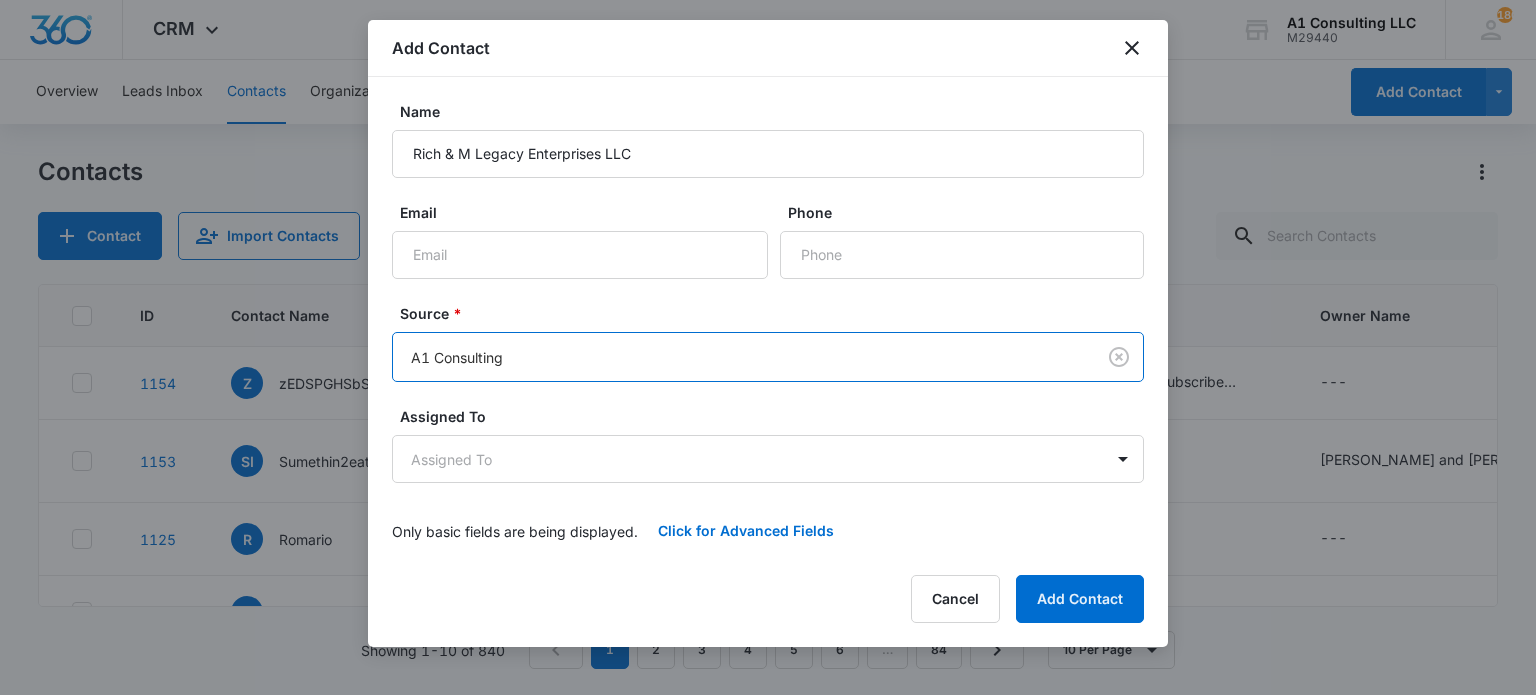 click on "Source *" at bounding box center (776, 313) 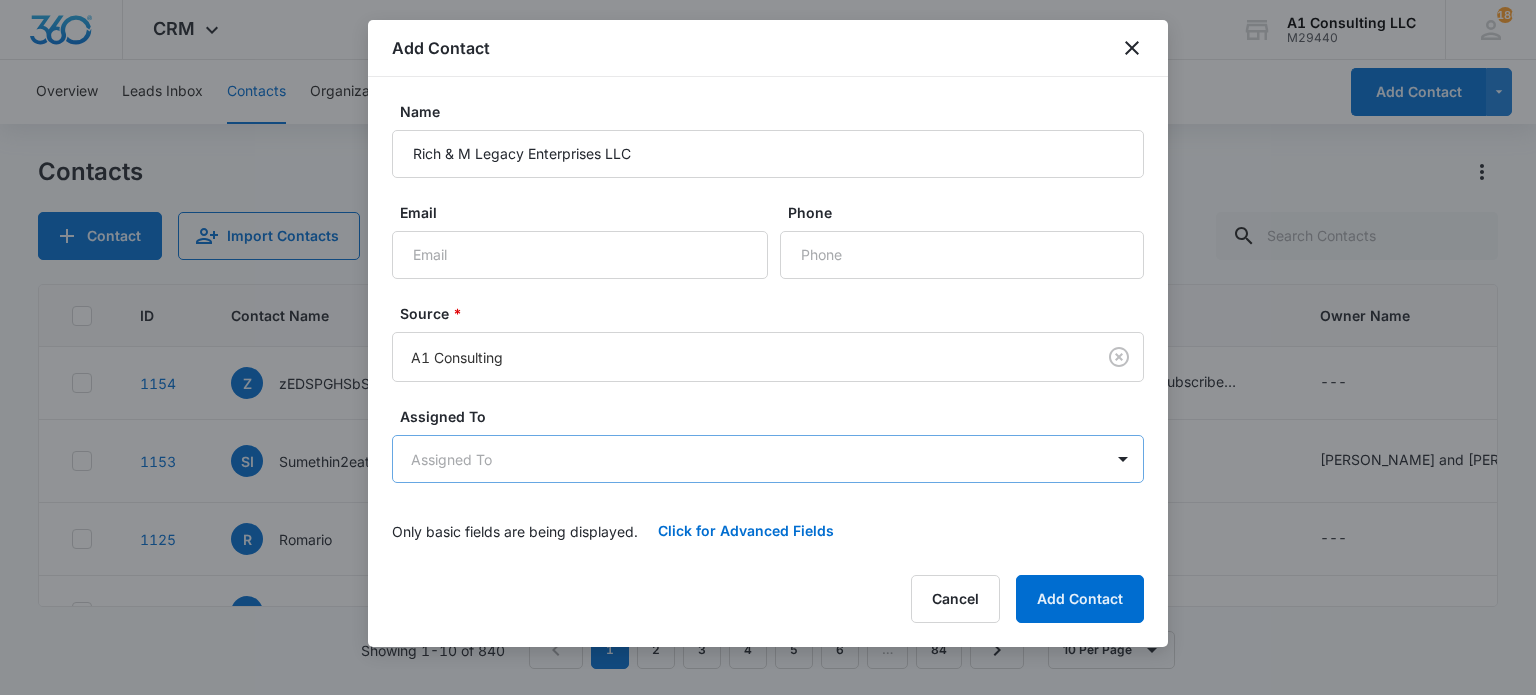 click on "CRM Apps Websites Forms CRM Email Social Content Ads Intelligence Files Brand Settings A1 Consulting LLC M29440 Your Accounts View All 180 LH Laura Henry laura@a1consultingfirm.com My Profile 180 Notifications Support Logout Terms & Conditions   •   Privacy Policy Overview Leads Inbox Contacts Organizations History Deals Projects Tasks Calendar Lists Reports Settings Add Contact Contacts Contact Import Contacts Filters ID Contact Name Phone Number Email Tags Owner Name  Dropbox Files  1154 z zEDSPGHSbS --- dominguezjennifer8811@yahoo.com Web - Newsletter Subscribe Form --- --- 1153 SI Sumethin2eat Inc (551) 215-1342 vanharper1124@gmail.com --- Van Harper and Janief Q Bland https://www.dropbox.com/scl/fo/p7tfxtcec836ajrd89de4/AADxxFY_uKKPIR4peAusGxk?rlkey=bsbfjka5pl891bupbxdiw1ru7&dl=0 1125 R Romario --- --- English  --- --- 1117 JB Jenny Belfonte (303) 502-1331 jenny@businesscoachvas.com Contact Form --- --- 1114 HL Hi-way Legend Express Corporation (929) 231-4429 razidkhan1987.rk@gmail.com English  1111" at bounding box center [768, 347] 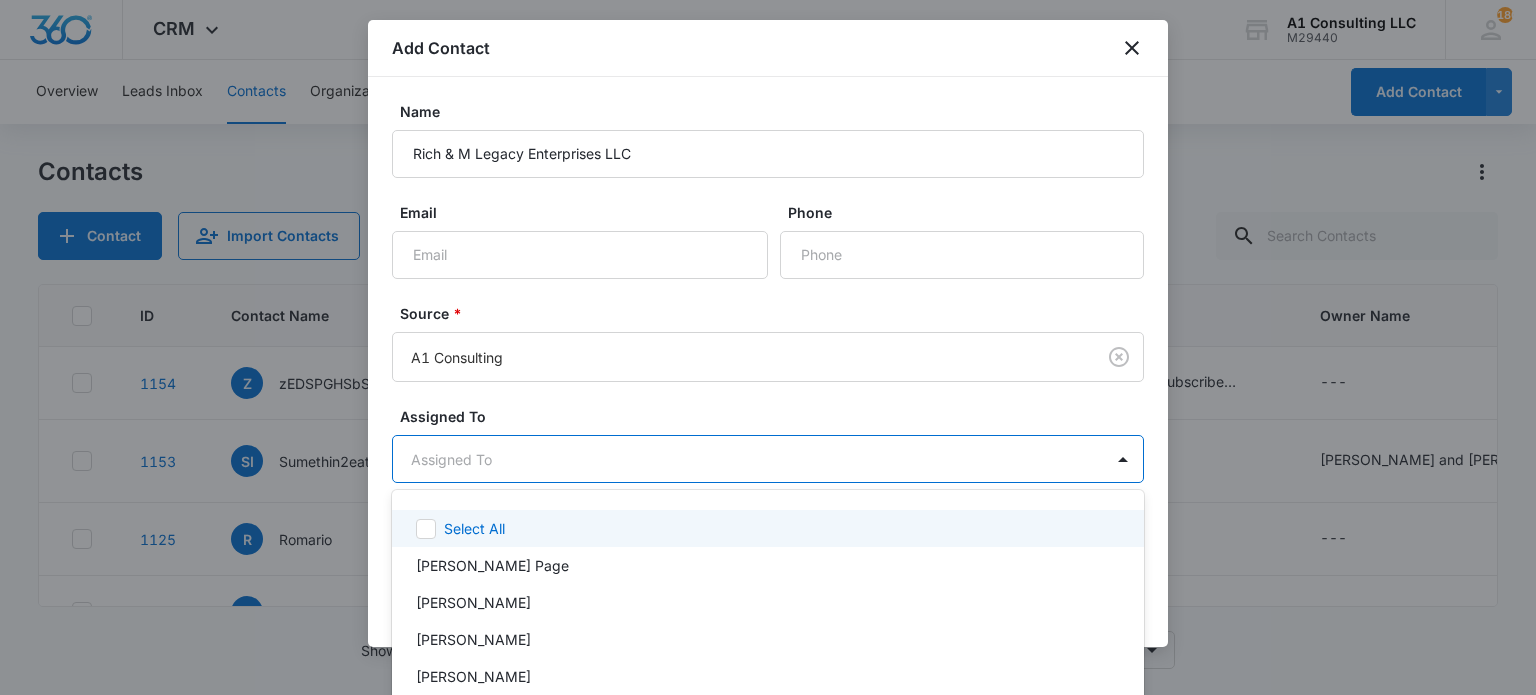click on "Select All" at bounding box center (780, 528) 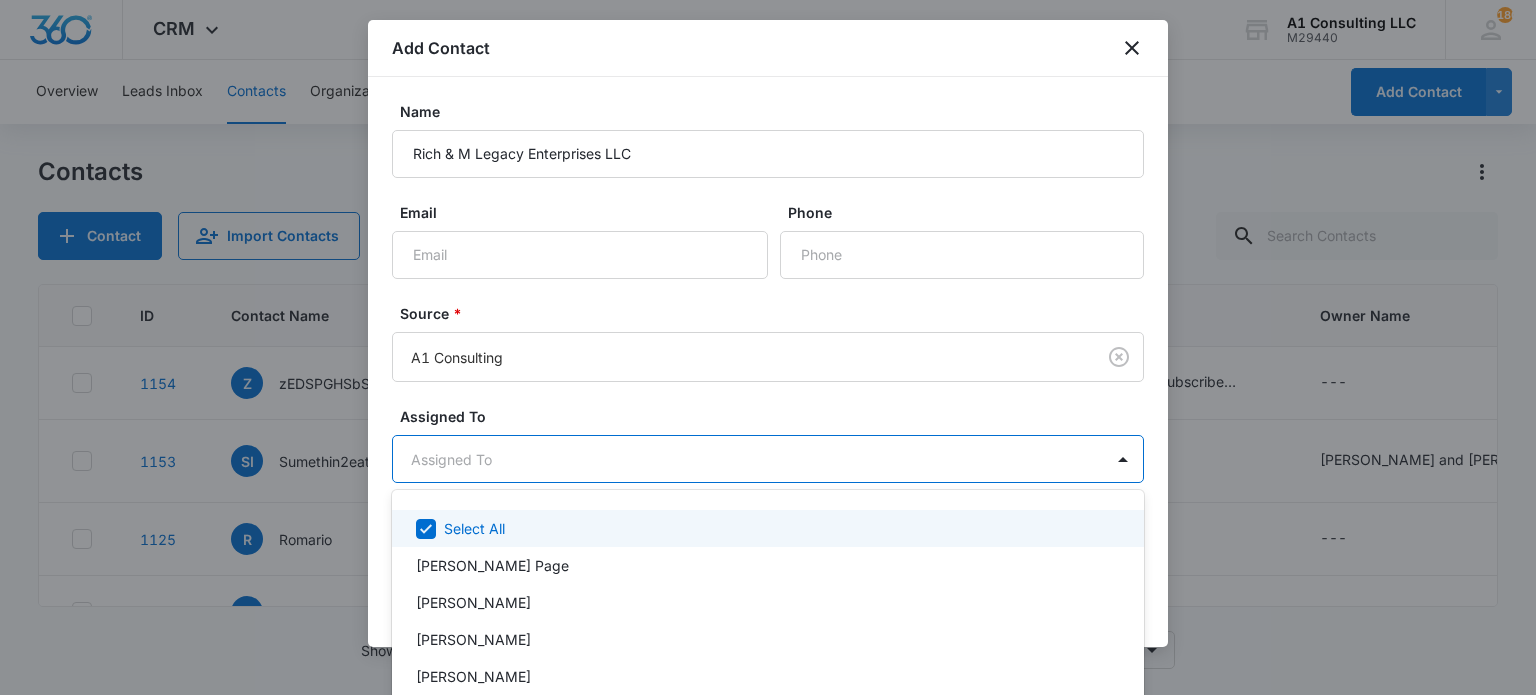 checkbox on "true" 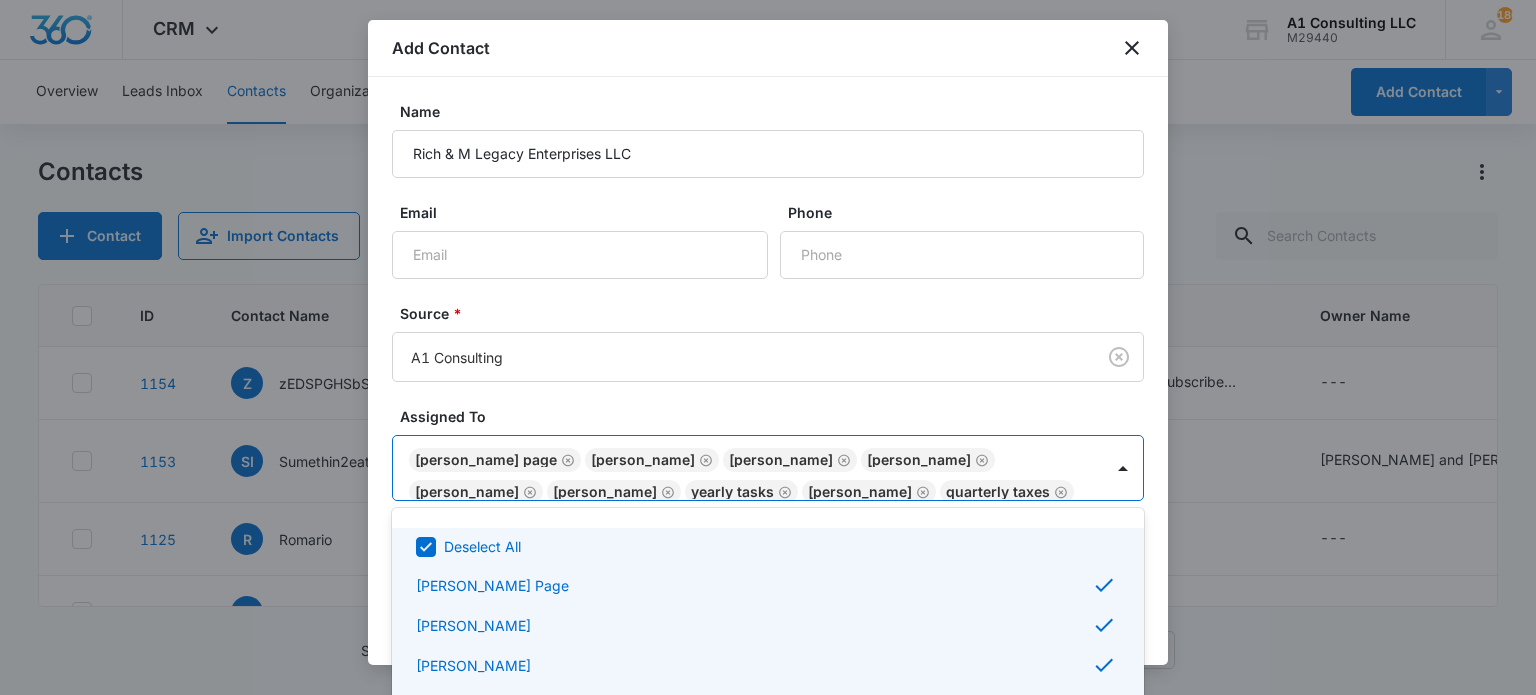 click at bounding box center [768, 347] 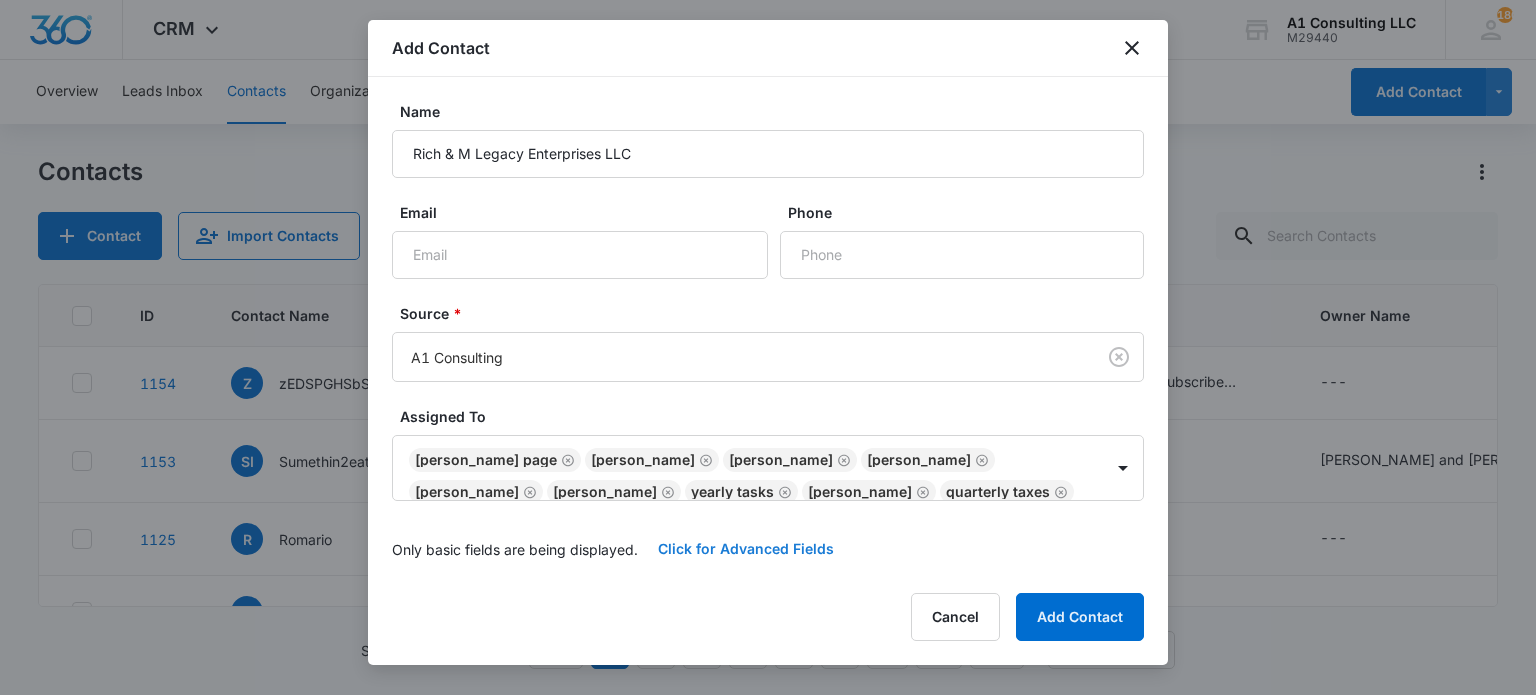 click on "Click for Advanced Fields" at bounding box center [746, 549] 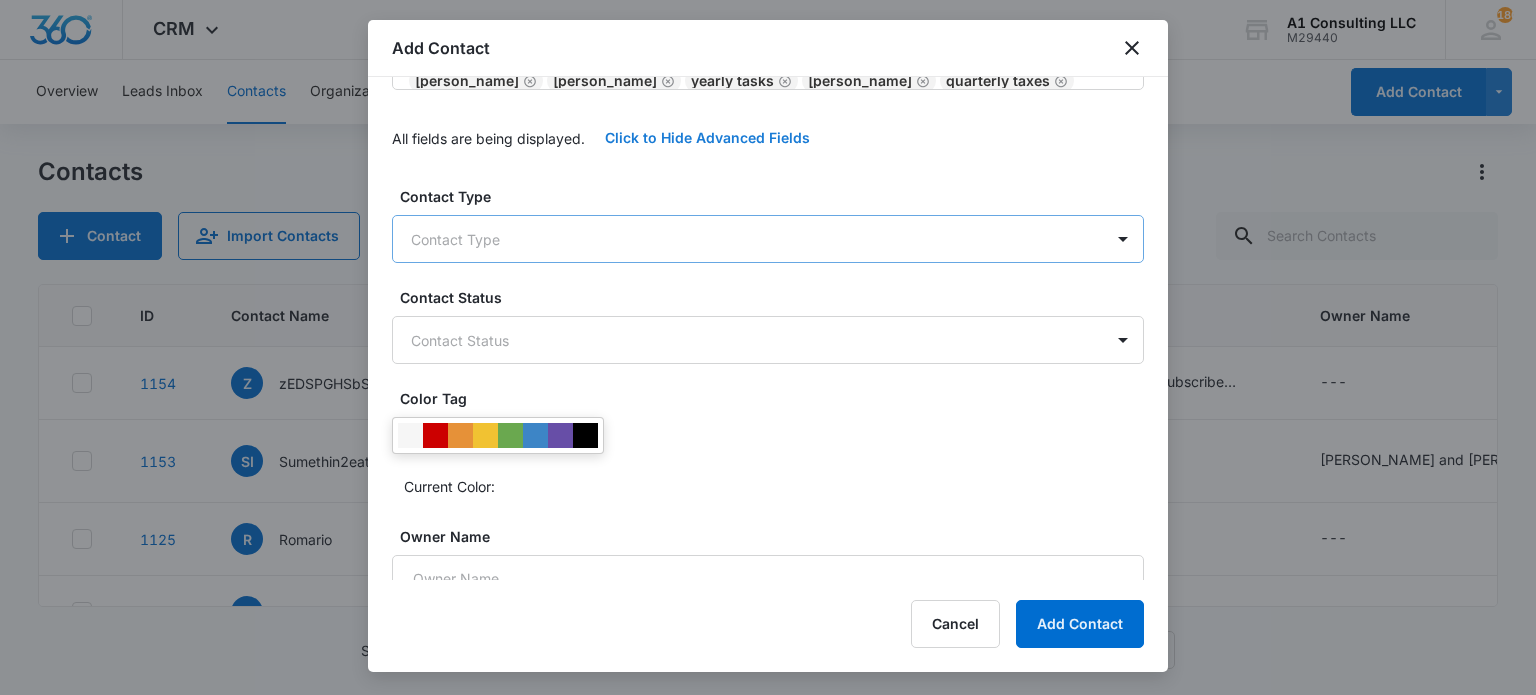 scroll, scrollTop: 412, scrollLeft: 0, axis: vertical 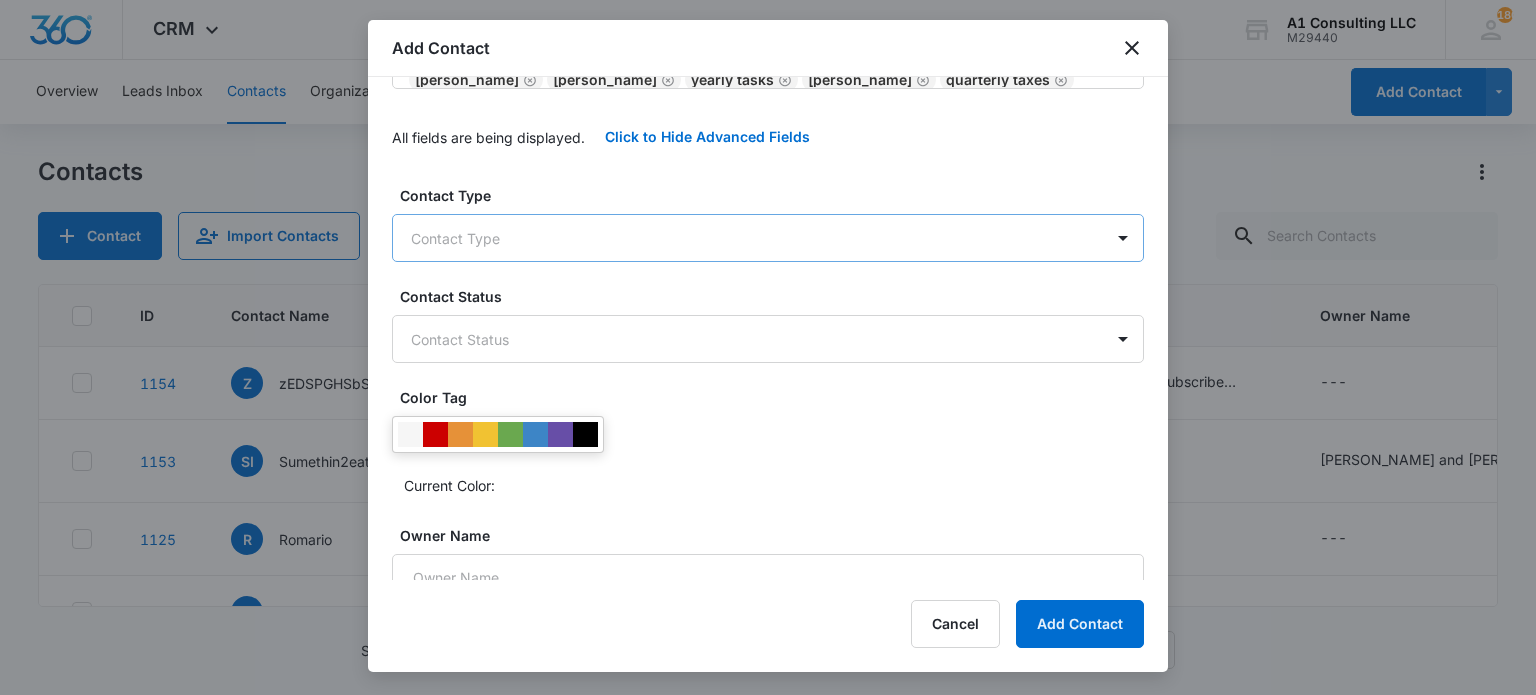 click on "CRM Apps Websites Forms CRM Email Social Content Ads Intelligence Files Brand Settings A1 Consulting LLC M29440 Your Accounts View All 180 LH Laura Henry laura@a1consultingfirm.com My Profile 180 Notifications Support Logout Terms & Conditions   •   Privacy Policy Overview Leads Inbox Contacts Organizations History Deals Projects Tasks Calendar Lists Reports Settings Add Contact Contacts Contact Import Contacts Filters ID Contact Name Phone Number Email Tags Owner Name  Dropbox Files  1154 z zEDSPGHSbS --- dominguezjennifer8811@yahoo.com Web - Newsletter Subscribe Form --- --- 1153 SI Sumethin2eat Inc (551) 215-1342 vanharper1124@gmail.com --- Van Harper and Janief Q Bland https://www.dropbox.com/scl/fo/p7tfxtcec836ajrd89de4/AADxxFY_uKKPIR4peAusGxk?rlkey=bsbfjka5pl891bupbxdiw1ru7&dl=0 1125 R Romario --- --- English  --- --- 1117 JB Jenny Belfonte (303) 502-1331 jenny@businesscoachvas.com Contact Form --- --- 1114 HL Hi-way Legend Express Corporation (929) 231-4429 razidkhan1987.rk@gmail.com English  1111" at bounding box center (768, 347) 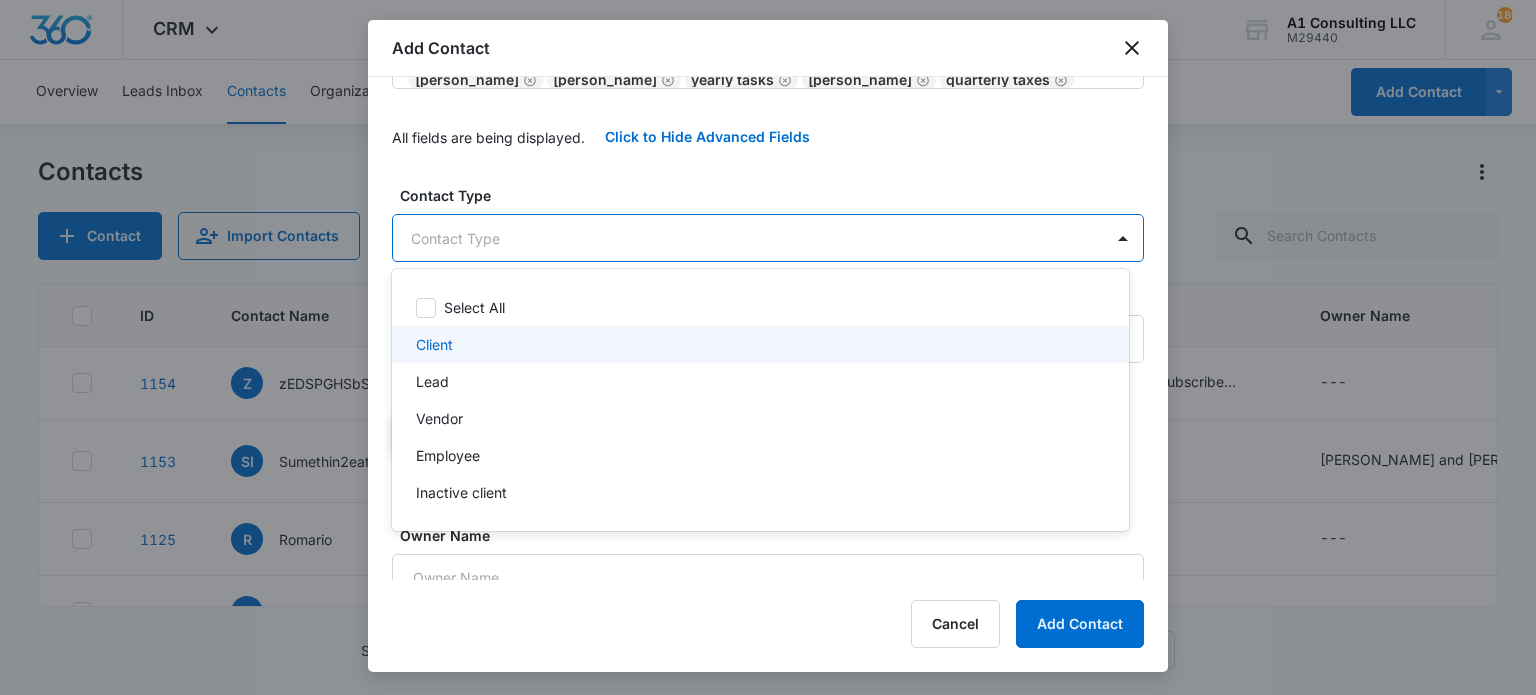 click on "Client" at bounding box center [760, 344] 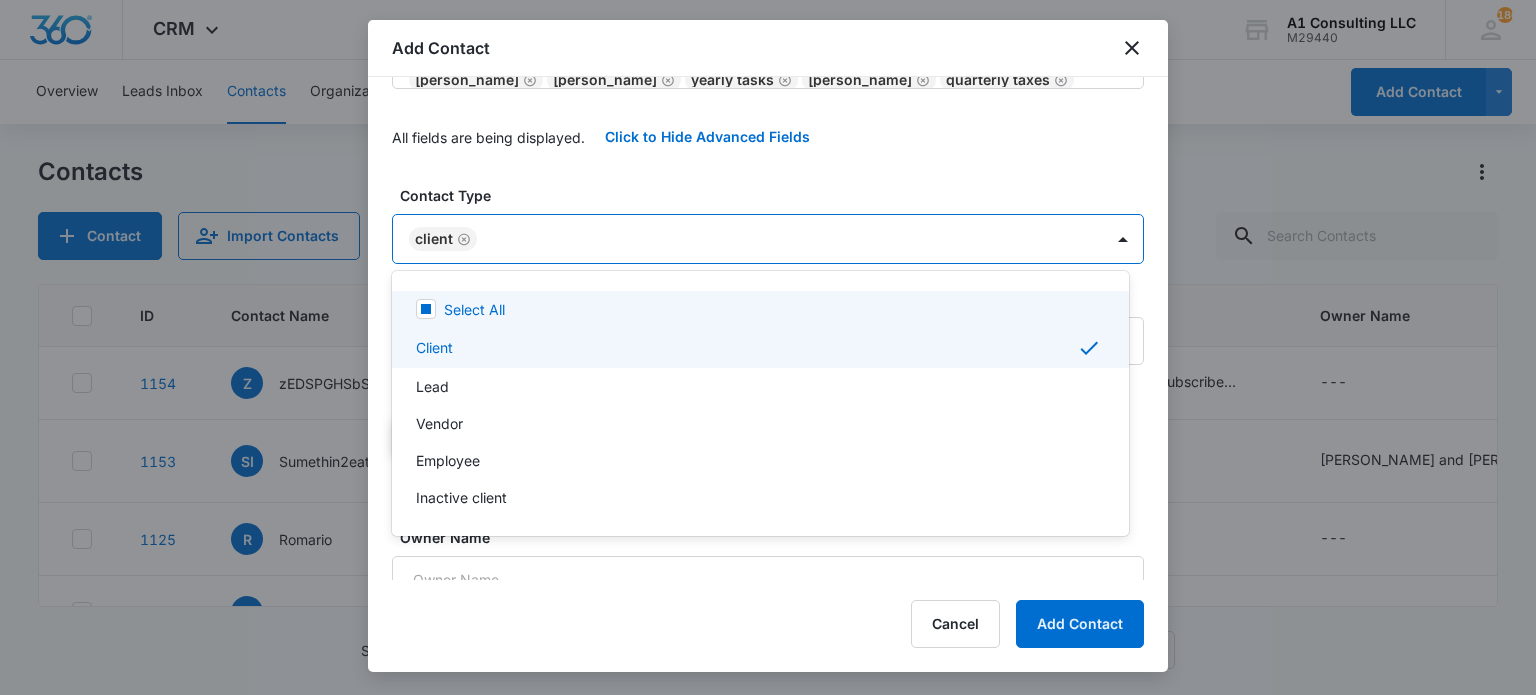 click at bounding box center [768, 347] 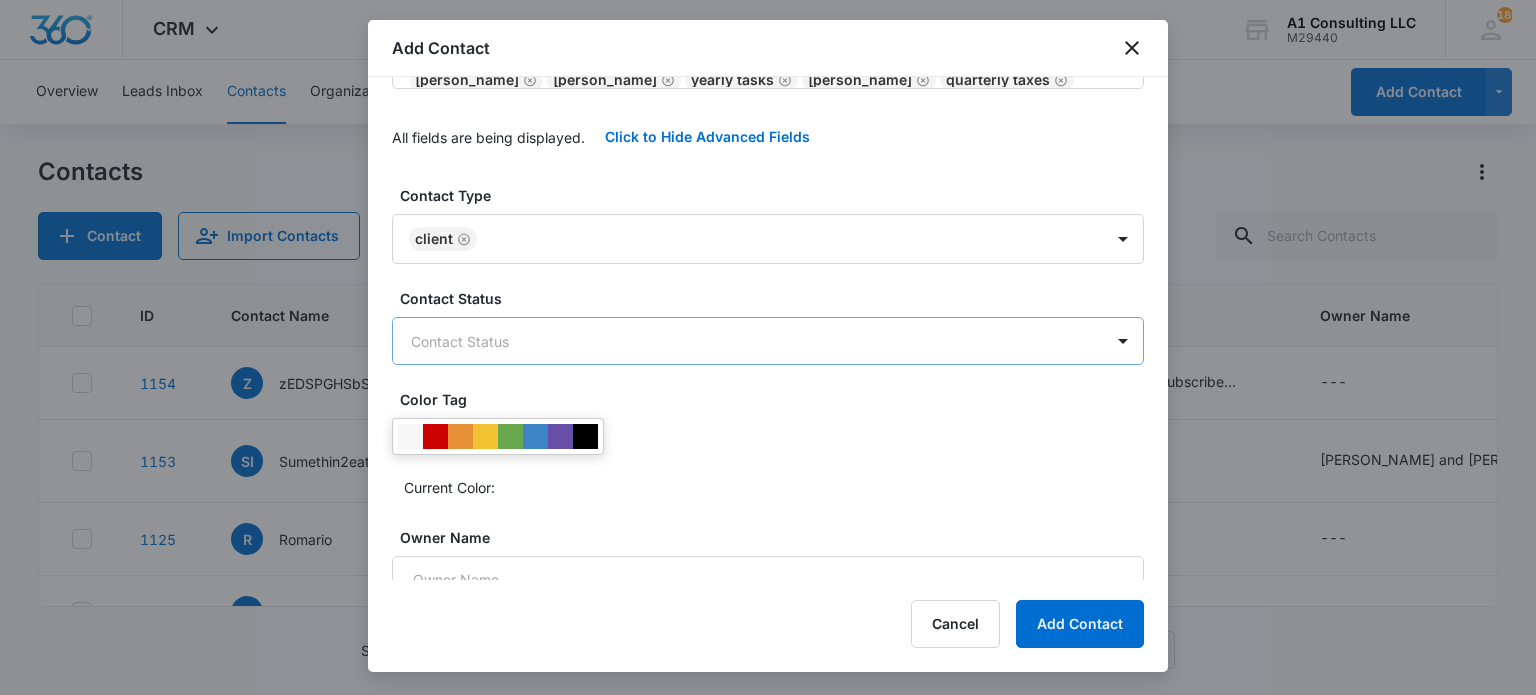 click on "CRM Apps Websites Forms CRM Email Social Content Ads Intelligence Files Brand Settings A1 Consulting LLC M29440 Your Accounts View All 180 LH Laura Henry laura@a1consultingfirm.com My Profile 180 Notifications Support Logout Terms & Conditions   •   Privacy Policy Overview Leads Inbox Contacts Organizations History Deals Projects Tasks Calendar Lists Reports Settings Add Contact Contacts Contact Import Contacts Filters ID Contact Name Phone Number Email Tags Owner Name  Dropbox Files  1154 z zEDSPGHSbS --- dominguezjennifer8811@yahoo.com Web - Newsletter Subscribe Form --- --- 1153 SI Sumethin2eat Inc (551) 215-1342 vanharper1124@gmail.com --- Van Harper and Janief Q Bland https://www.dropbox.com/scl/fo/p7tfxtcec836ajrd89de4/AADxxFY_uKKPIR4peAusGxk?rlkey=bsbfjka5pl891bupbxdiw1ru7&dl=0 1125 R Romario --- --- English  --- --- 1117 JB Jenny Belfonte (303) 502-1331 jenny@businesscoachvas.com Contact Form --- --- 1114 HL Hi-way Legend Express Corporation (929) 231-4429 razidkhan1987.rk@gmail.com English  1111" at bounding box center [768, 347] 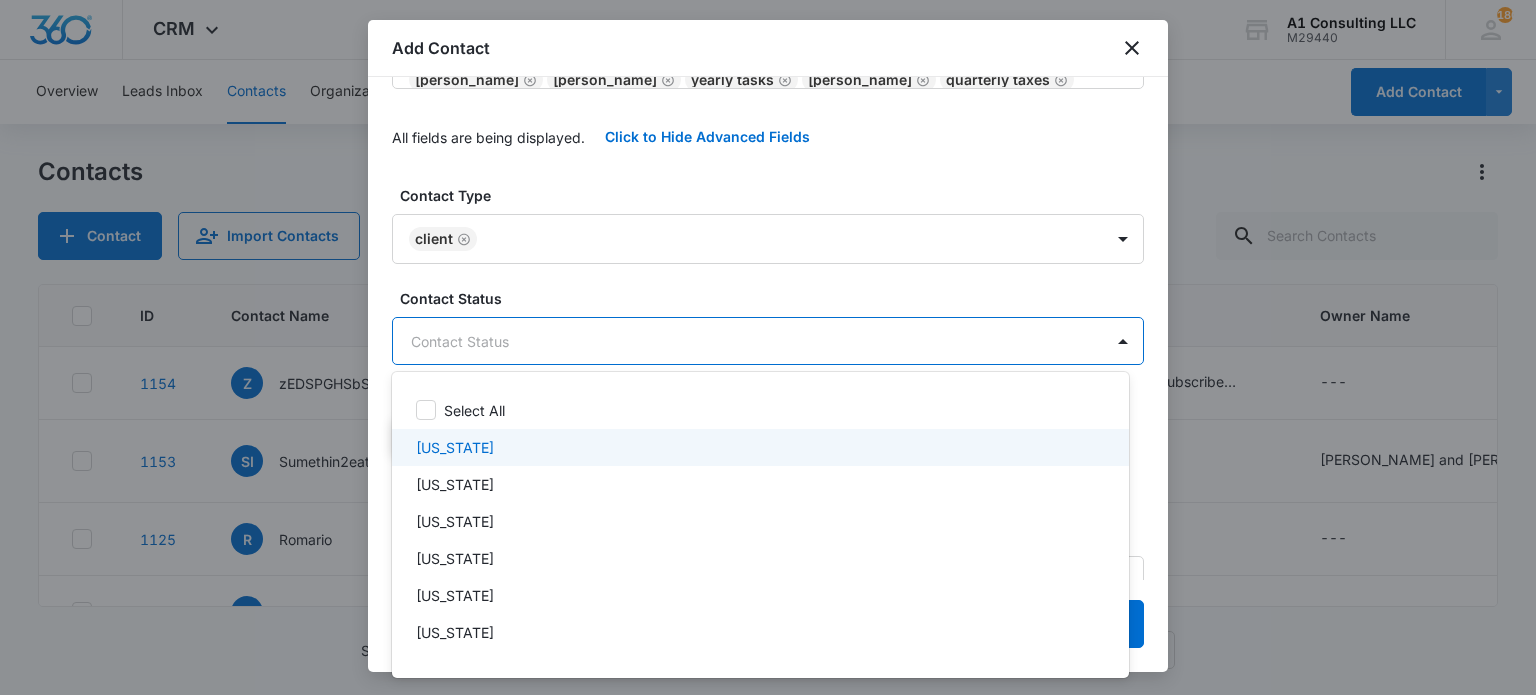 click on "New Jersey" at bounding box center (455, 447) 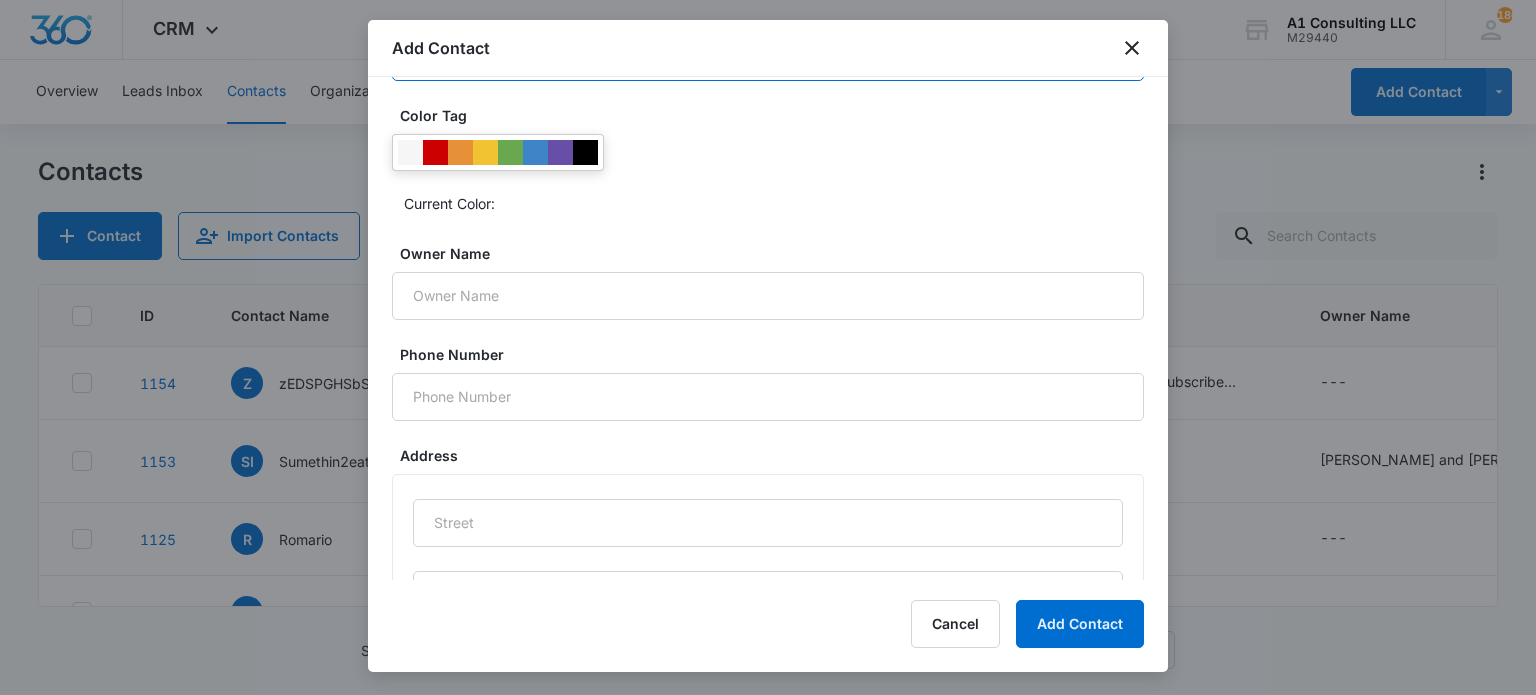 scroll, scrollTop: 700, scrollLeft: 0, axis: vertical 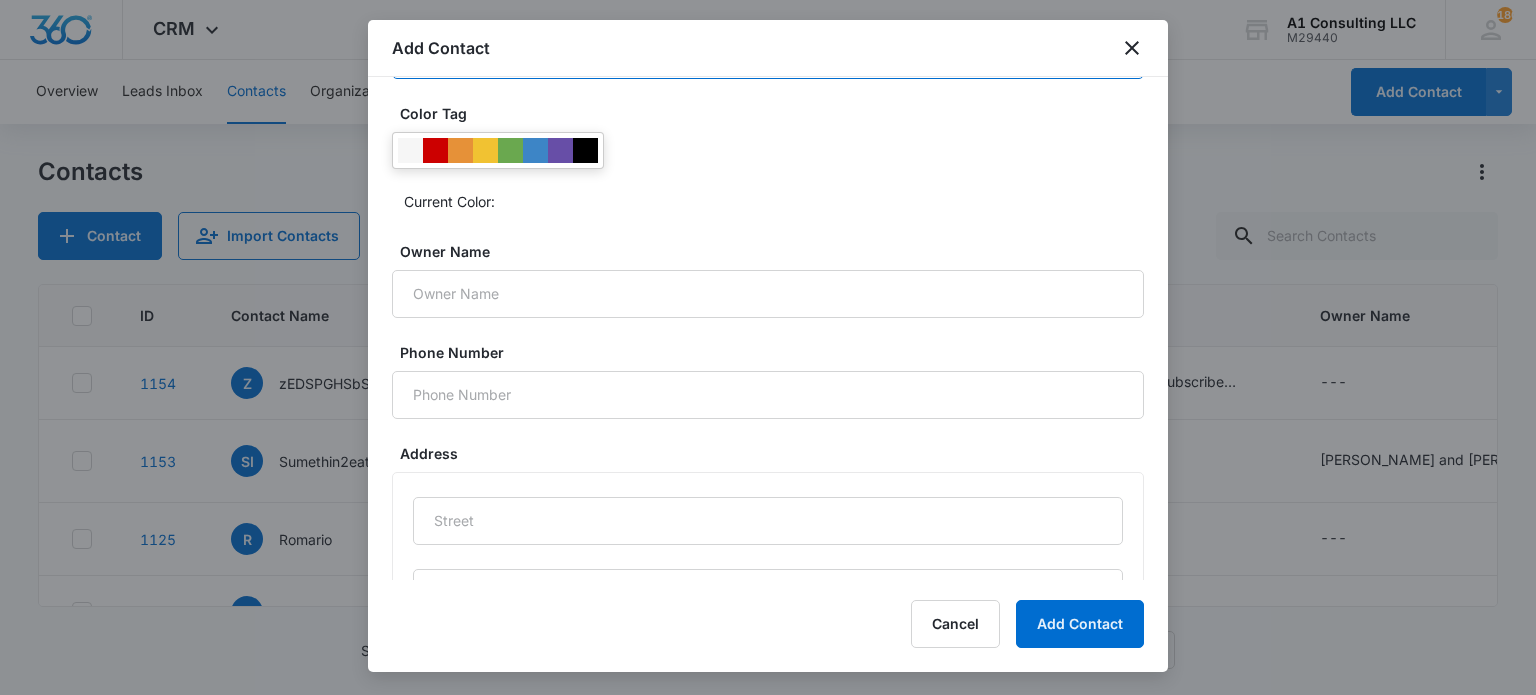 click at bounding box center [498, 150] 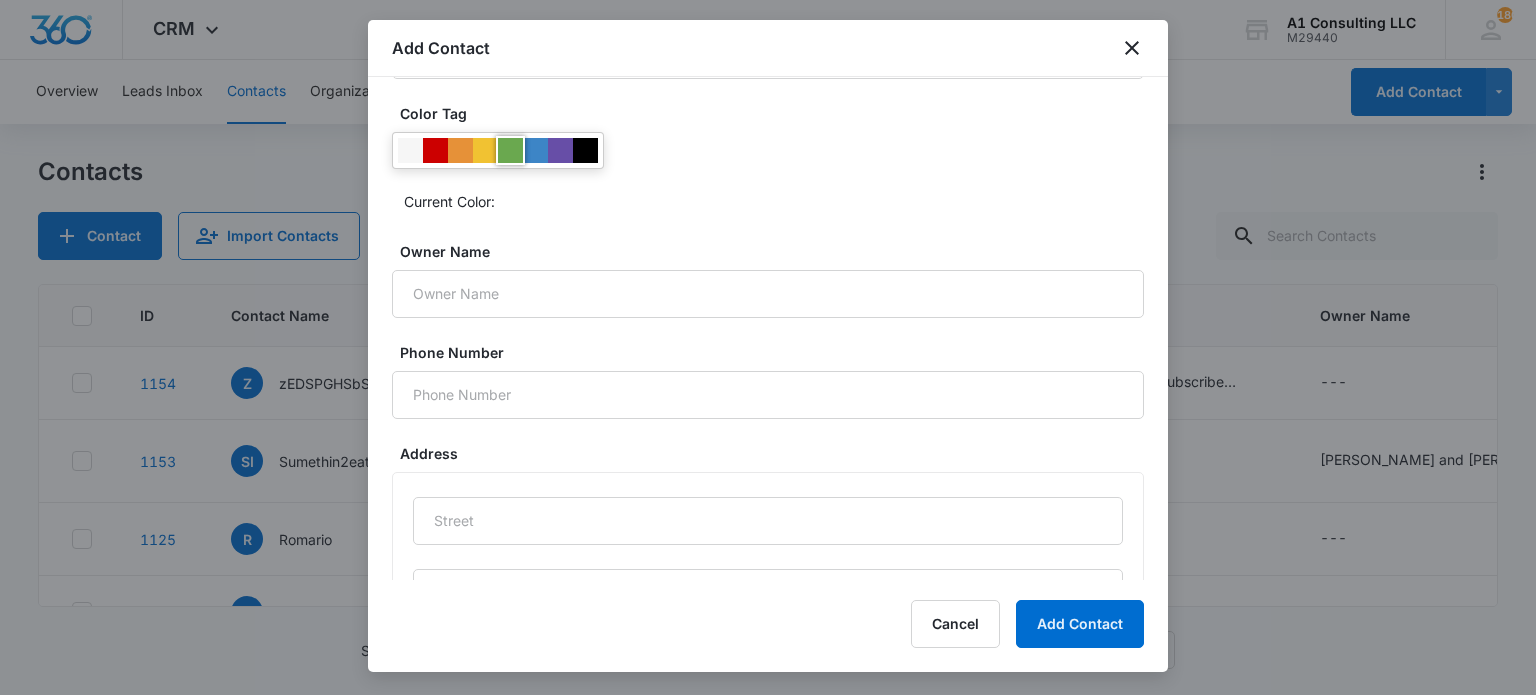 click at bounding box center (510, 150) 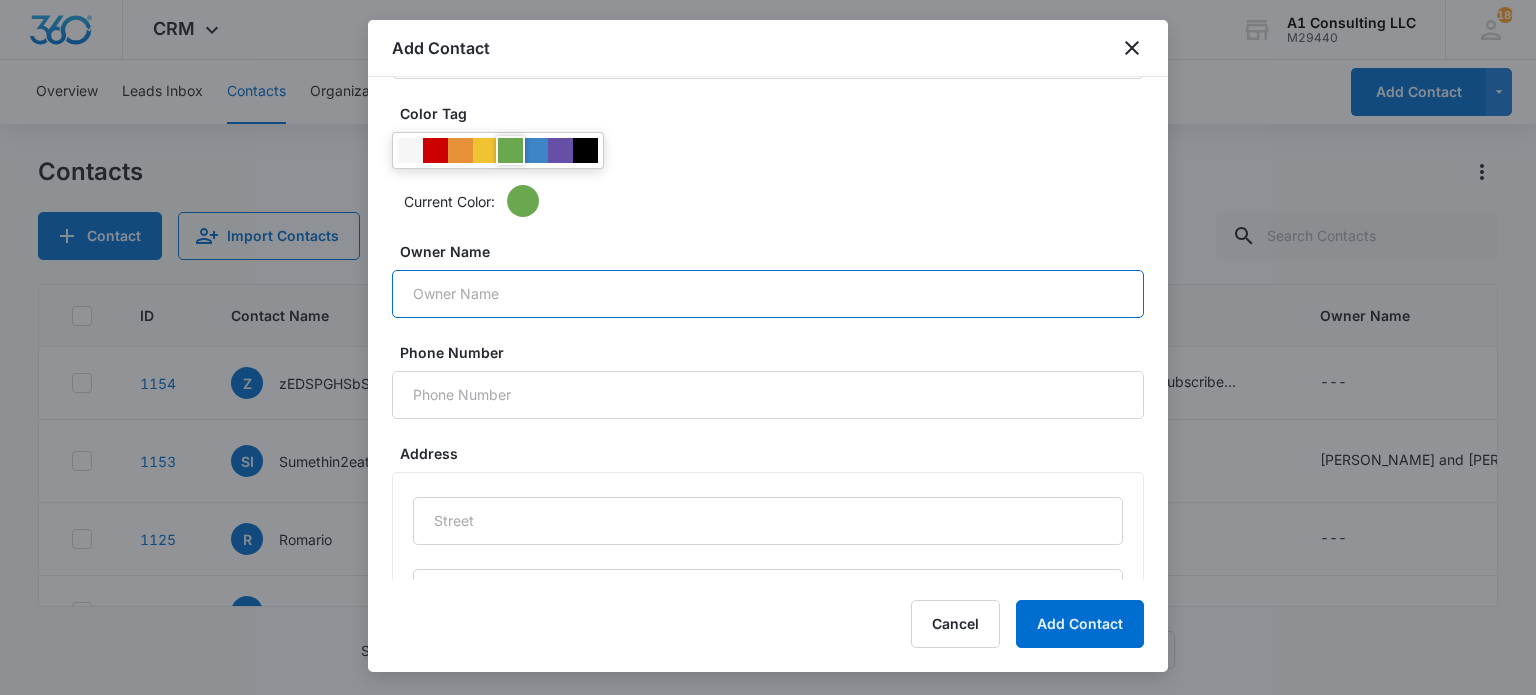 click on "Owner Name" at bounding box center [768, 294] 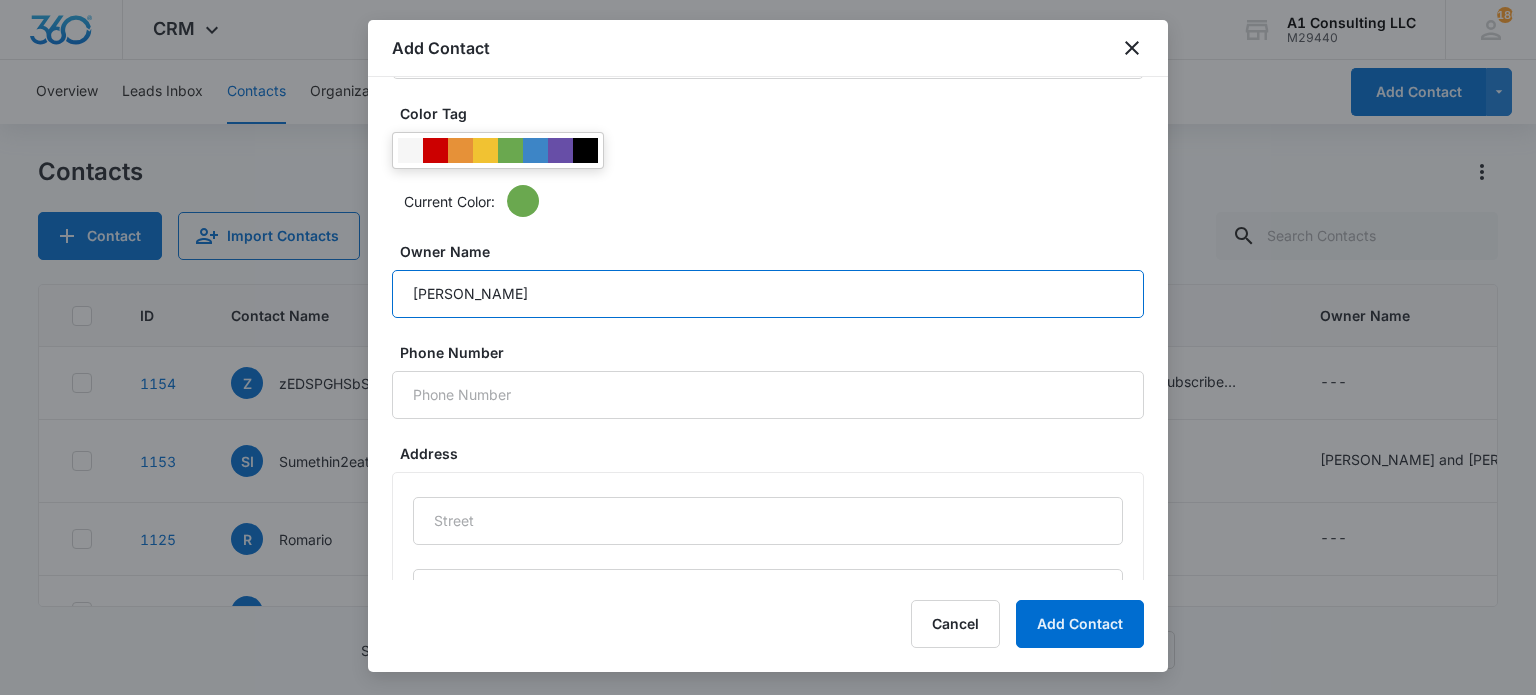 type on "Maha Coleman" 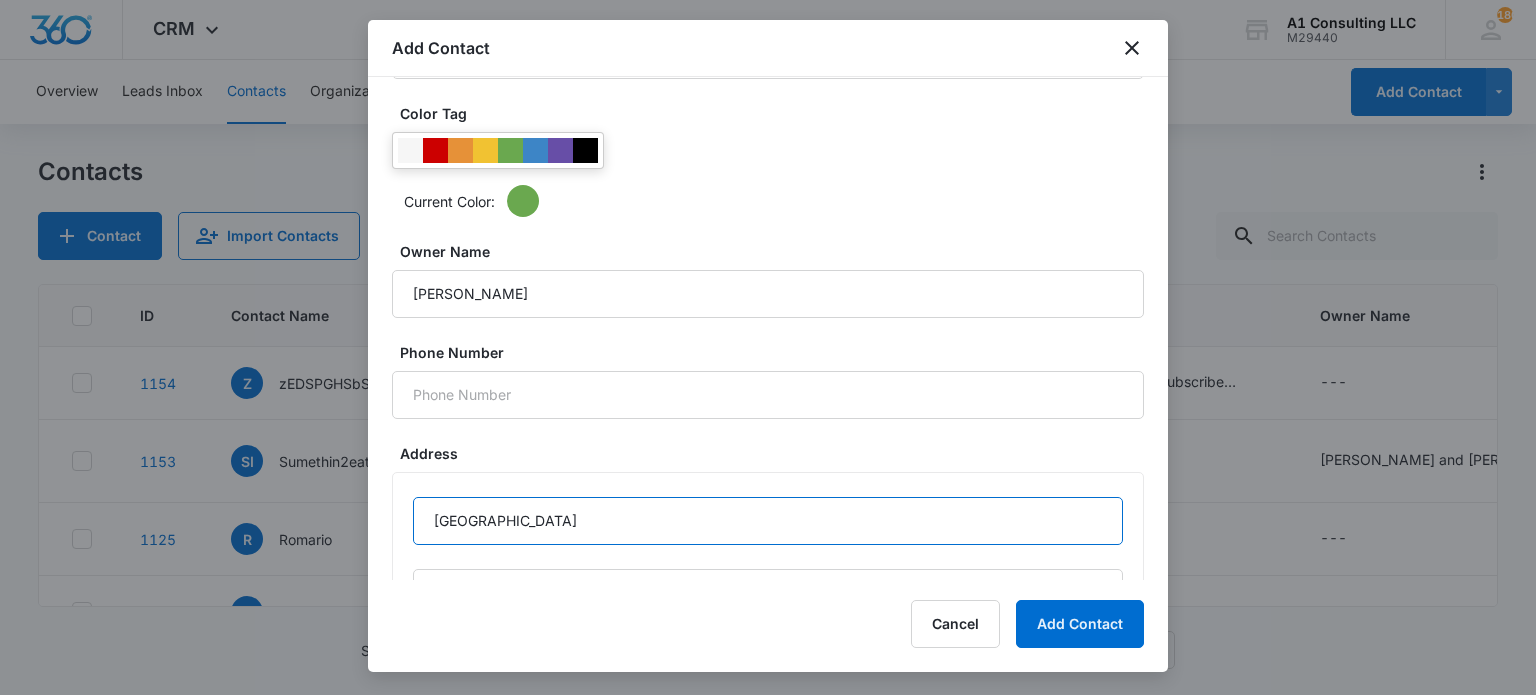 type on "1317 High Street" 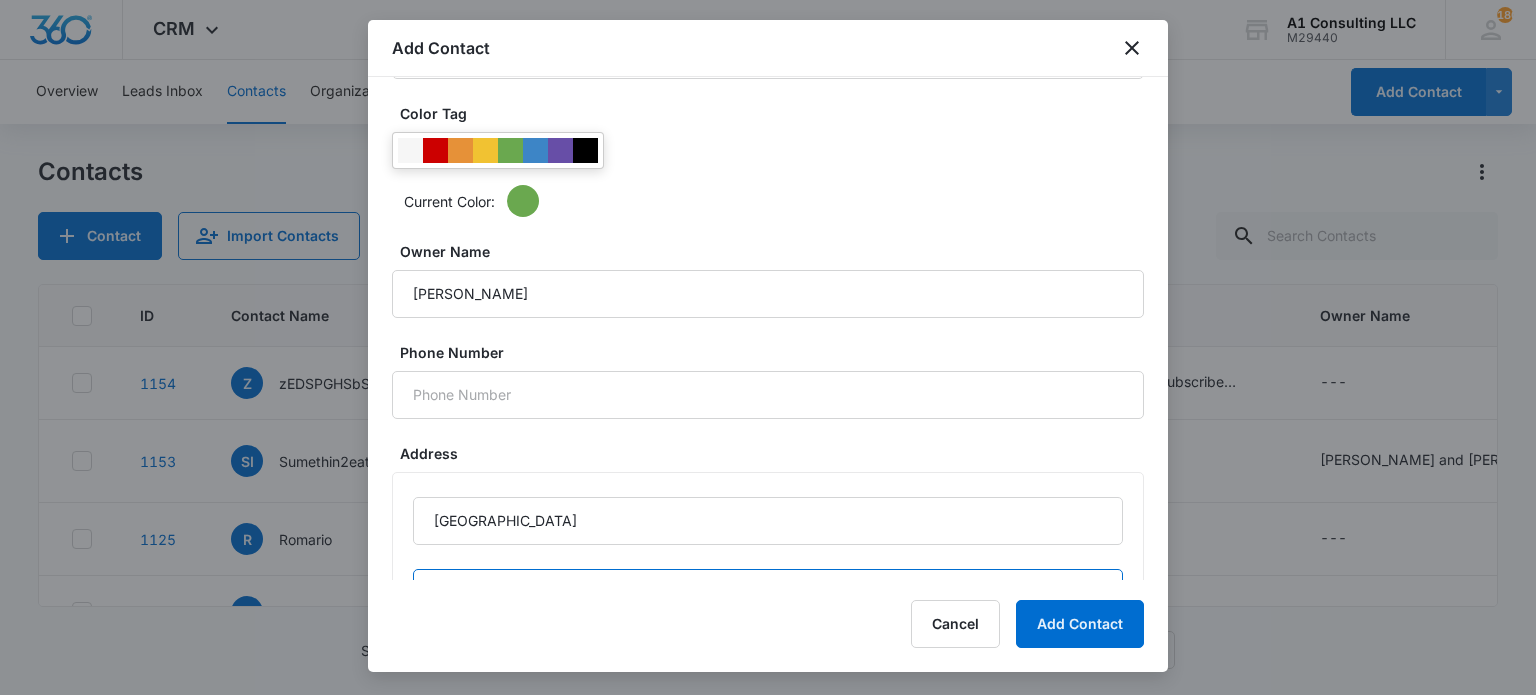 scroll, scrollTop: 734, scrollLeft: 0, axis: vertical 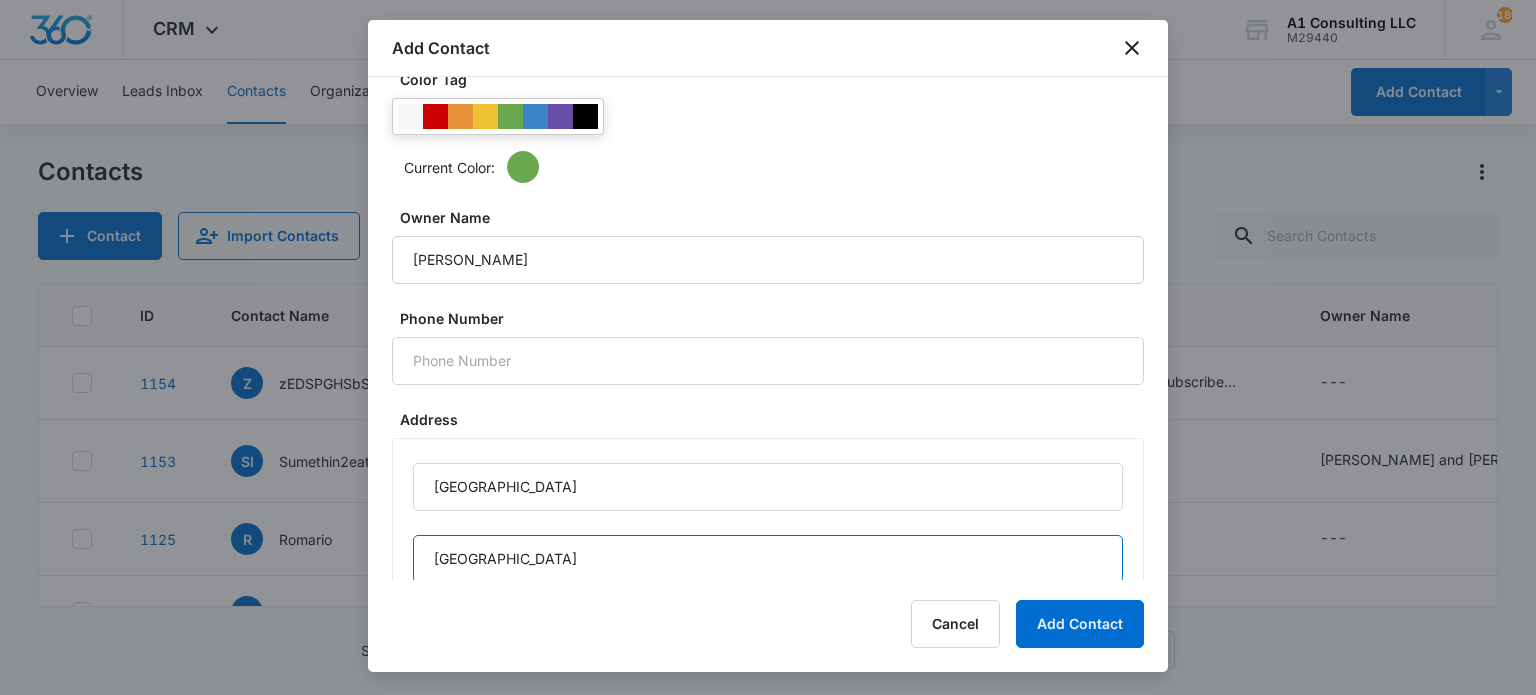 type on "Burlington" 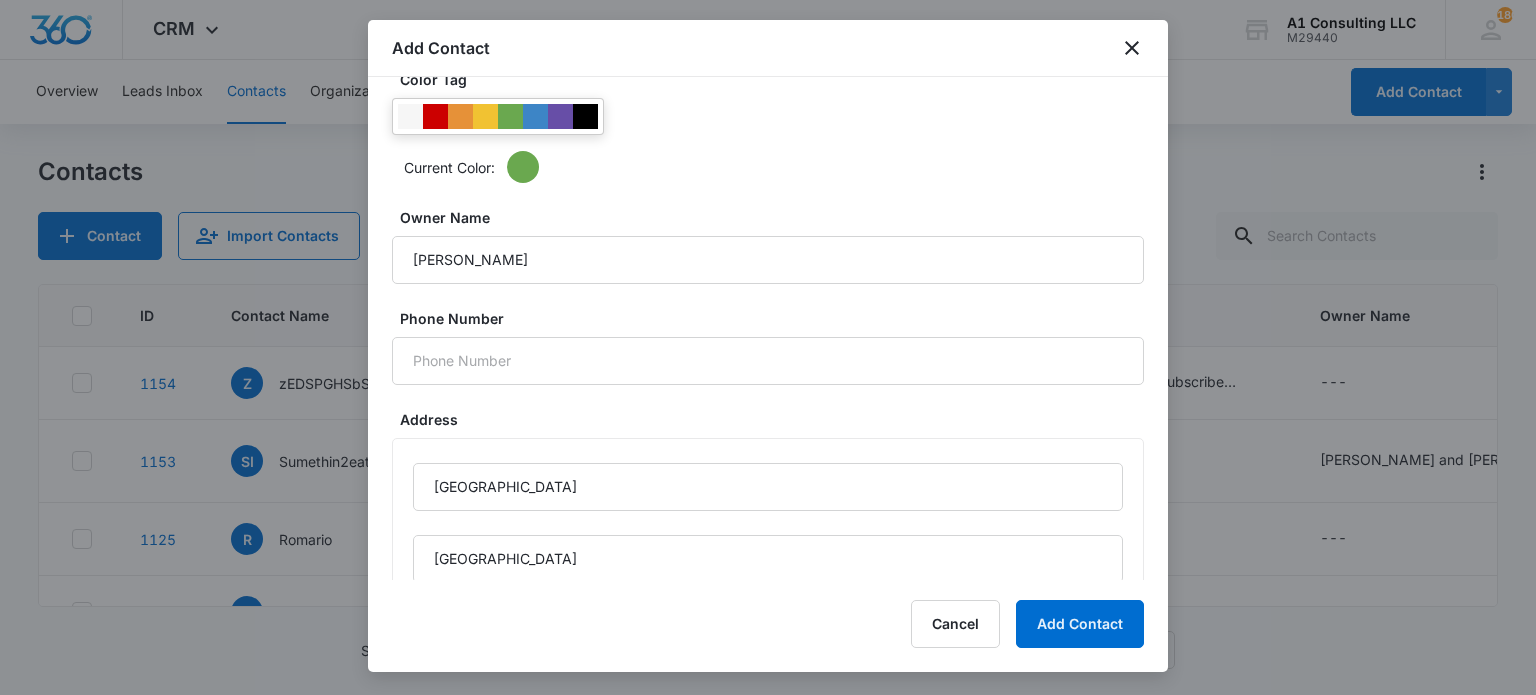 scroll, scrollTop: 1034, scrollLeft: 0, axis: vertical 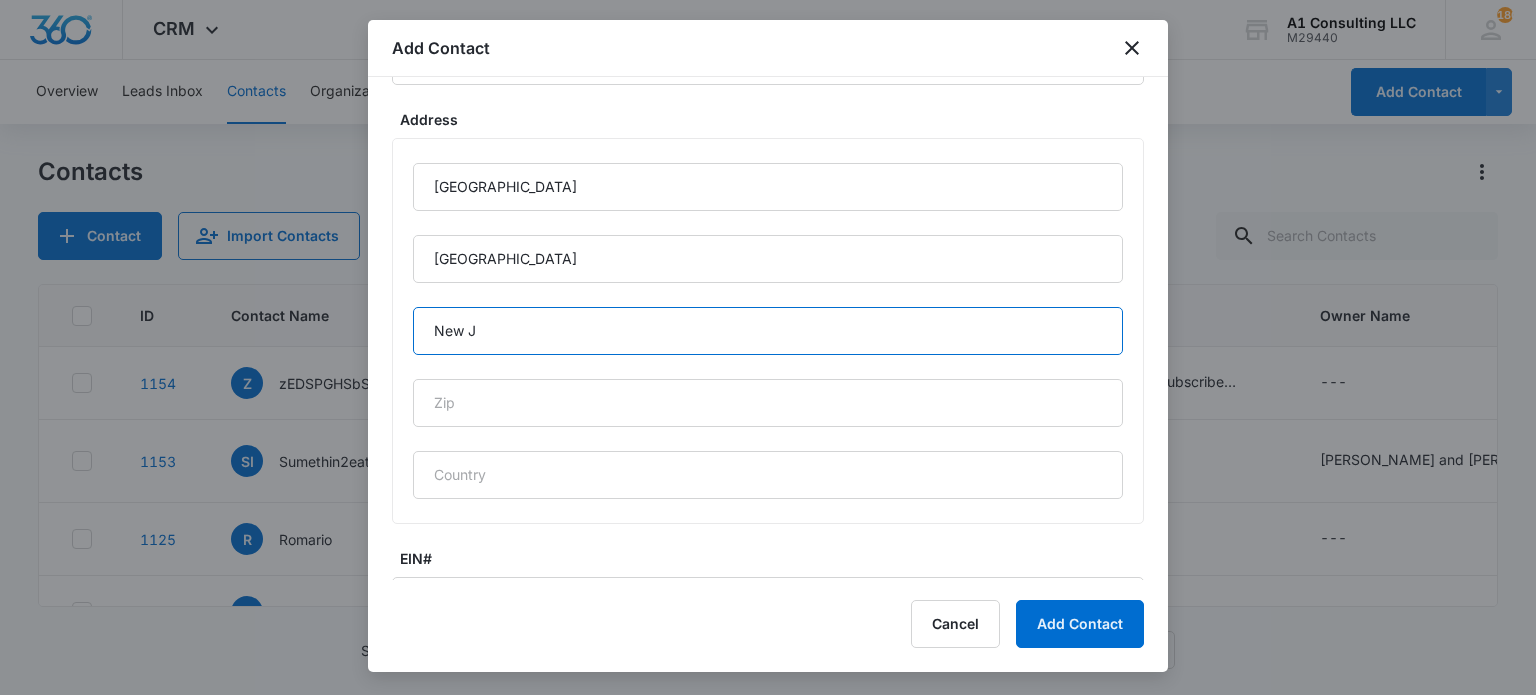 type on "New Jersey" 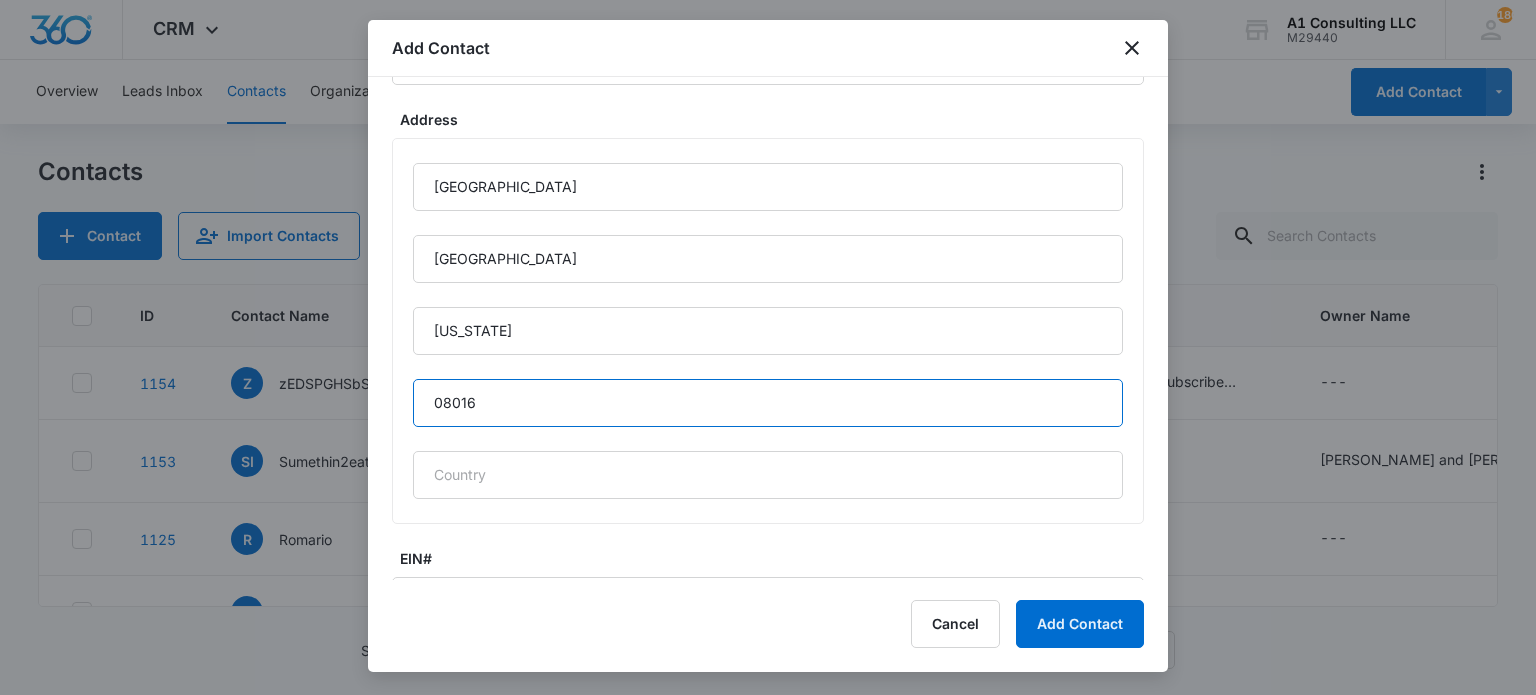 type on "08016" 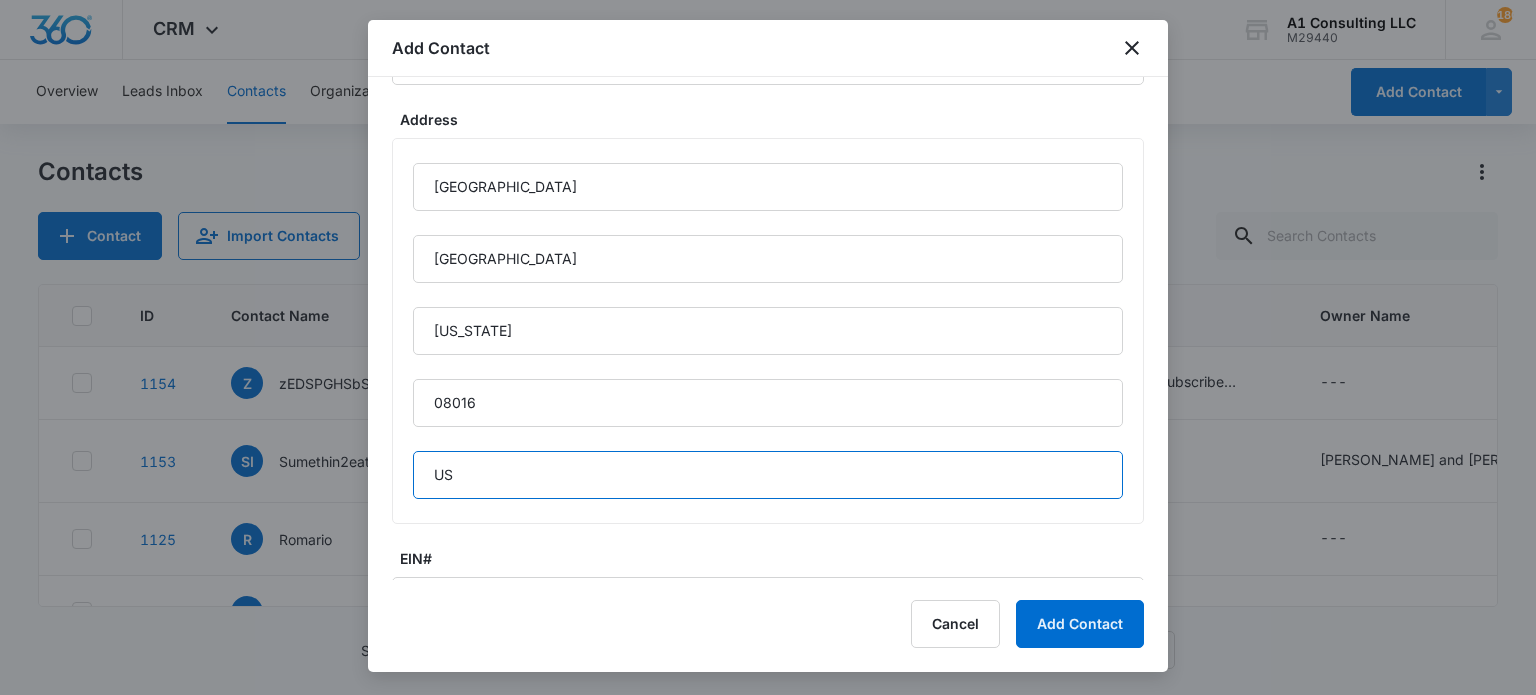 type on "USA" 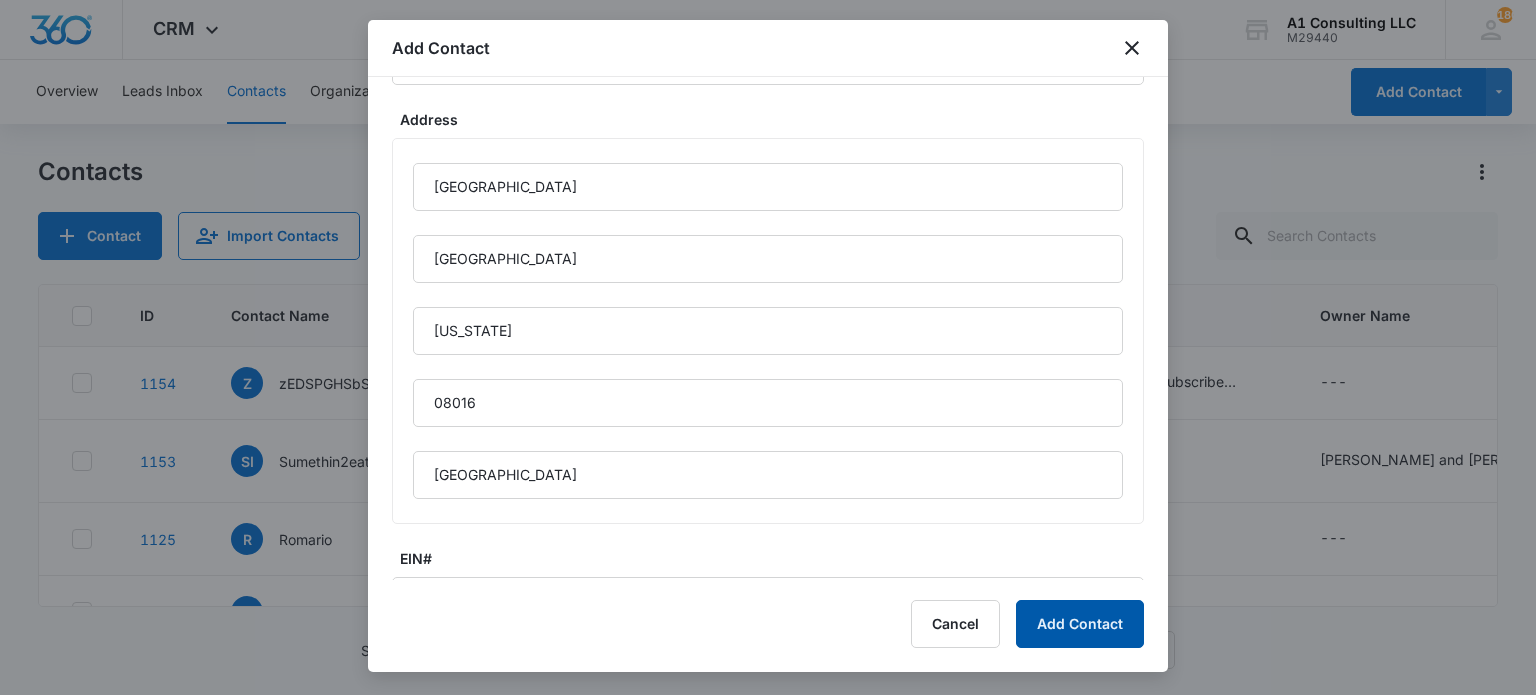 drag, startPoint x: 1076, startPoint y: 632, endPoint x: 811, endPoint y: 687, distance: 270.64737 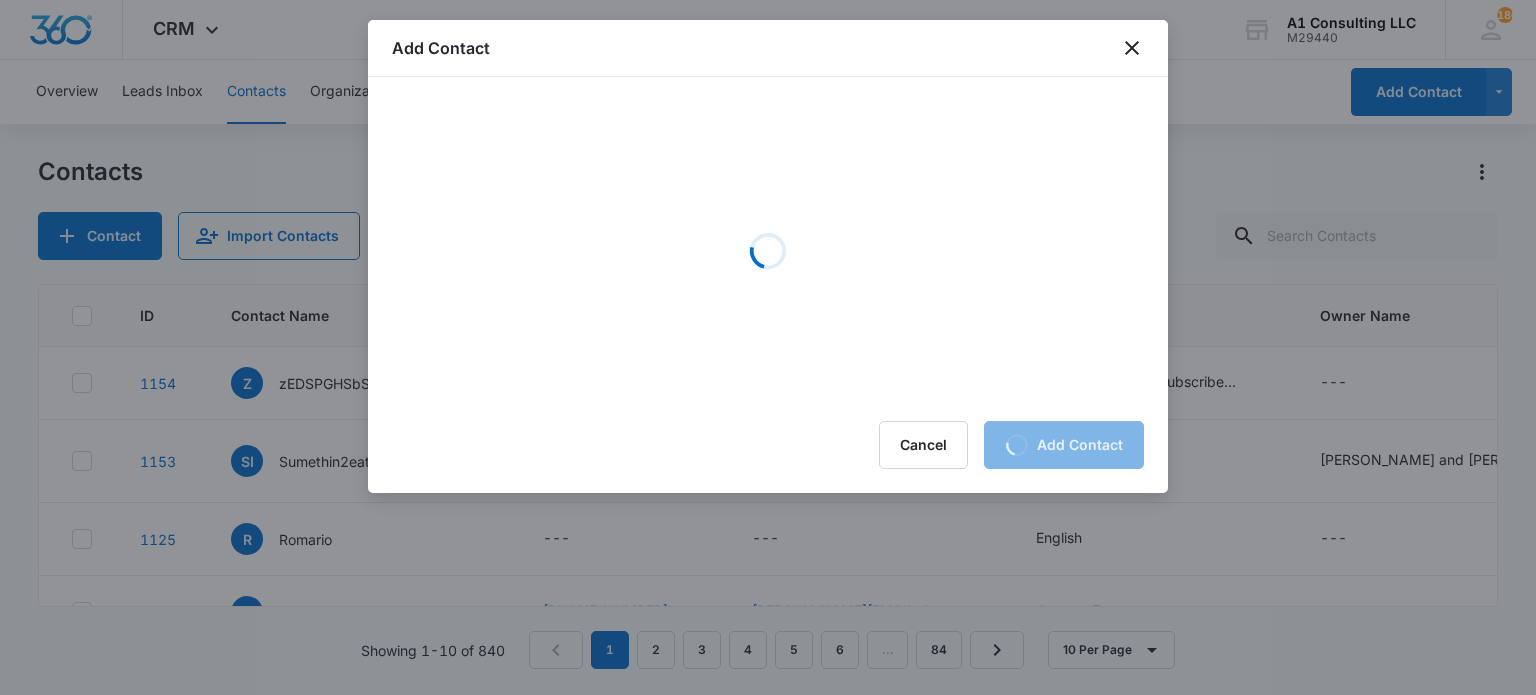scroll, scrollTop: 0, scrollLeft: 0, axis: both 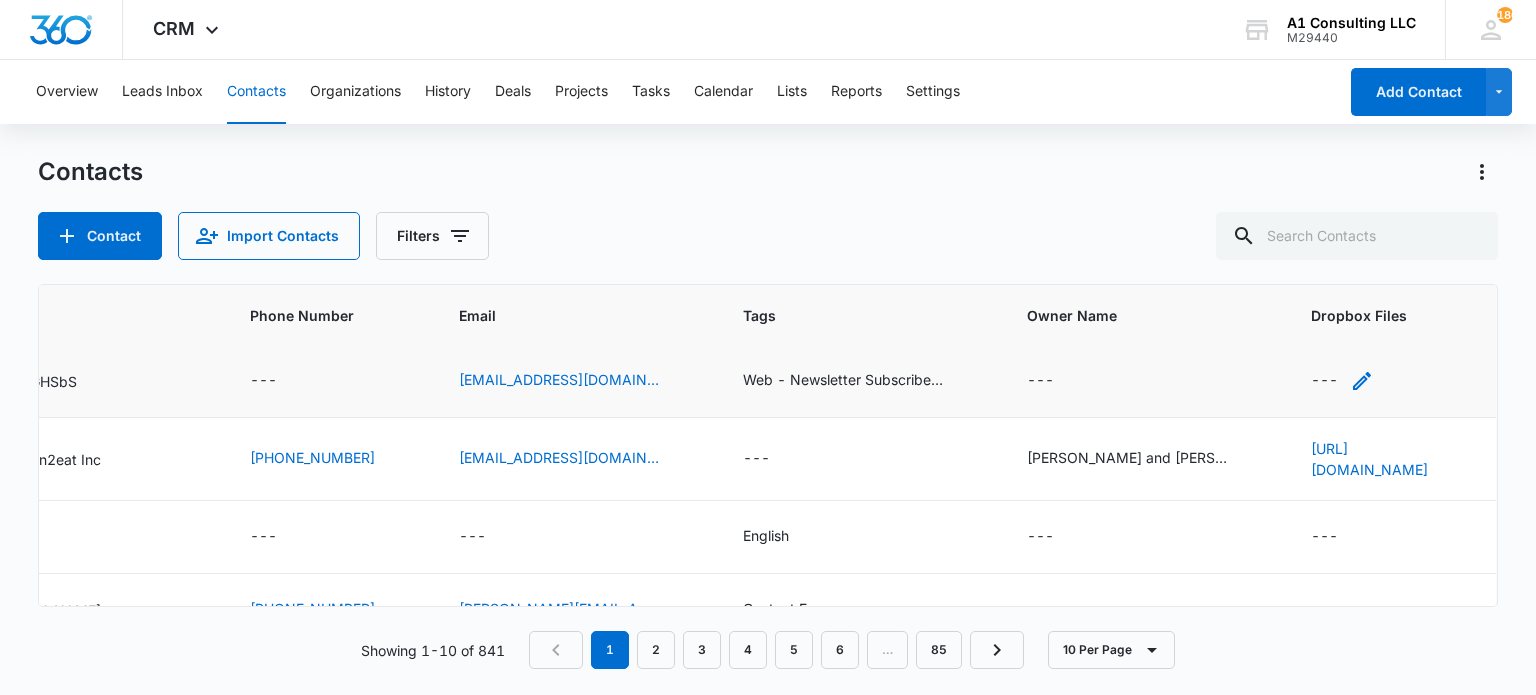click 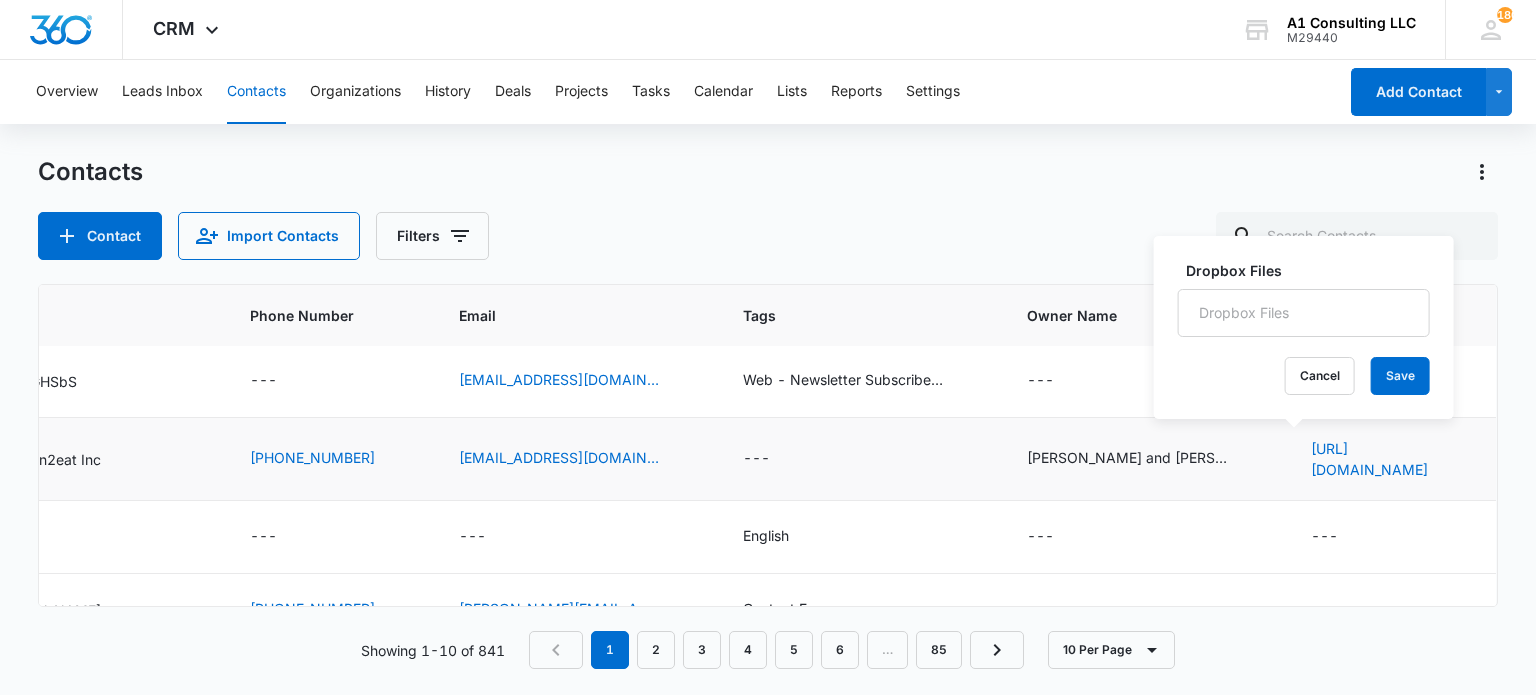 scroll, scrollTop: 0, scrollLeft: 331, axis: horizontal 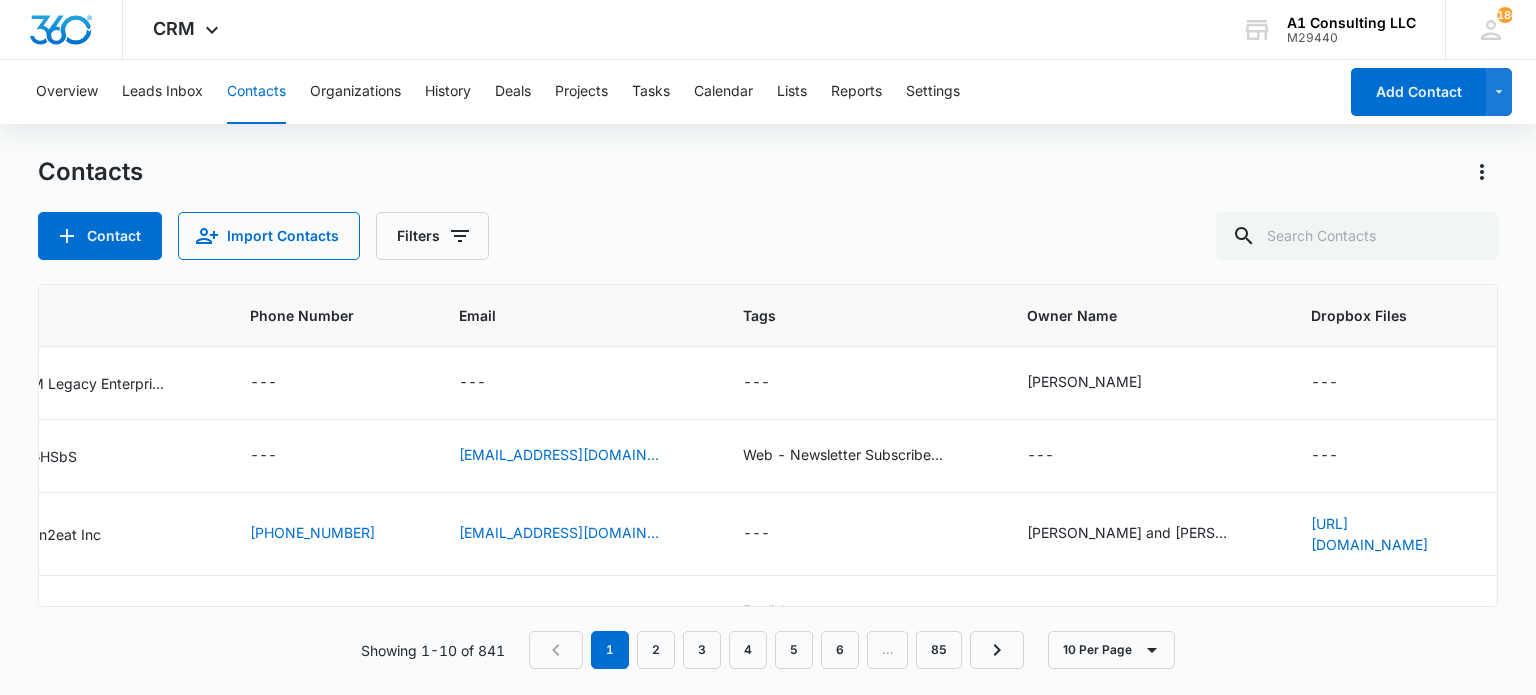 click on "Contact Import Contacts Filters" at bounding box center (767, 236) 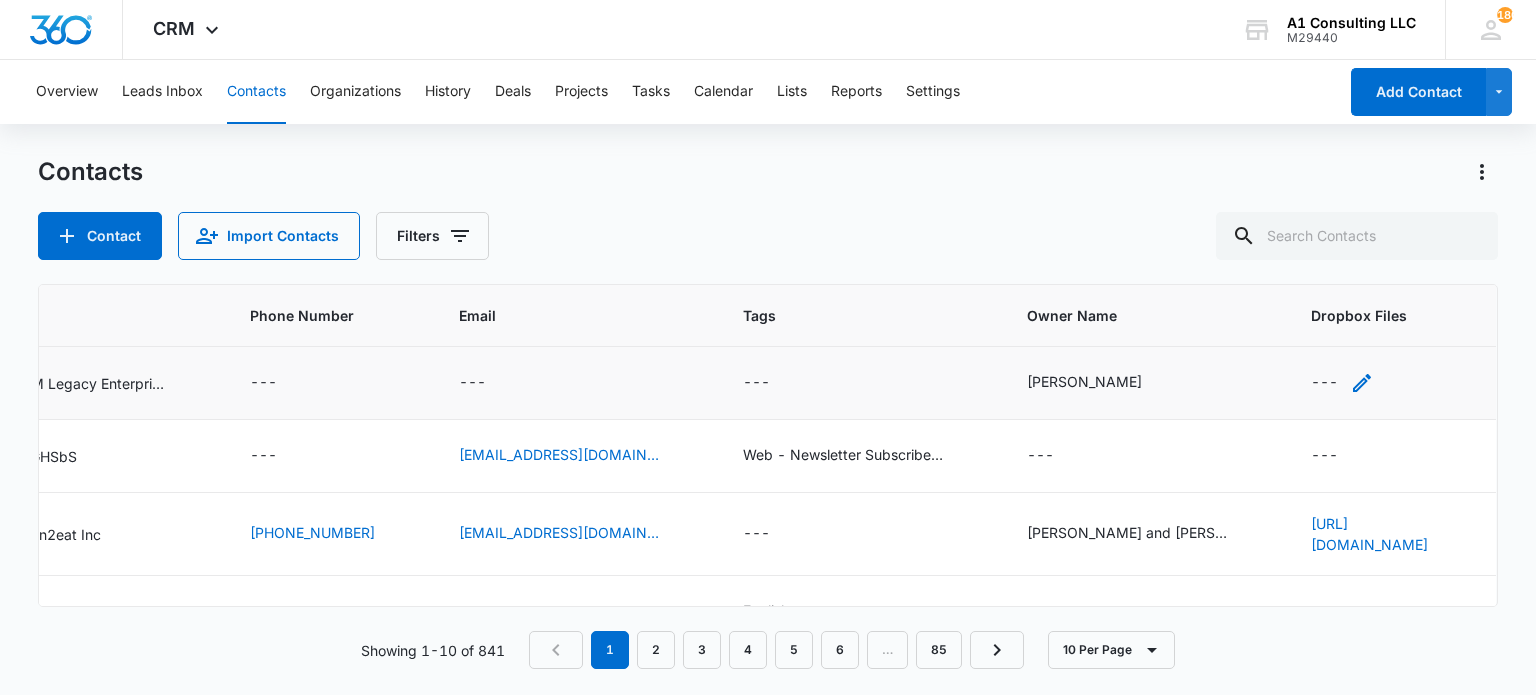 click 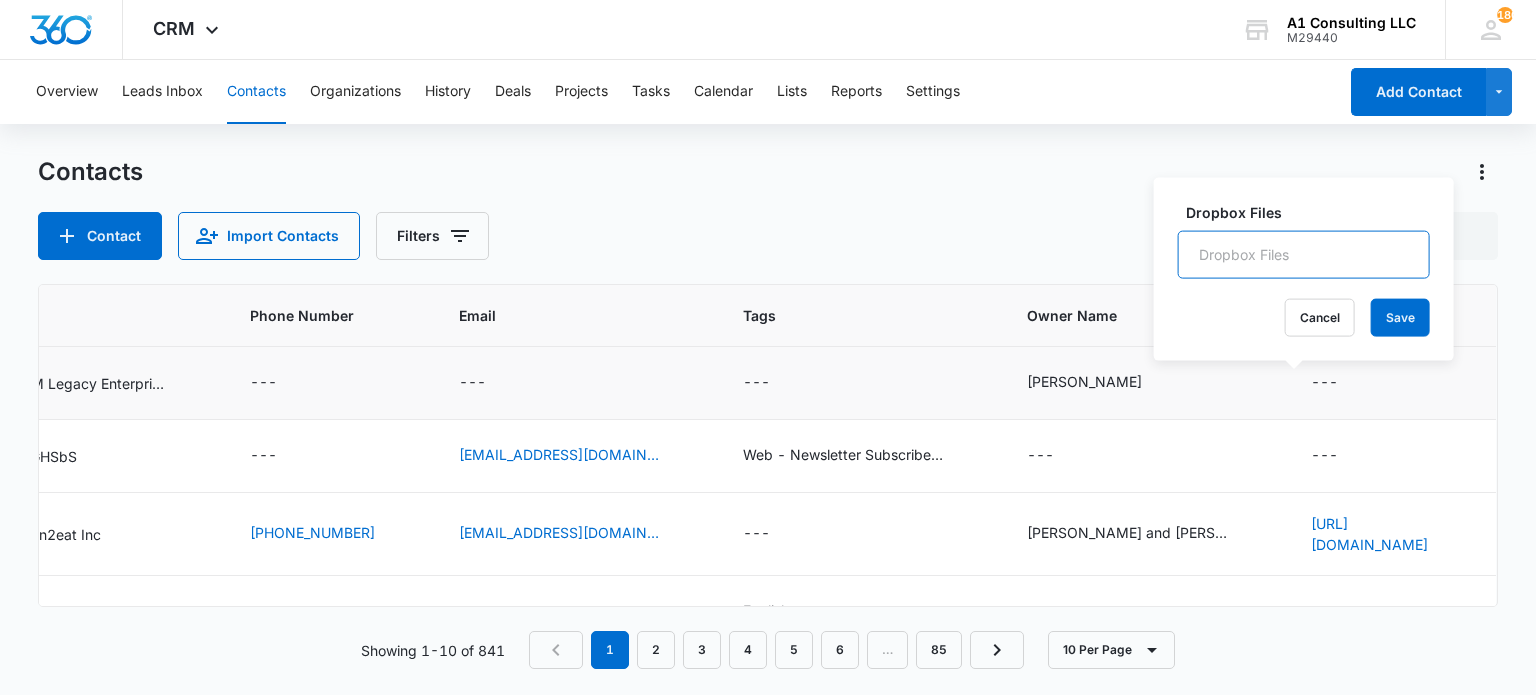 click on "Dropbox Files" at bounding box center (1304, 255) 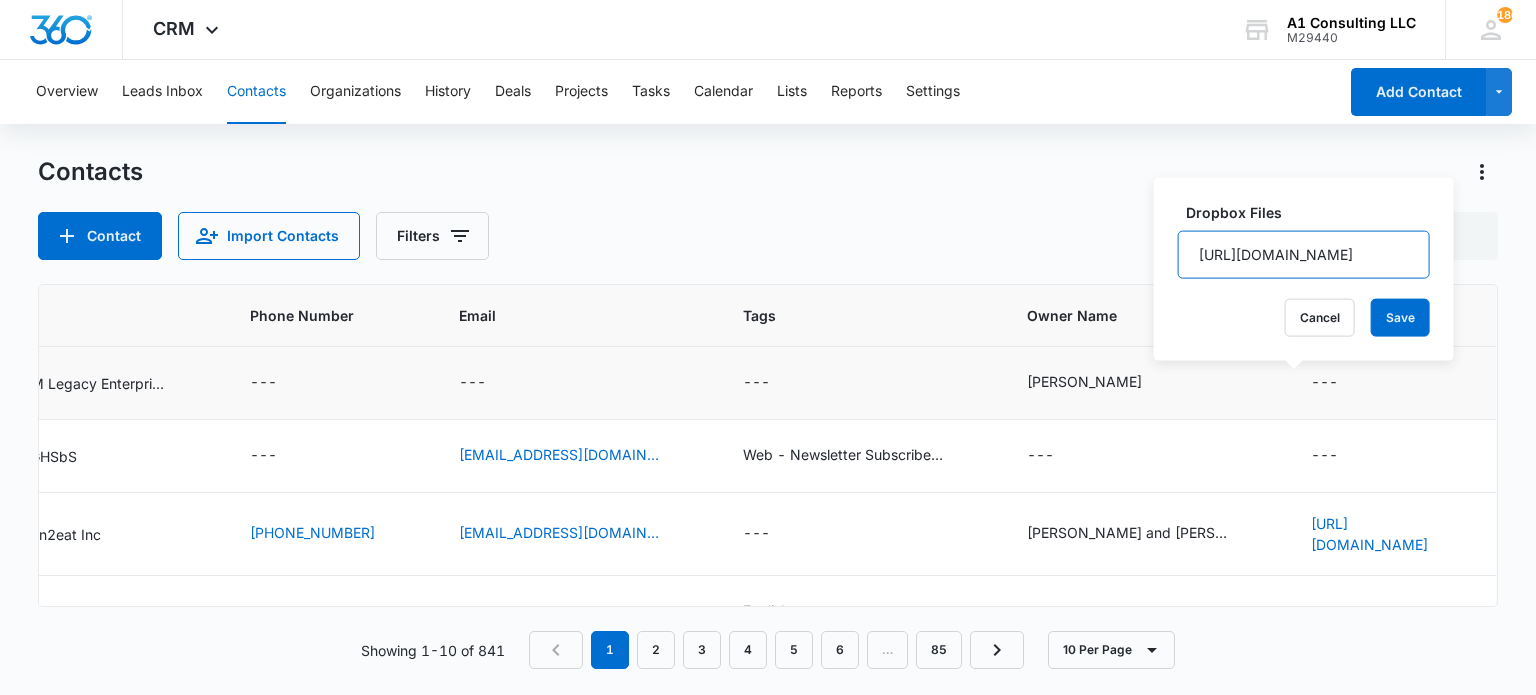 scroll, scrollTop: 0, scrollLeft: 661, axis: horizontal 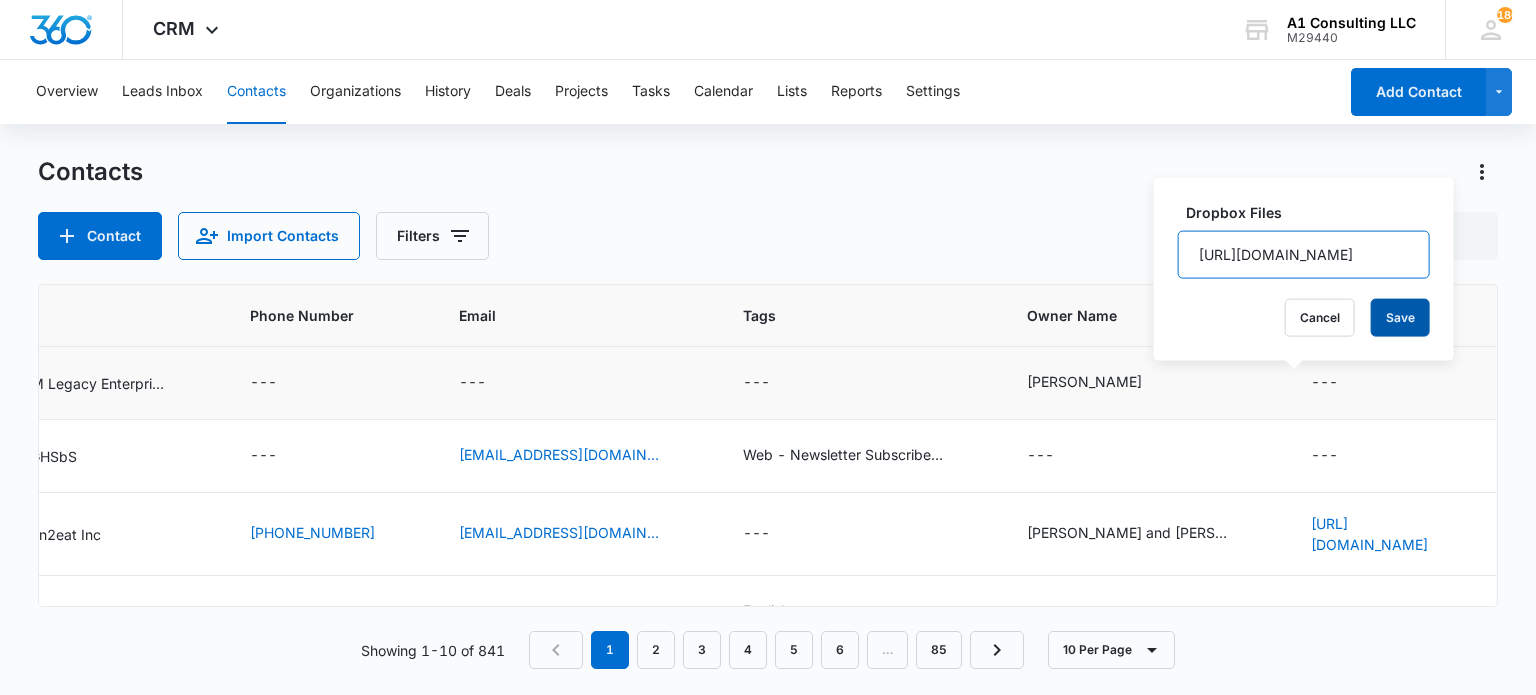 type on "https://www.dropbox.com/scl/fo/yc3wrnimdmfwxtph32zxt/AAipchEf7Q_baC09MCn2e24?rlkey=berlxic1fd1caj797xxd6x1y0&dl=0" 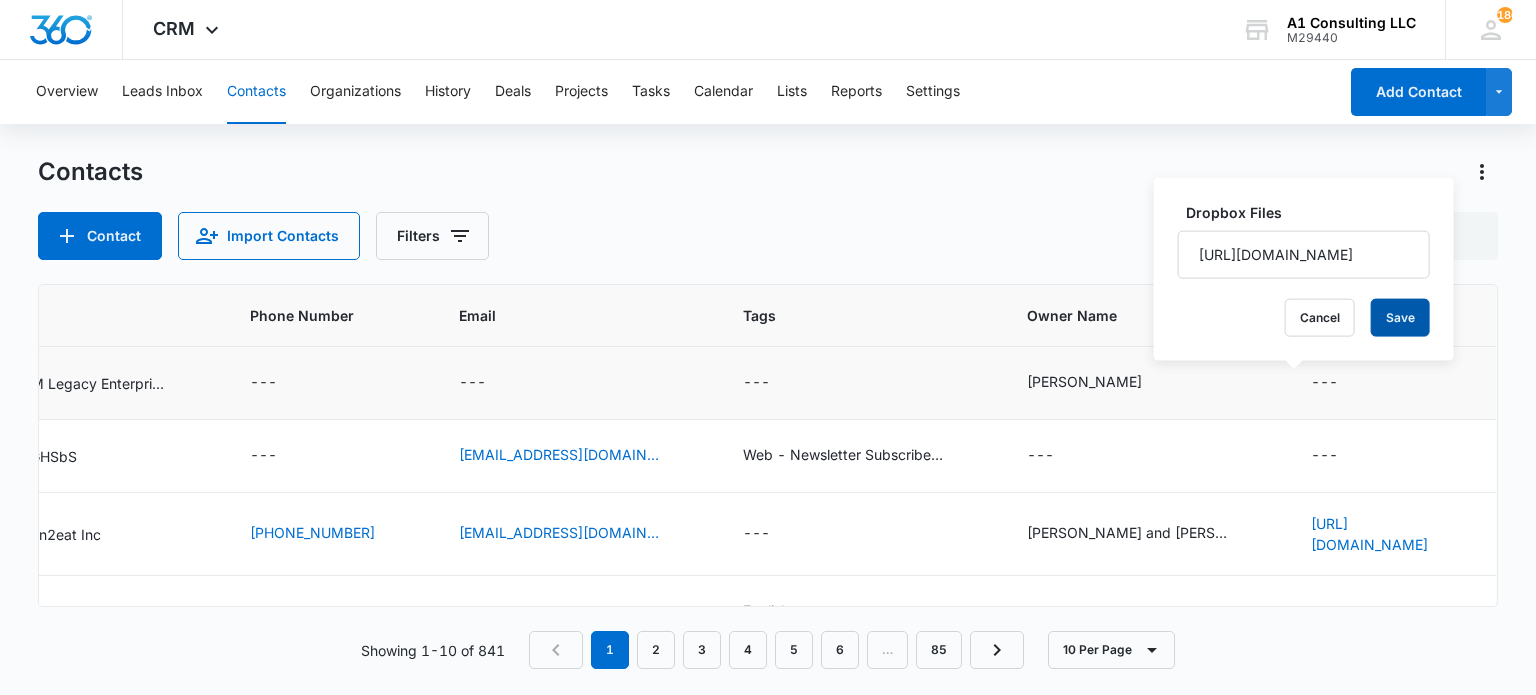 click on "Save" at bounding box center [1400, 318] 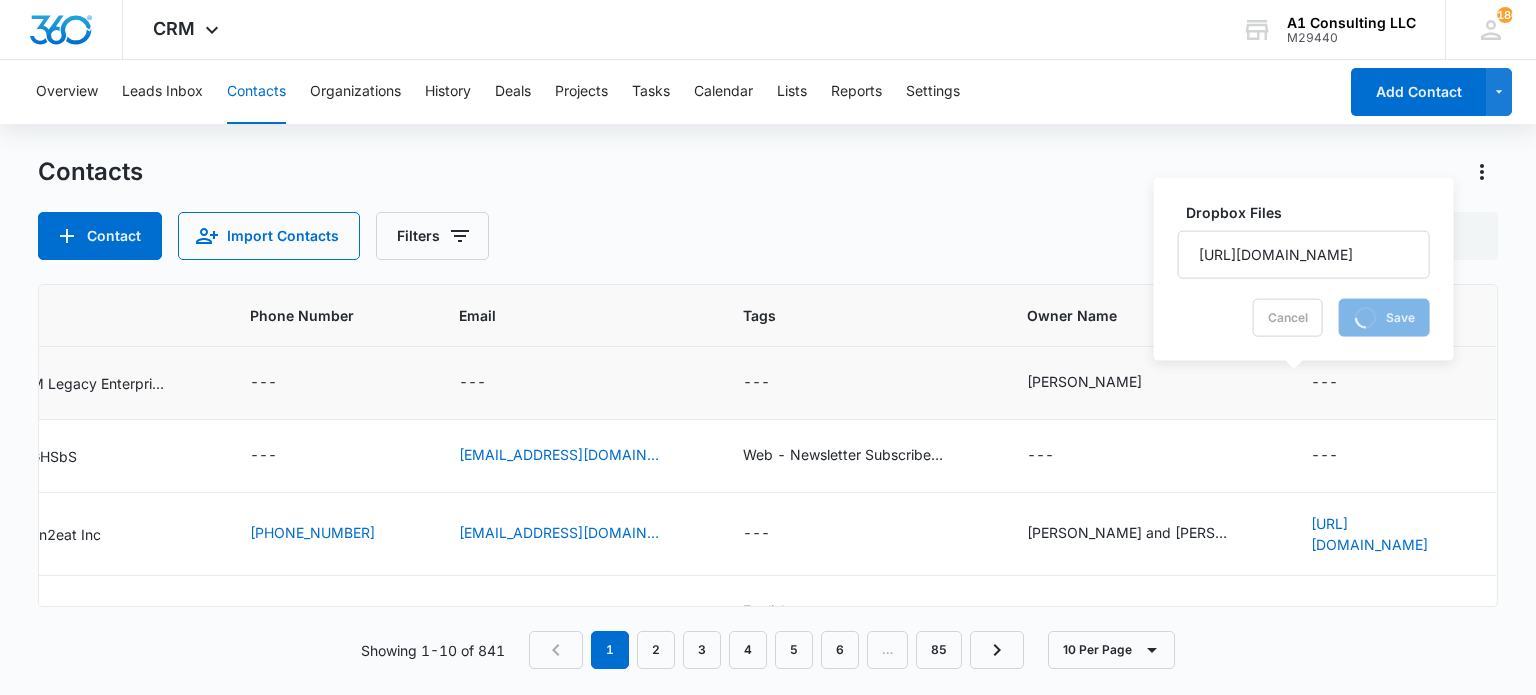 scroll, scrollTop: 0, scrollLeft: 0, axis: both 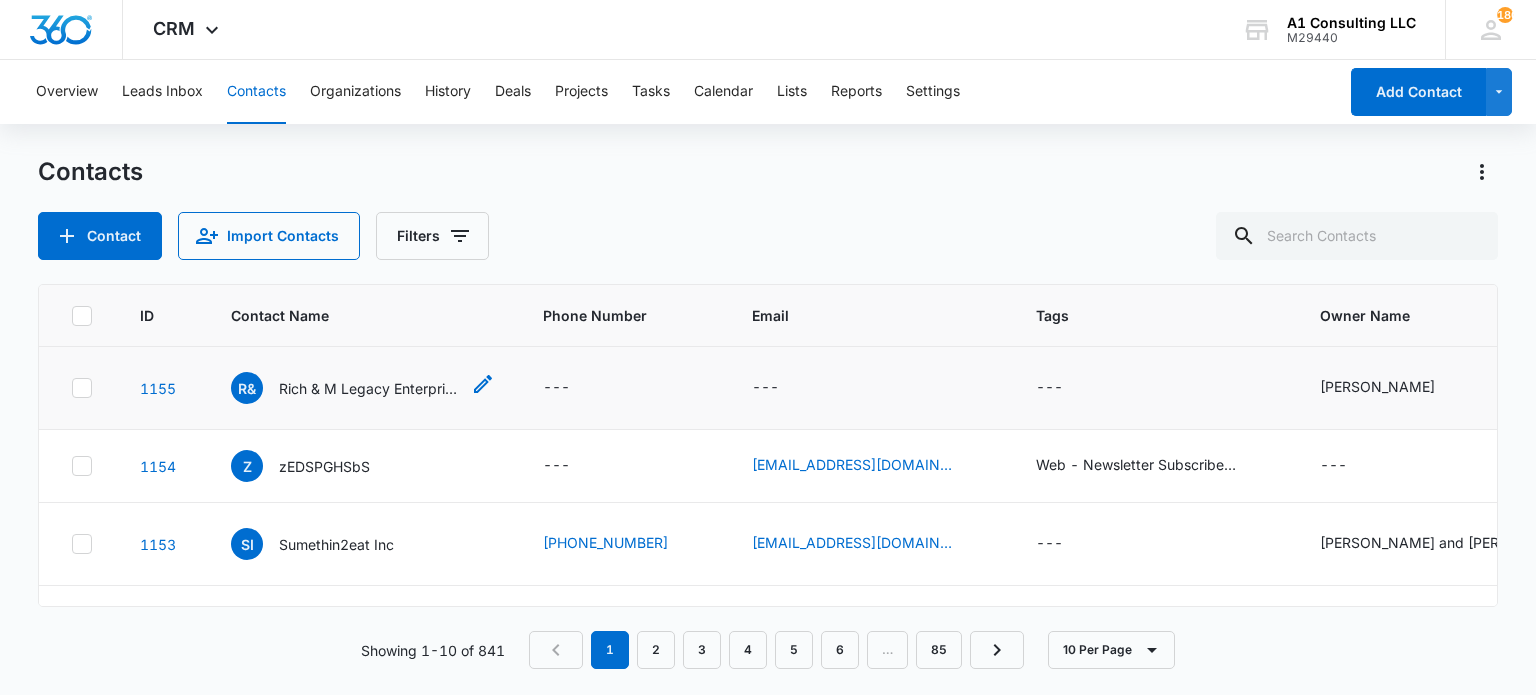 click on "Rich & M Legacy Enterprises LLC" at bounding box center (369, 388) 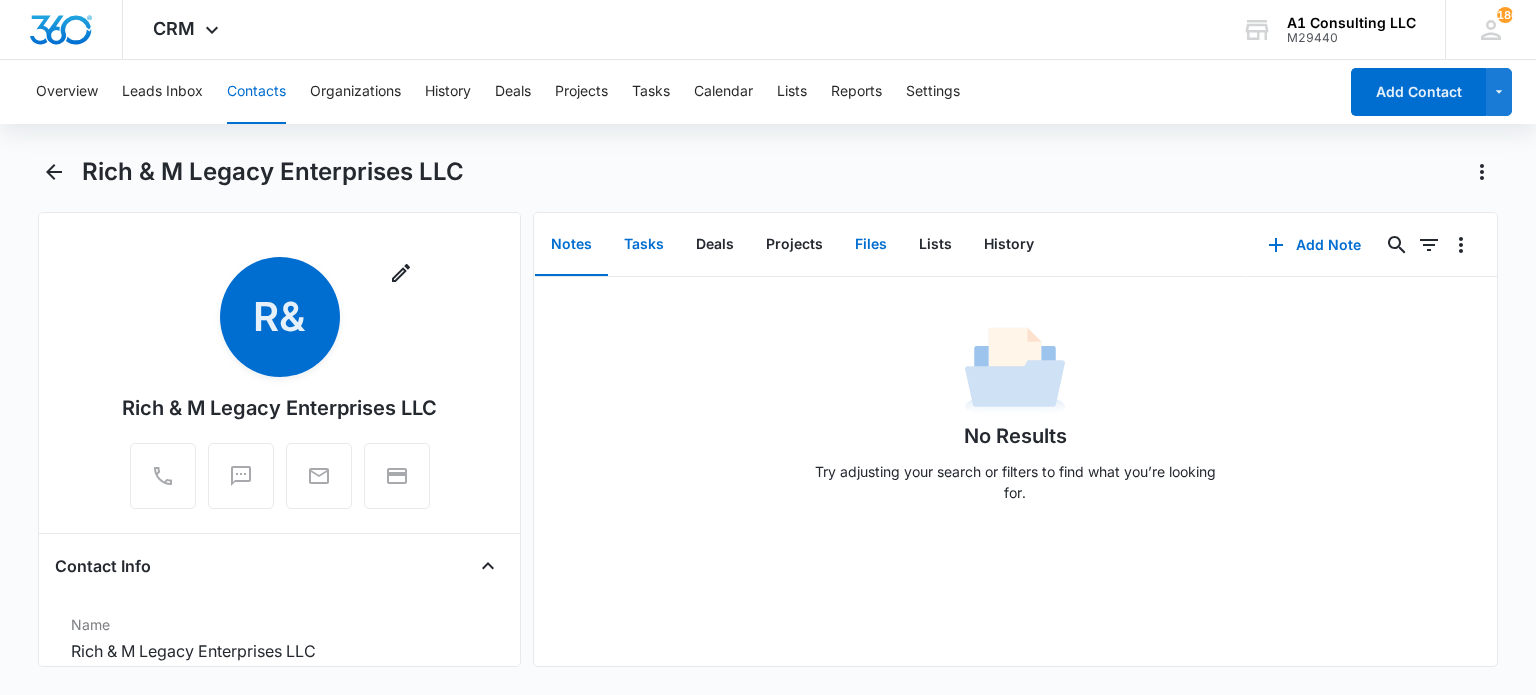 click on "Tasks" at bounding box center [644, 245] 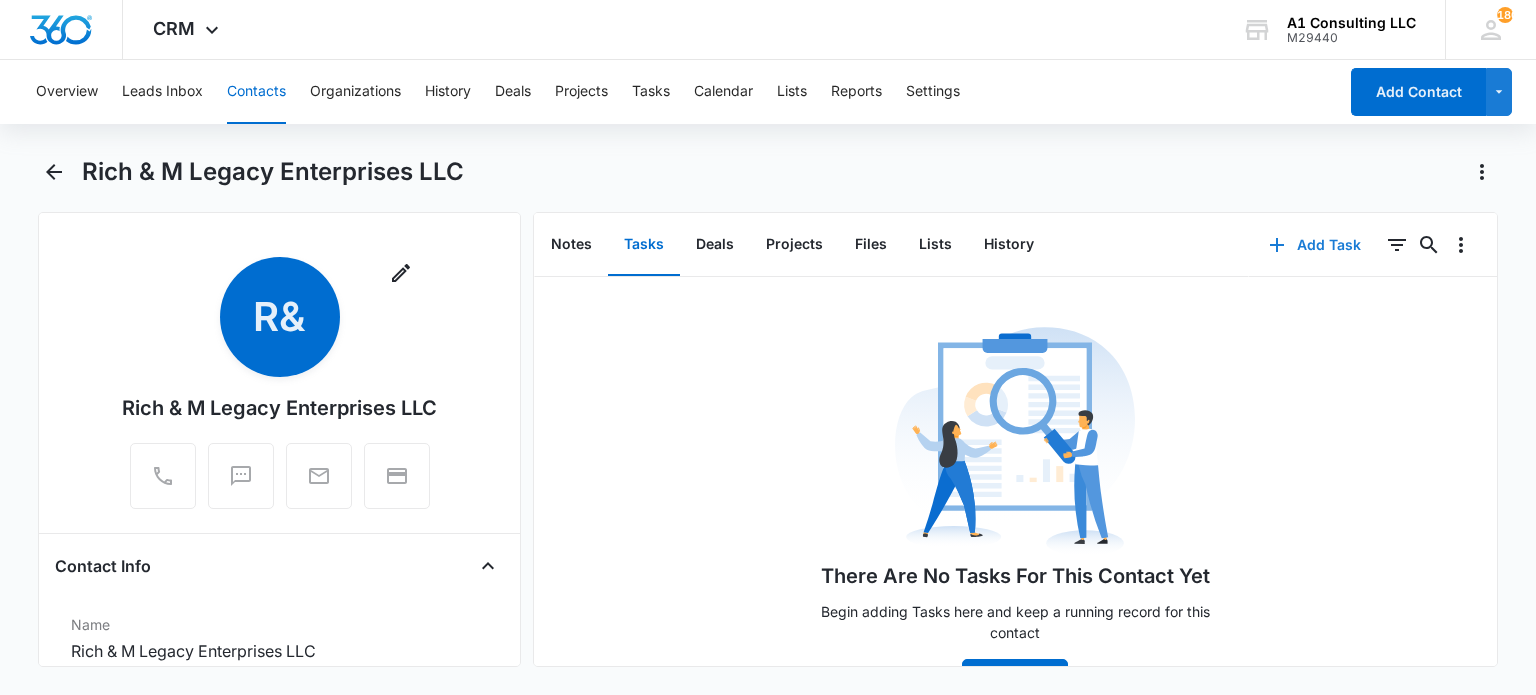 click on "Add Task" at bounding box center [1315, 245] 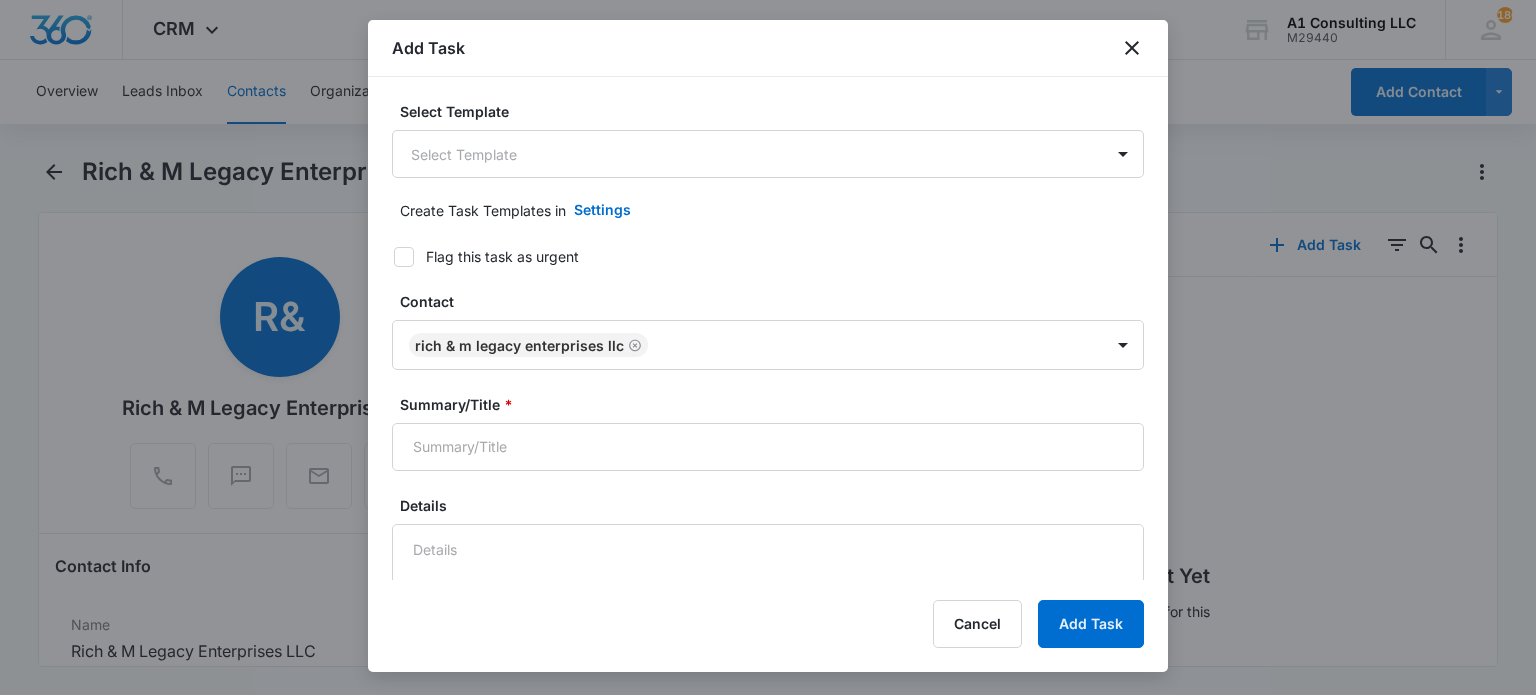 click on "CRM Apps Websites Forms CRM Email Social Content Ads Intelligence Files Brand Settings A1 Consulting LLC M29440 Your Accounts View All 180 LH Laura Henry laura@a1consultingfirm.com My Profile 180 Notifications Support Logout Terms & Conditions   •   Privacy Policy Overview Leads Inbox Contacts Organizations History Deals Projects Tasks Calendar Lists Reports Settings Add Contact Rich & M Legacy Enterprises LLC Remove R& Rich & M Legacy Enterprises LLC Contact Info Name Cancel Save Changes Rich & M Legacy Enterprises LLC Phone Cancel Save Changes --- Email Cancel Save Changes --- Organization Cancel Save Changes --- Address Cancel Save Changes 1317 High Street Burlington New Jersey 08016 USA Details Source Cancel Save Changes A1 Consulting  Contact Type Cancel Save Changes Client Contact Status Cancel Save Changes New Jersey  Assigned To Cancel Save Changes Tags Cancel Save Changes --- Next Contact Date Cancel Save Changes --- Color Tag Current Color: Cancel Save Changes Payments ID ID 1155 Created Cancel" at bounding box center [768, 347] 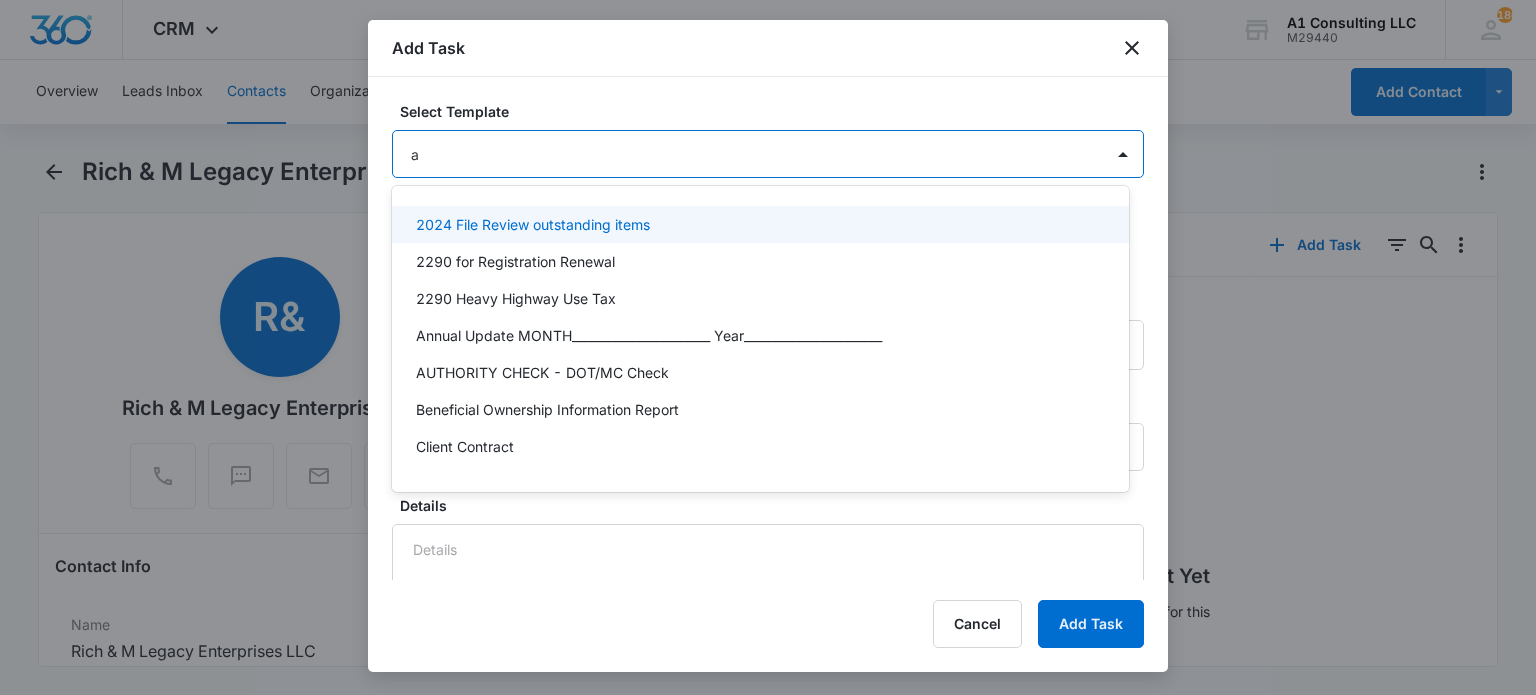 type on "an" 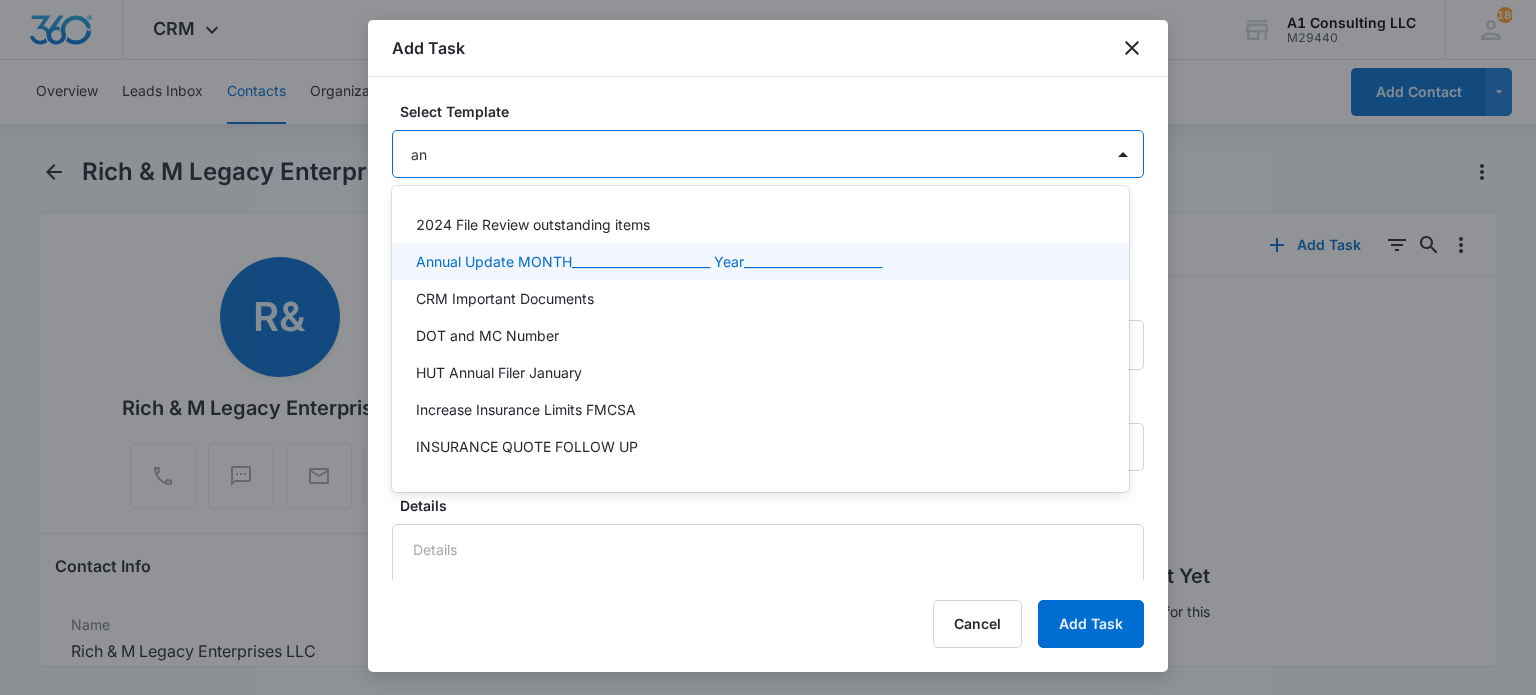 click on "Annual Update MONTH_______________________  Year_______________________" at bounding box center (649, 261) 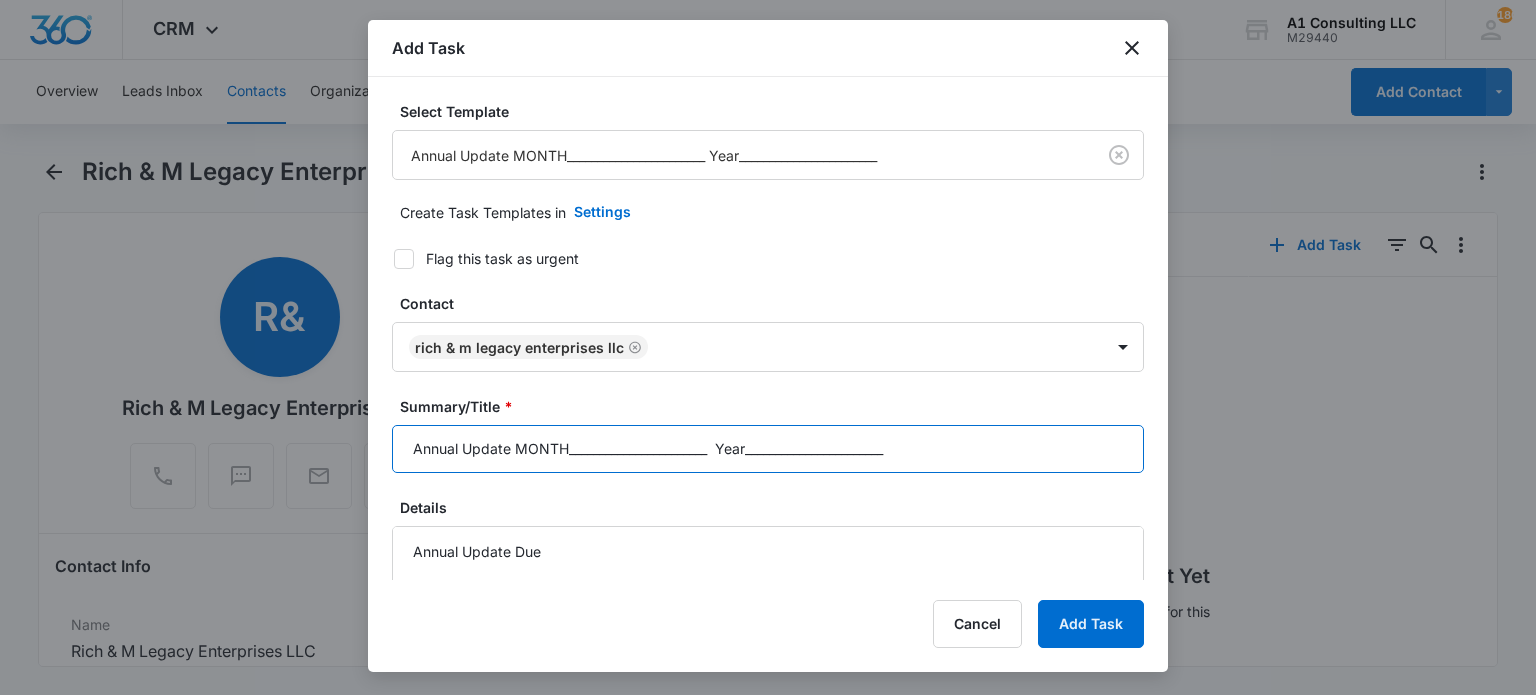 drag, startPoint x: 904, startPoint y: 457, endPoint x: 515, endPoint y: 460, distance: 389.01157 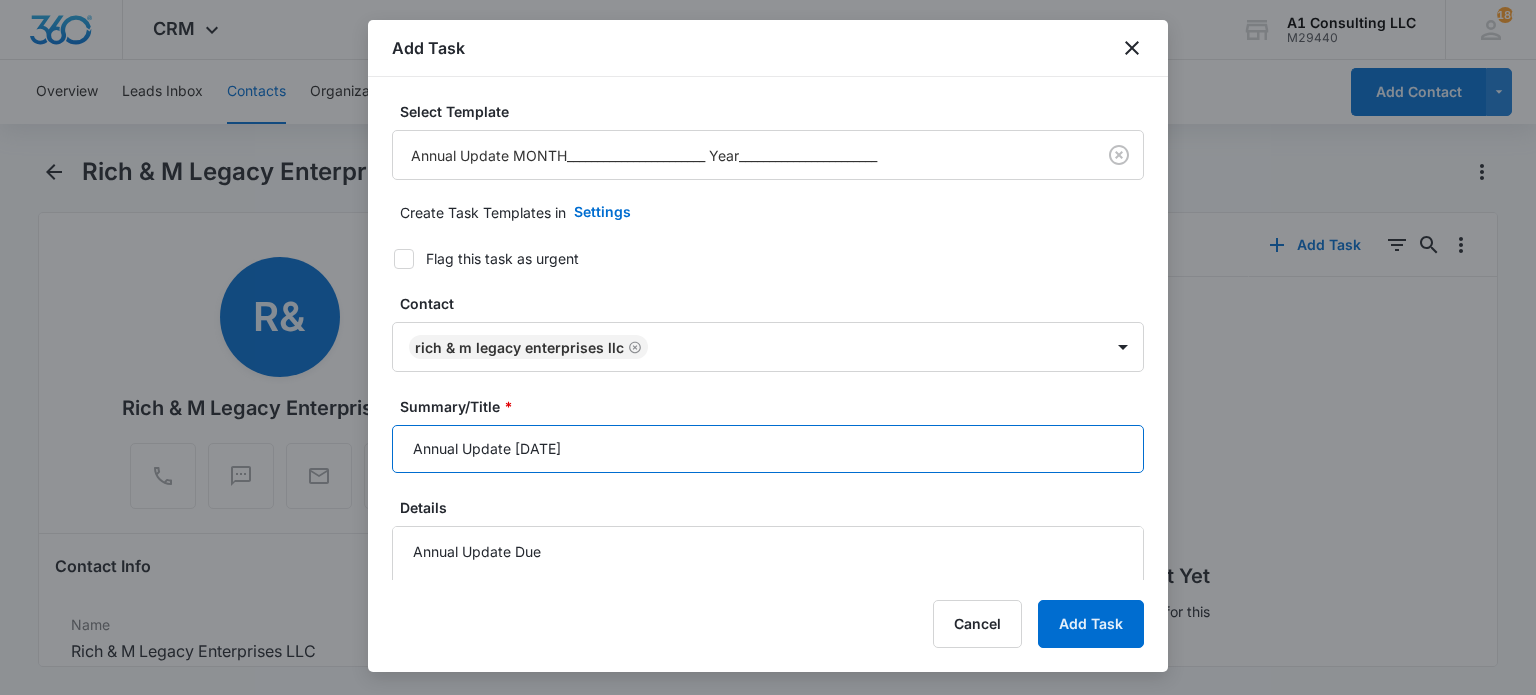 type on "Annual Update June 2025" 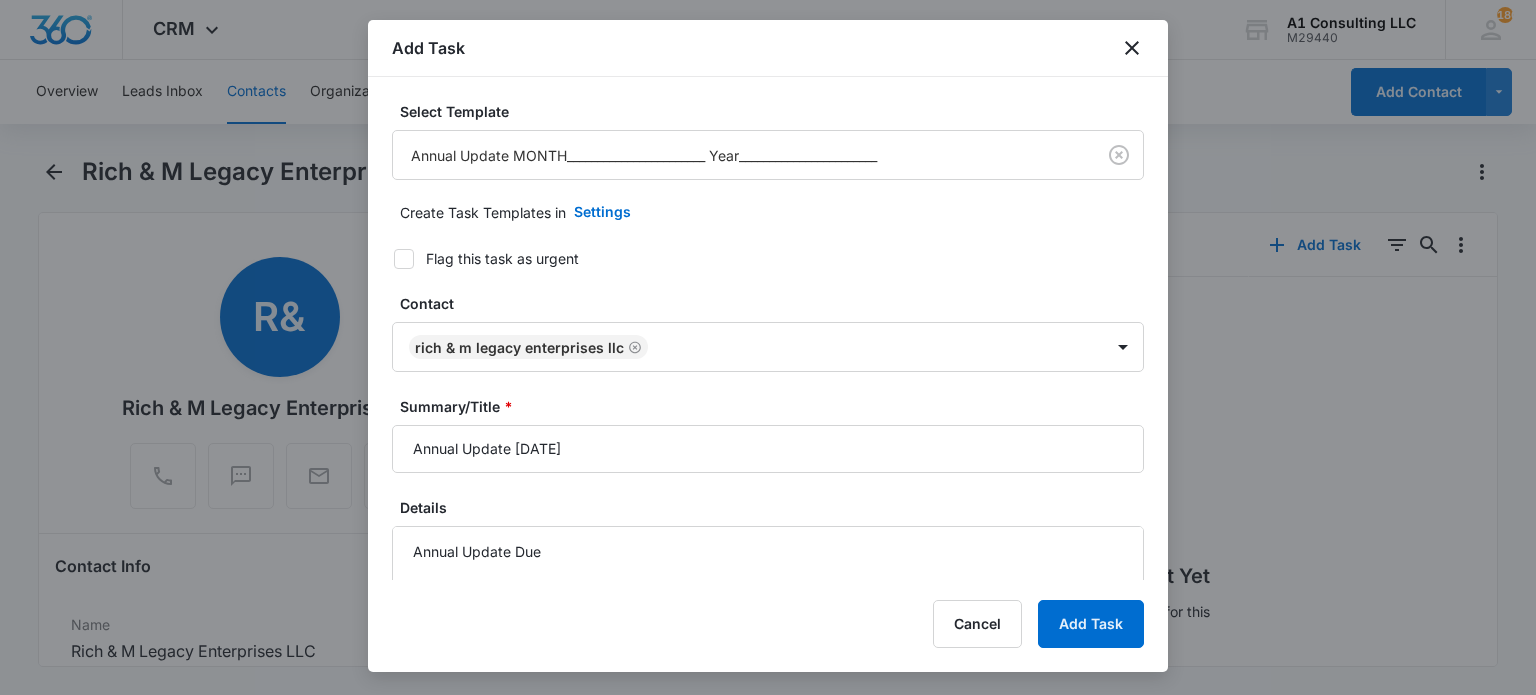 click on "Flag this task as urgent" at bounding box center (502, 258) 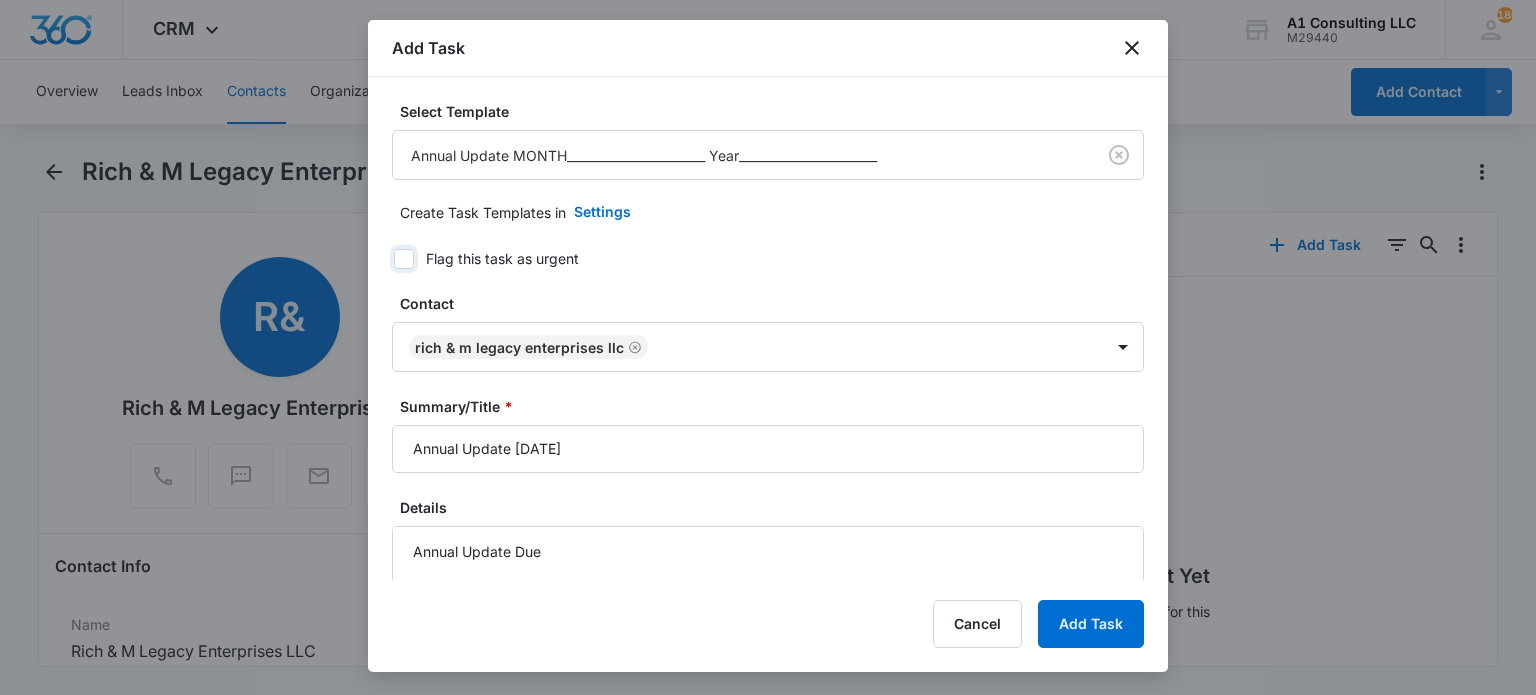 click on "Flag this task as urgent" at bounding box center (387, 259) 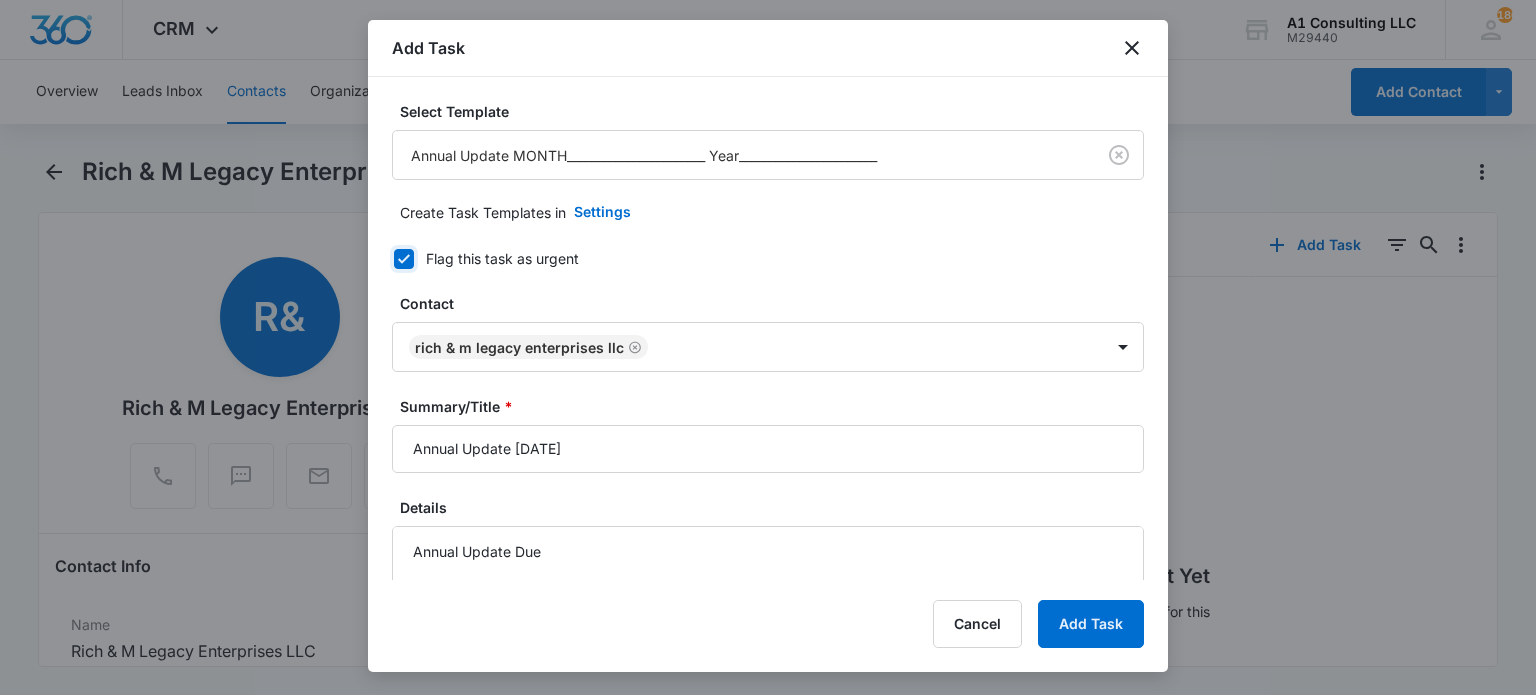 checkbox on "true" 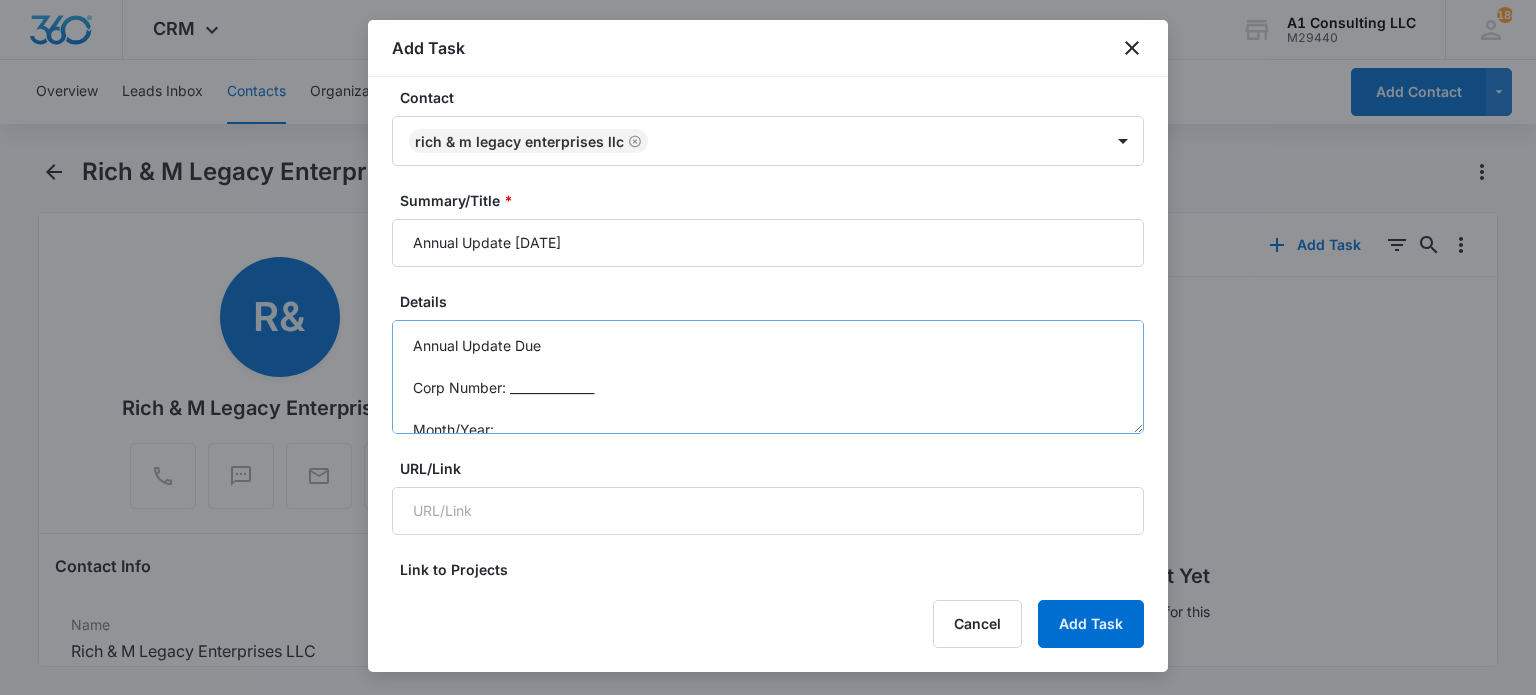 scroll, scrollTop: 210, scrollLeft: 0, axis: vertical 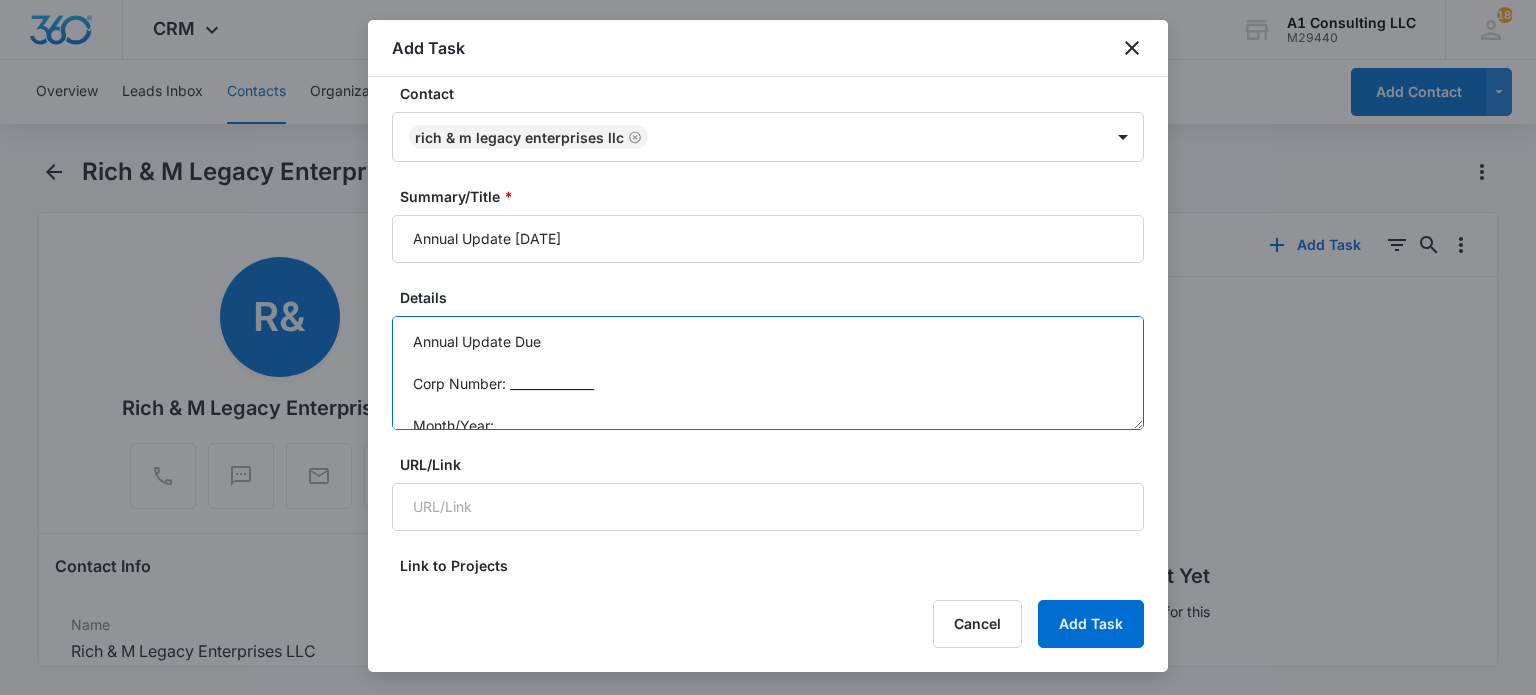 drag, startPoint x: 633, startPoint y: 397, endPoint x: 522, endPoint y: 395, distance: 111.01801 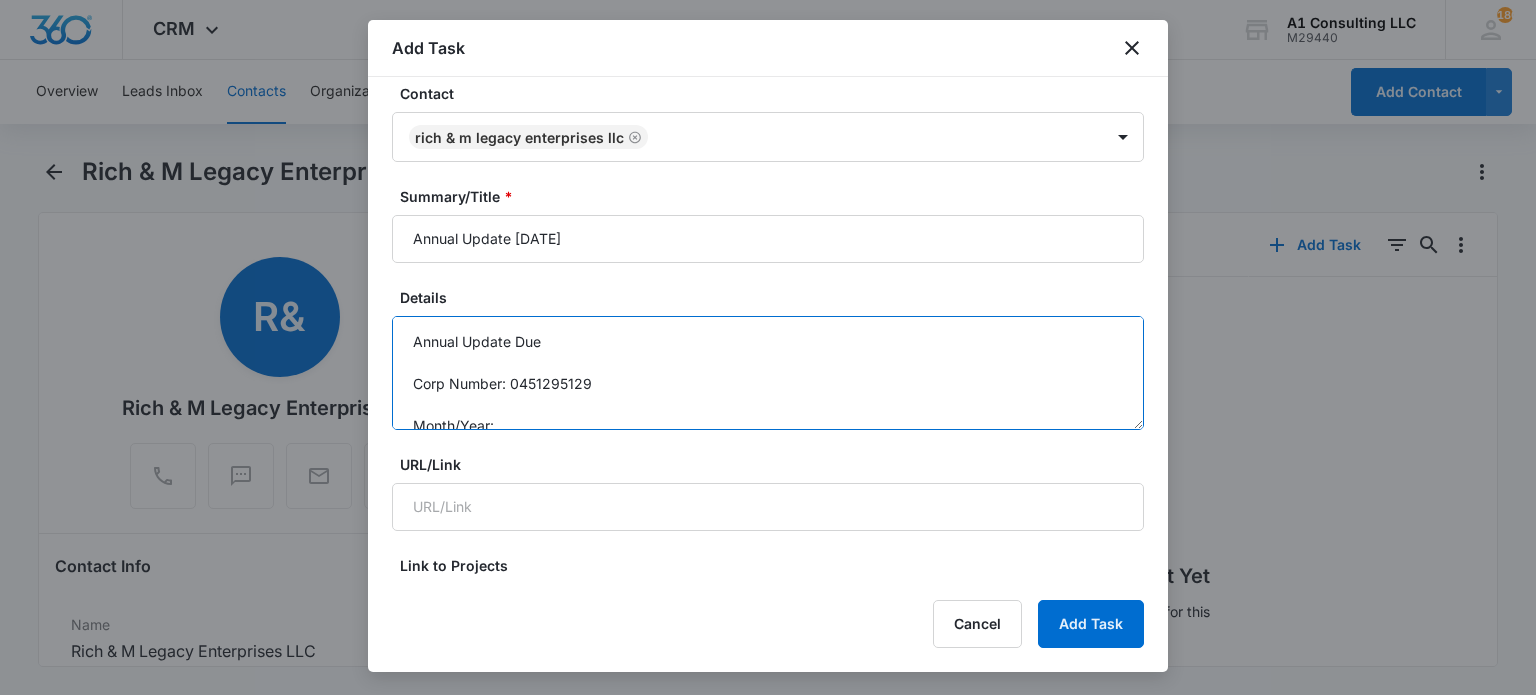scroll, scrollTop: 42, scrollLeft: 0, axis: vertical 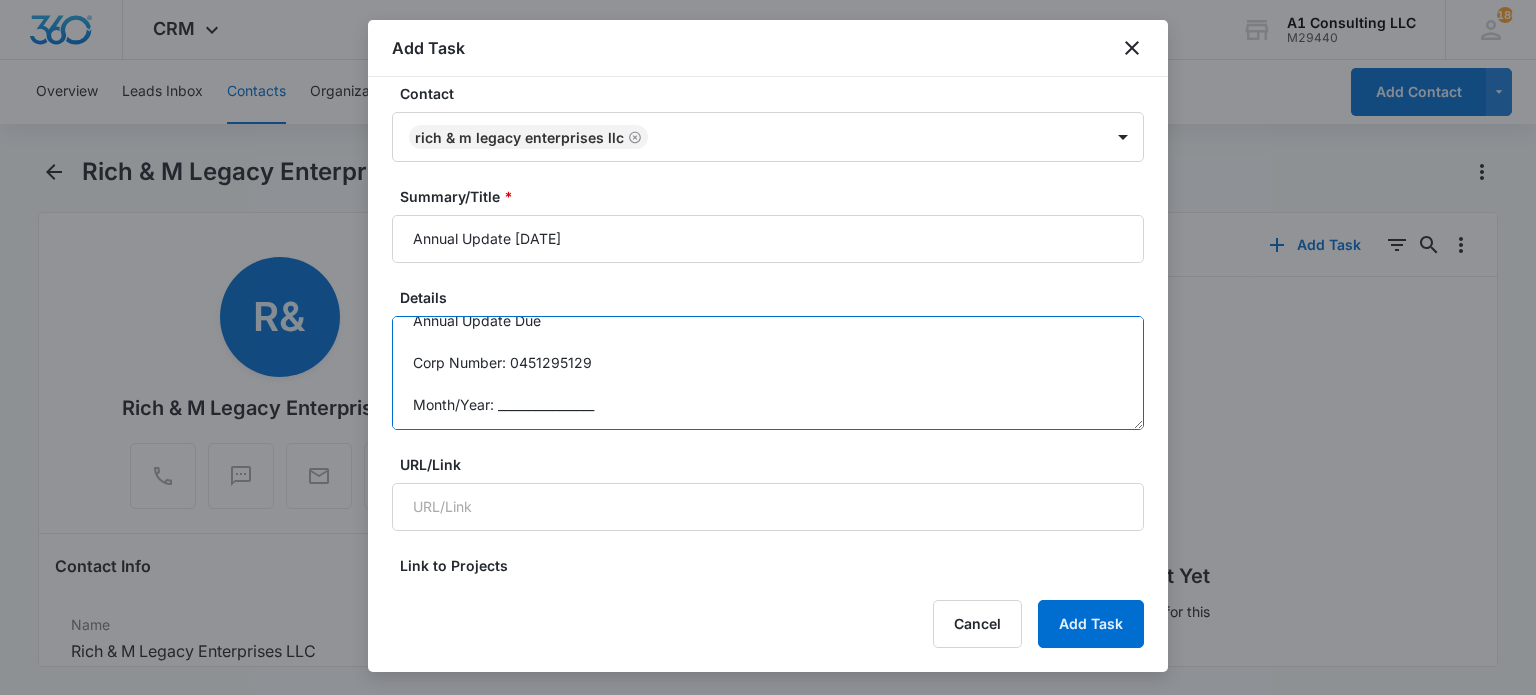drag, startPoint x: 608, startPoint y: 387, endPoint x: 493, endPoint y: 391, distance: 115.06954 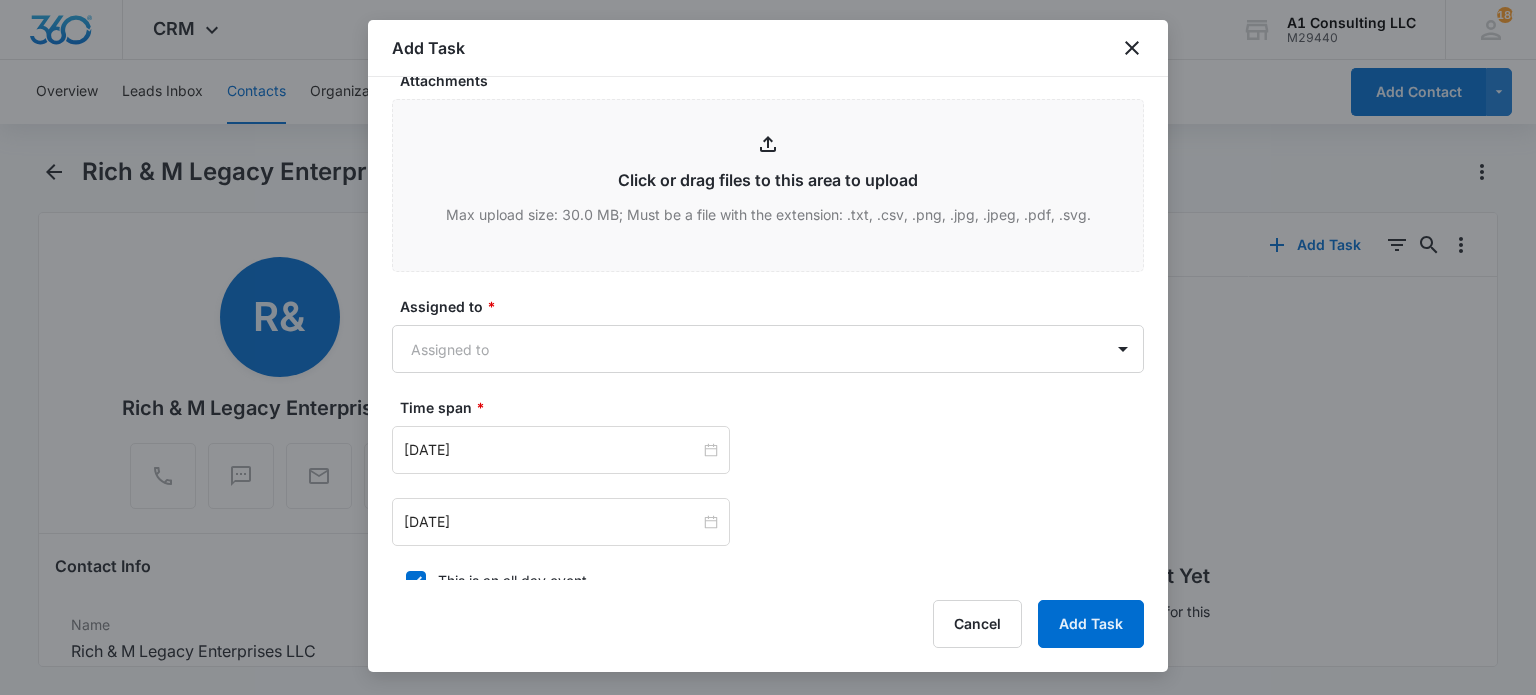 scroll, scrollTop: 1143, scrollLeft: 0, axis: vertical 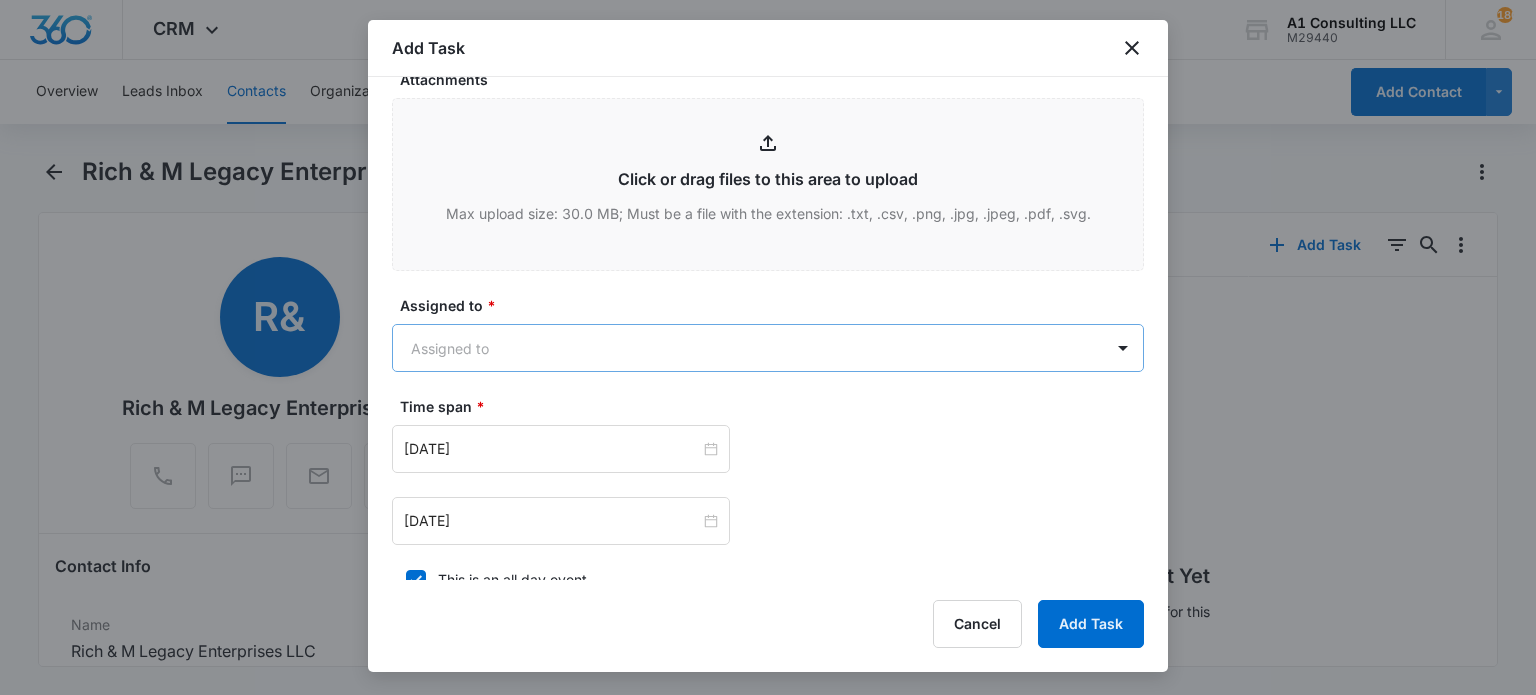 type on "Annual Update Due
Corp Number: 0451295129
Month/Year: 06/2025" 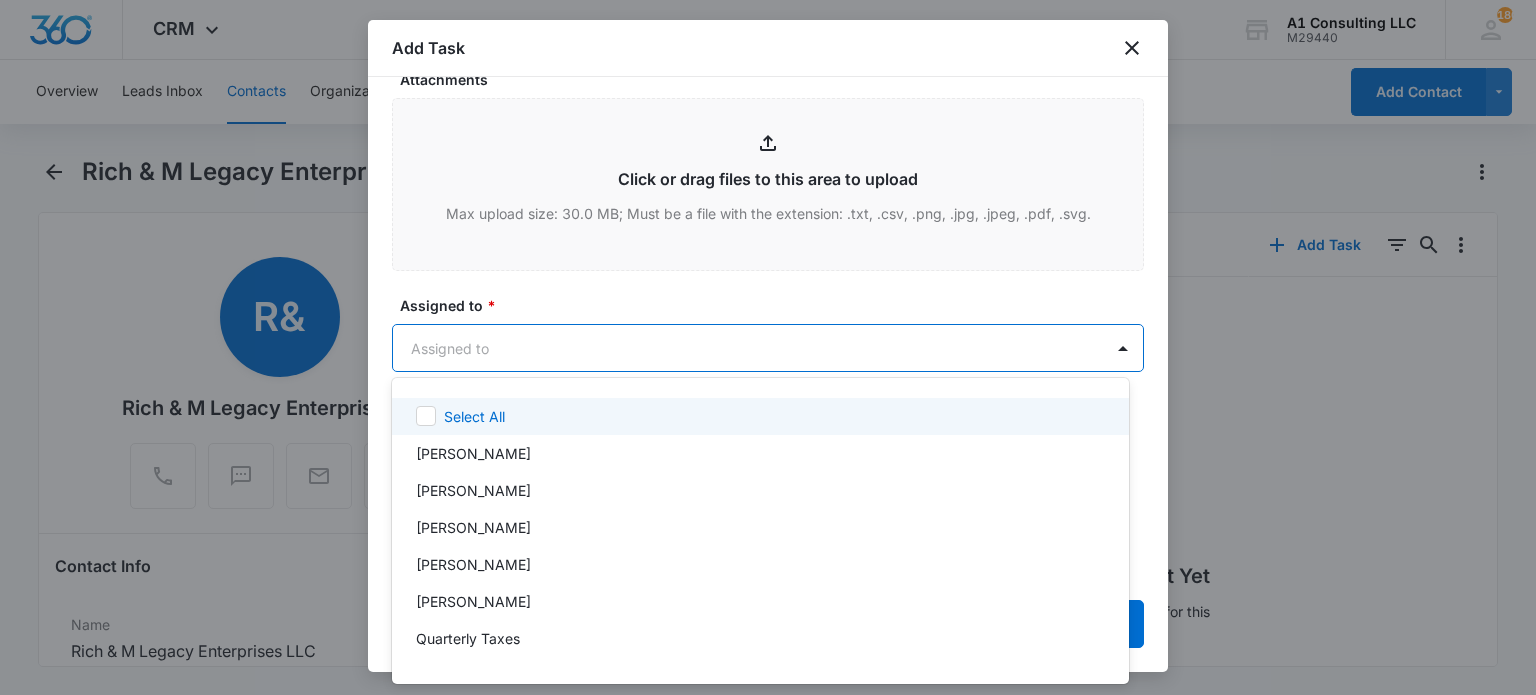 click on "CRM Apps Websites Forms CRM Email Social Content Ads Intelligence Files Brand Settings A1 Consulting LLC M29440 Your Accounts View All 180 LH Laura Henry laura@a1consultingfirm.com My Profile 180 Notifications Support Logout Terms & Conditions   •   Privacy Policy Overview Leads Inbox Contacts Organizations History Deals Projects Tasks Calendar Lists Reports Settings Add Contact Rich & M Legacy Enterprises LLC Remove R& Rich & M Legacy Enterprises LLC Contact Info Name Cancel Save Changes Rich & M Legacy Enterprises LLC Phone Cancel Save Changes --- Email Cancel Save Changes --- Organization Cancel Save Changes --- Address Cancel Save Changes 1317 High Street Burlington New Jersey 08016 USA Details Source Cancel Save Changes A1 Consulting  Contact Type Cancel Save Changes Client Contact Status Cancel Save Changes New Jersey  Assigned To Cancel Save Changes Tags Cancel Save Changes --- Next Contact Date Cancel Save Changes --- Color Tag Current Color: Cancel Save Changes Payments ID ID 1155 Created Cancel" at bounding box center (768, 347) 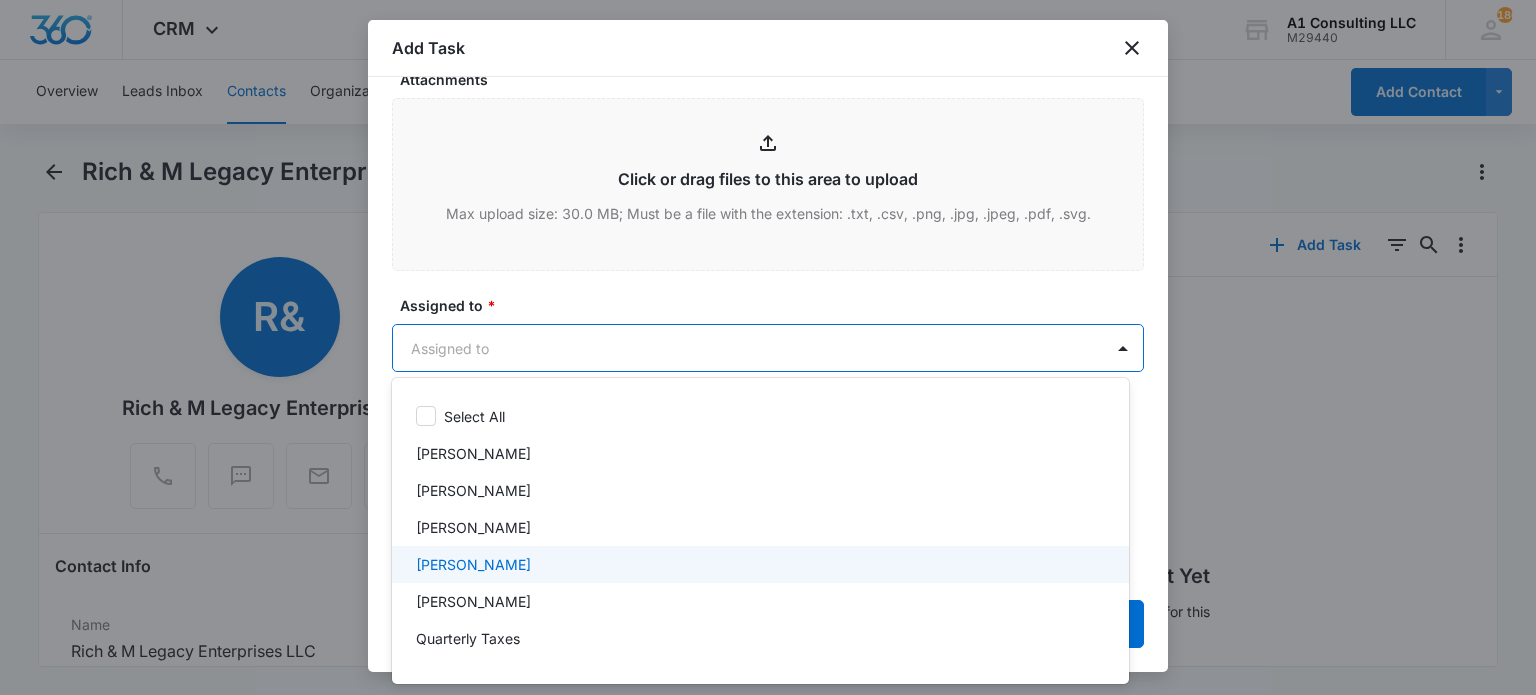 scroll, scrollTop: 177, scrollLeft: 0, axis: vertical 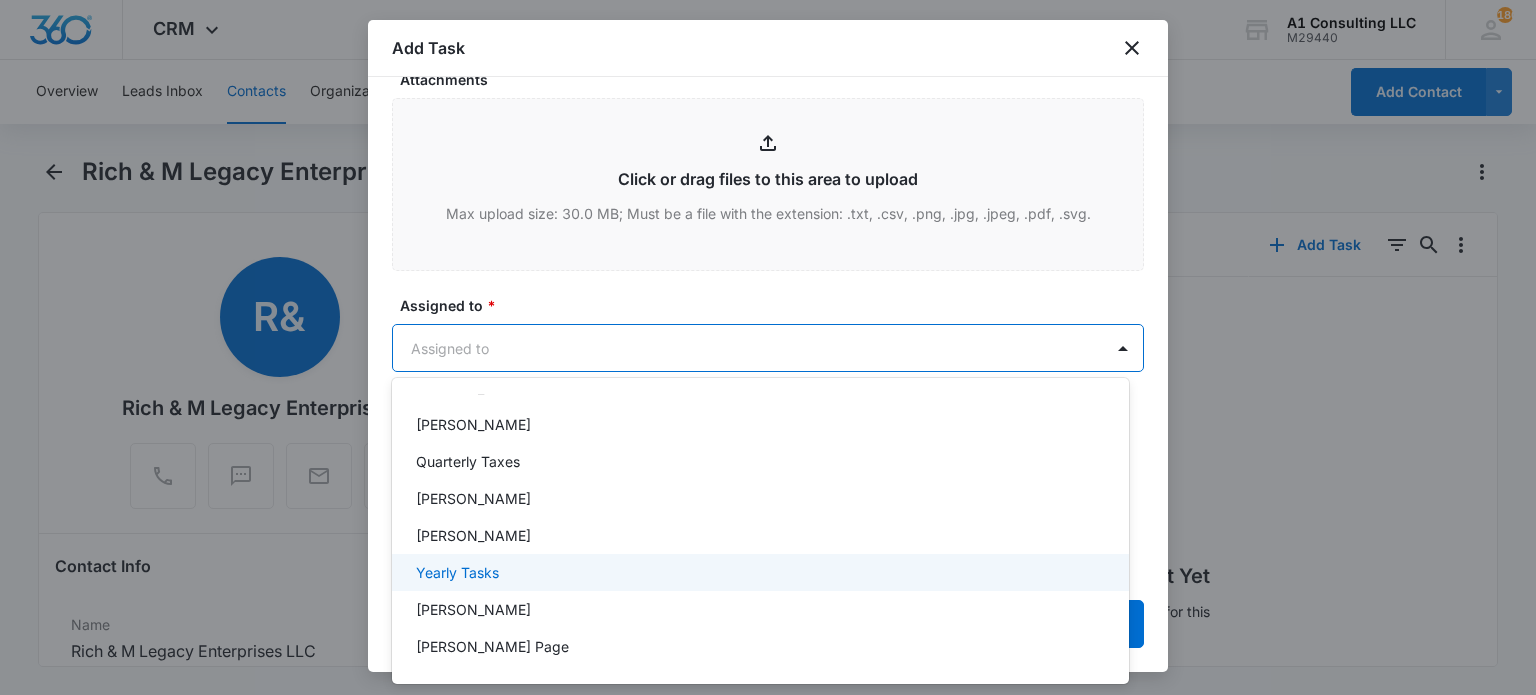 click on "Yearly Tasks" at bounding box center [760, 572] 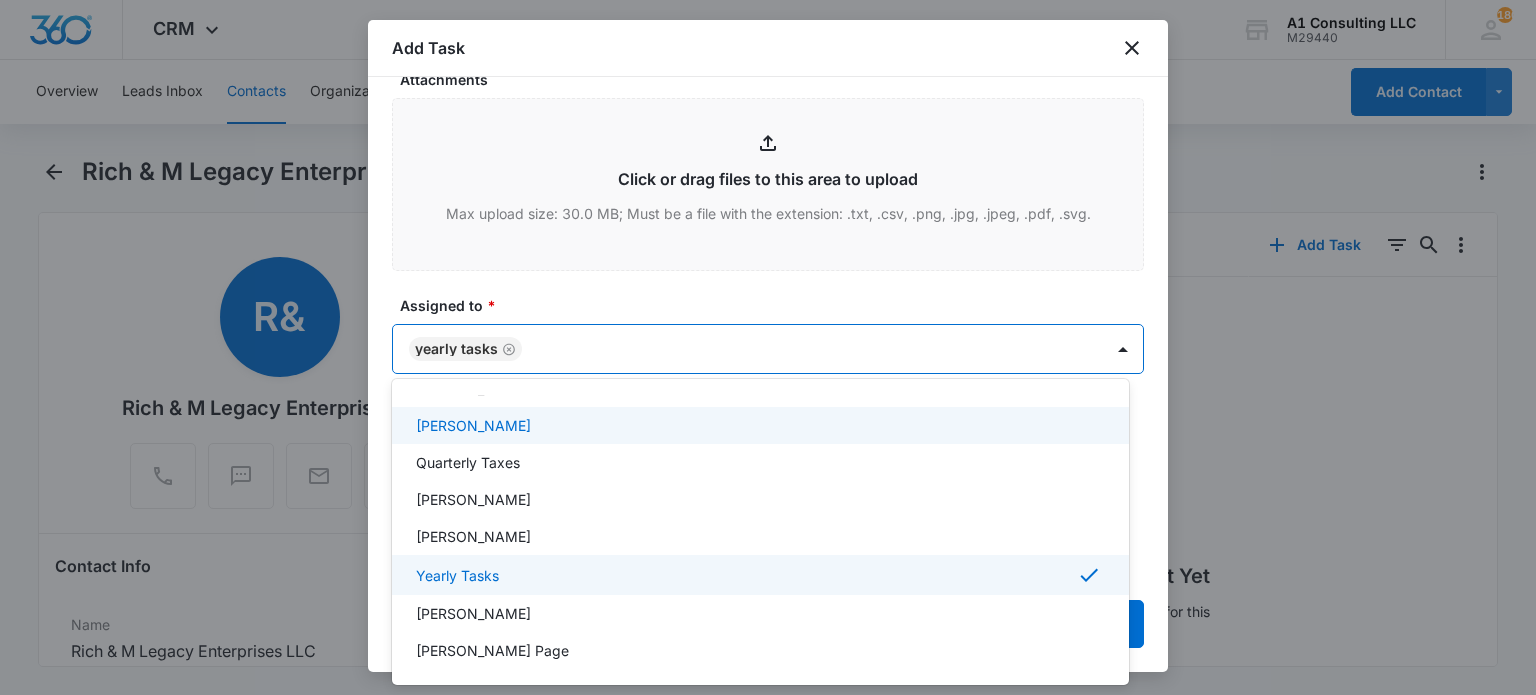 click at bounding box center [768, 347] 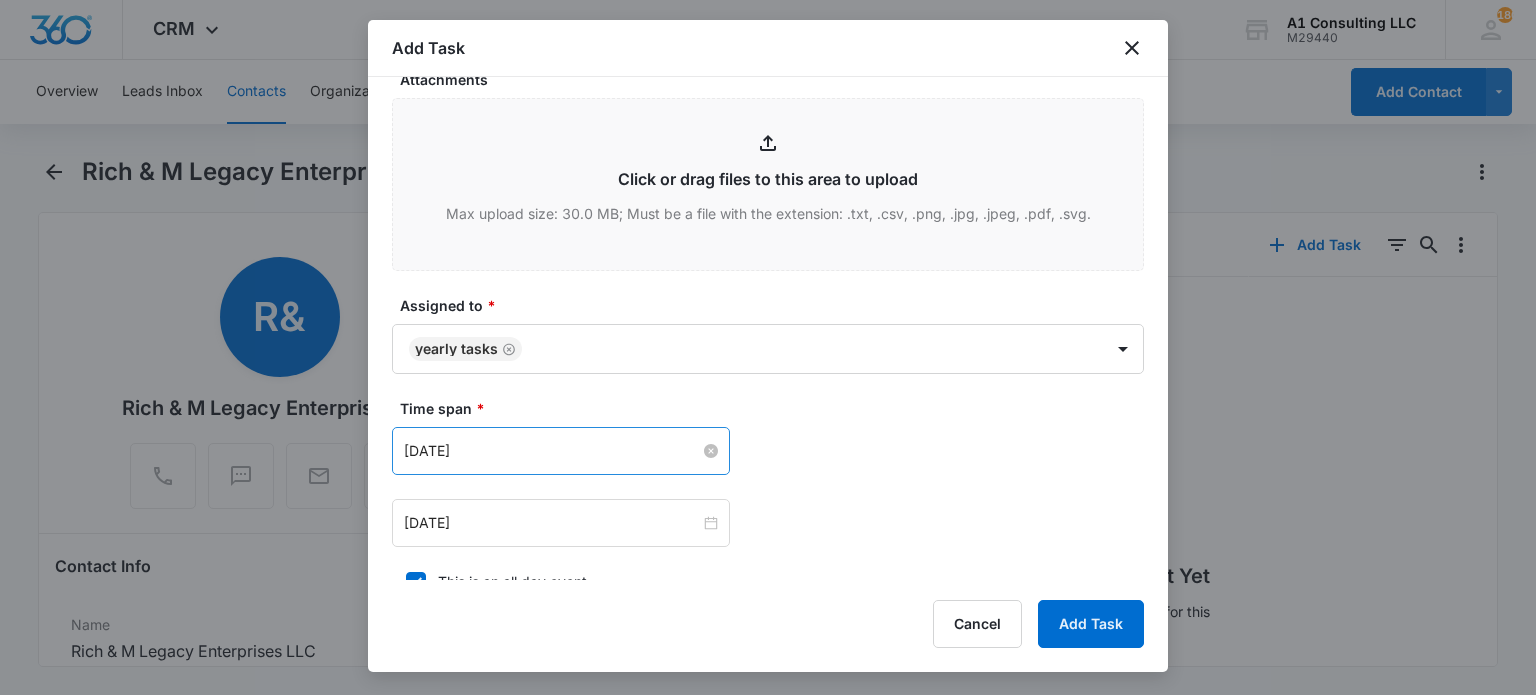 click on "Sep 10, 2020" at bounding box center [552, 451] 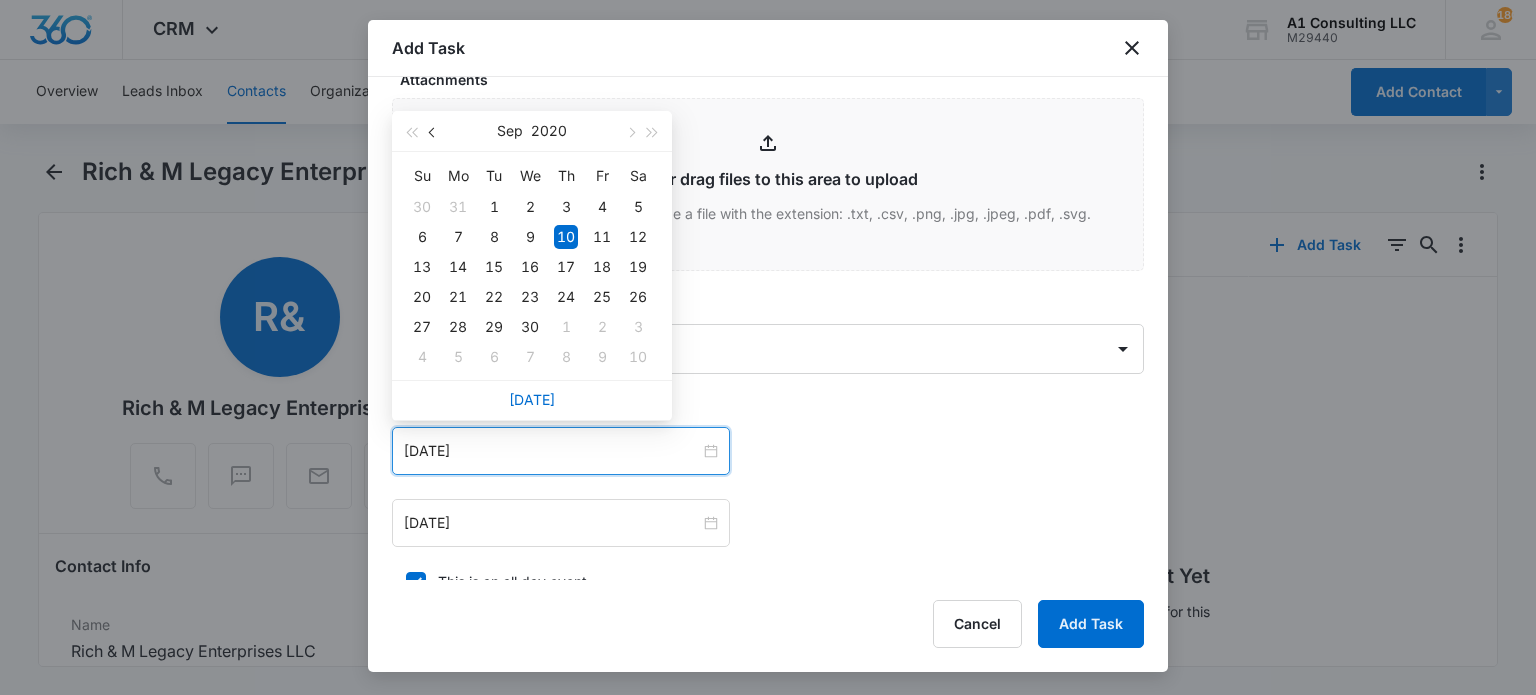 click at bounding box center [433, 131] 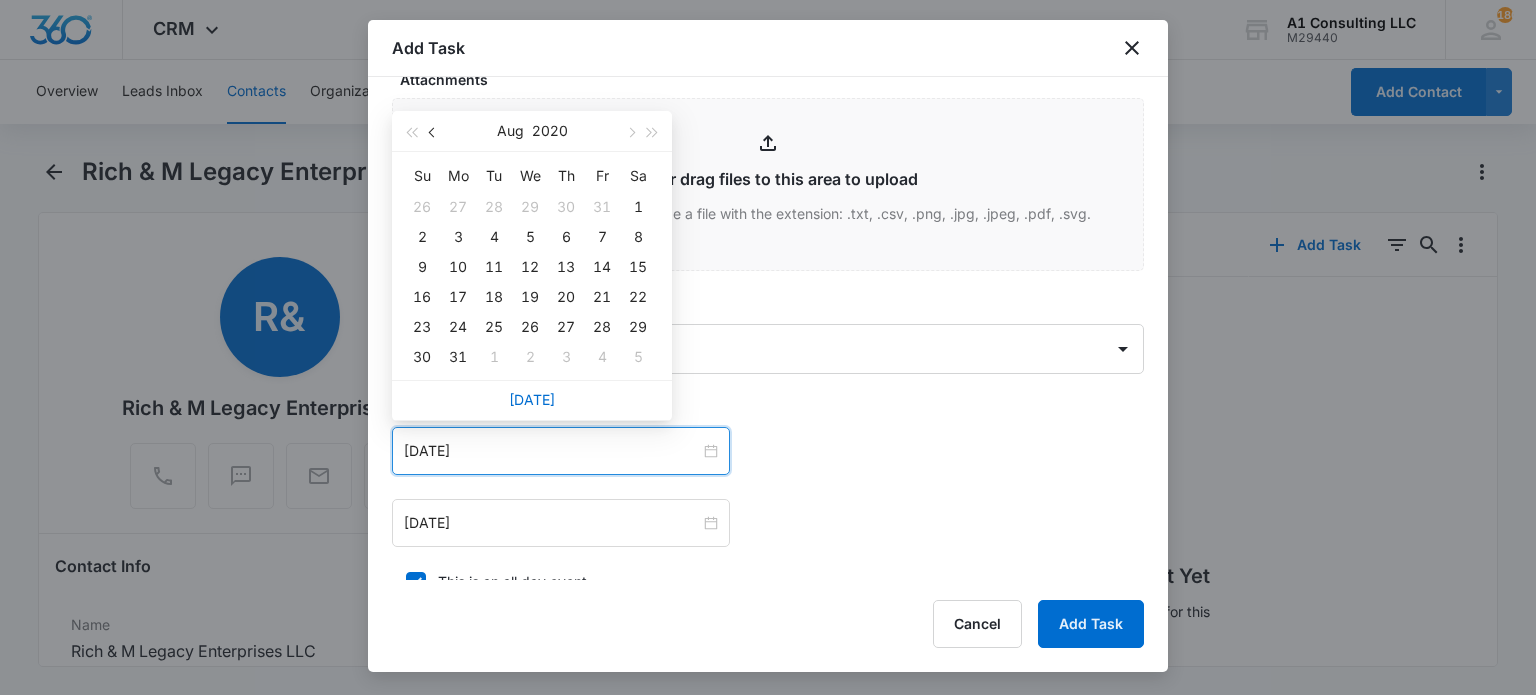 click at bounding box center (433, 131) 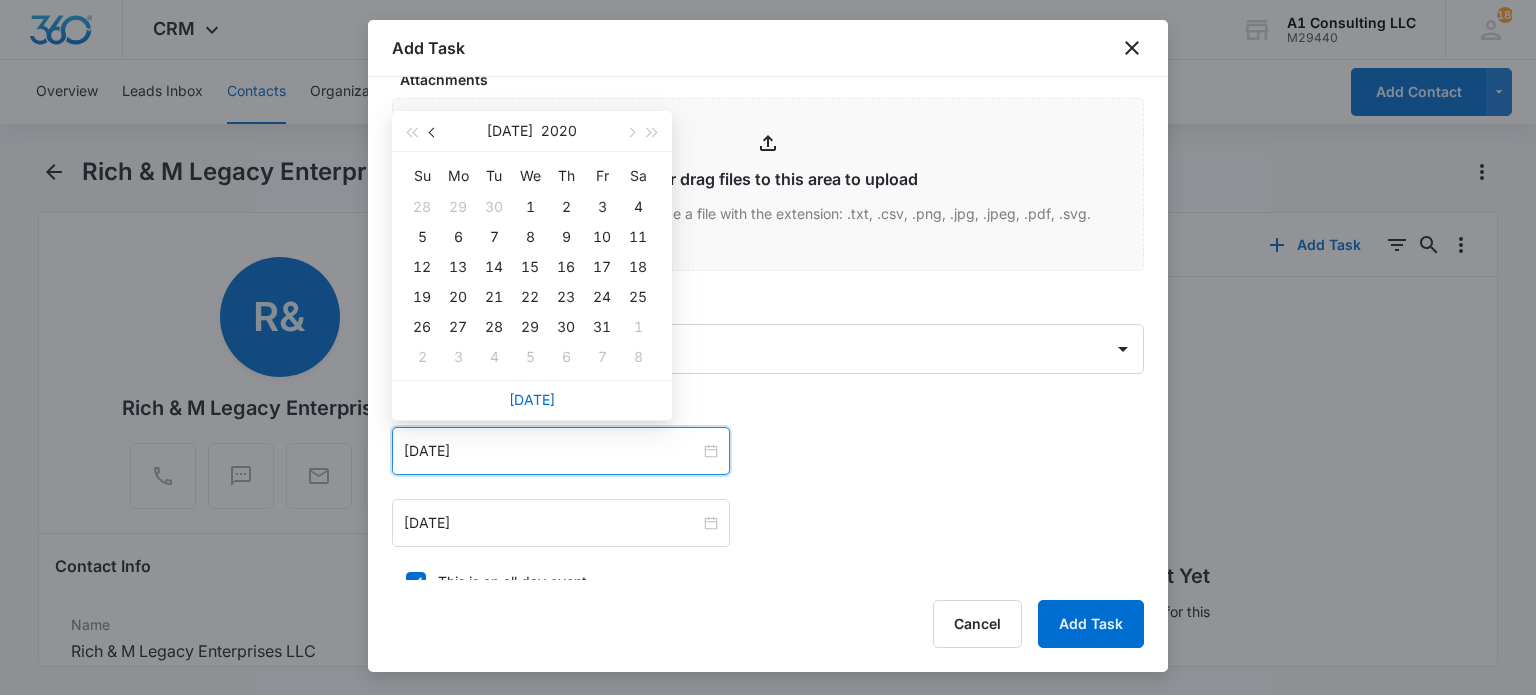 click at bounding box center [433, 131] 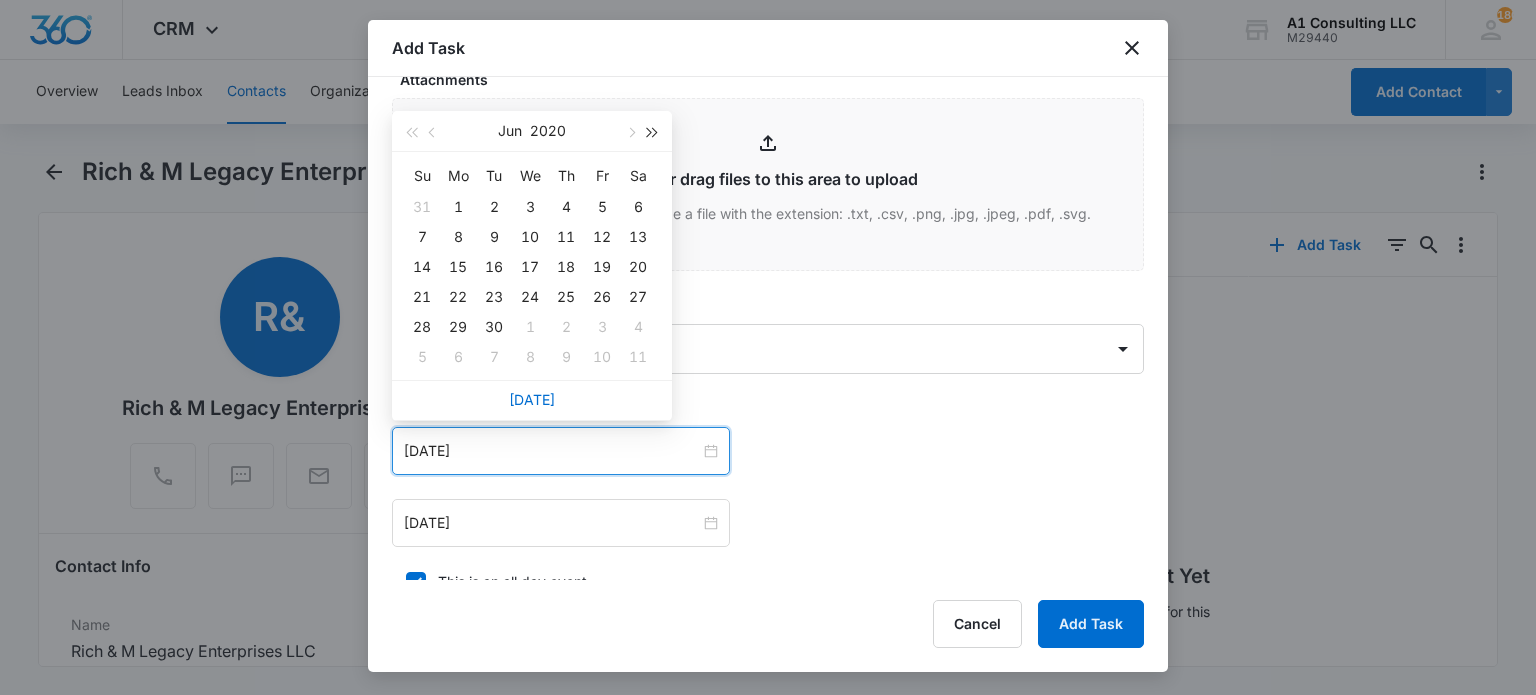 click at bounding box center (653, 131) 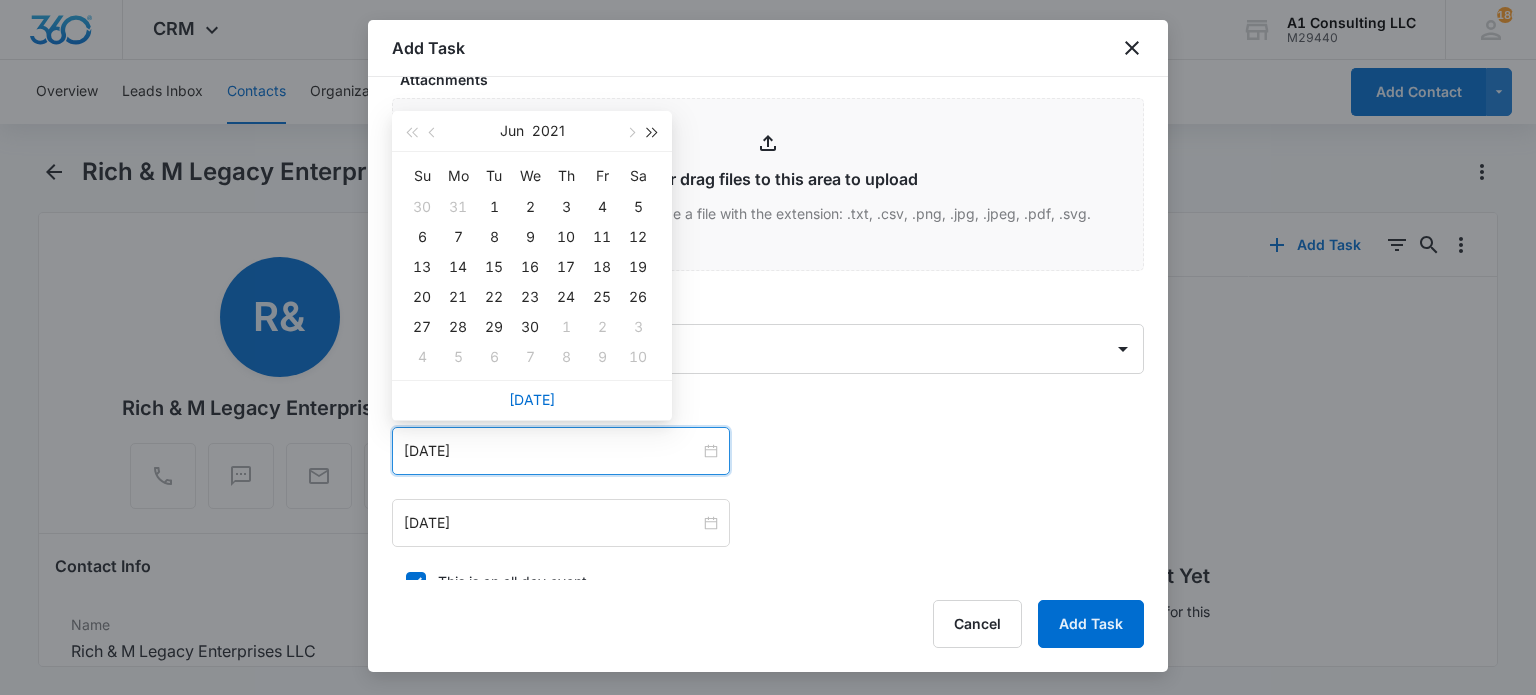 click at bounding box center (653, 131) 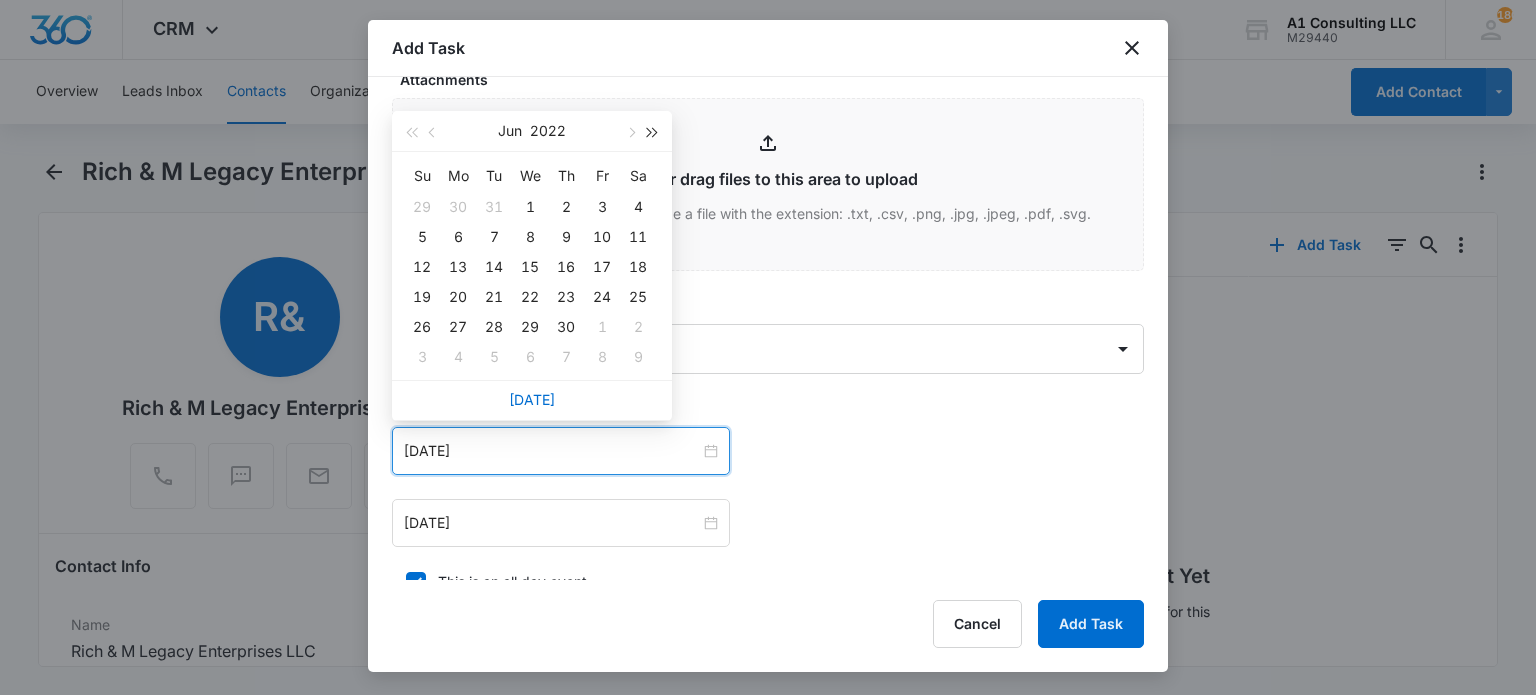 click at bounding box center (653, 131) 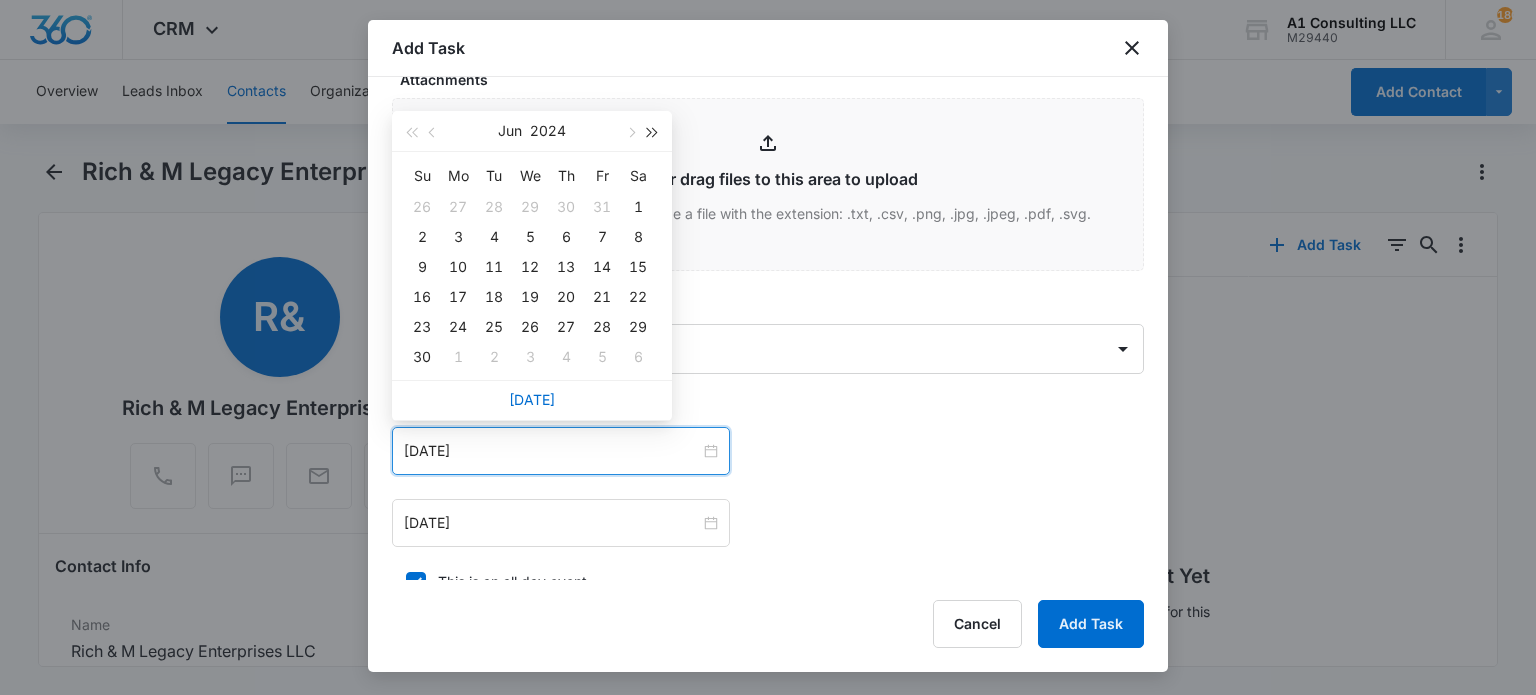 click at bounding box center [653, 131] 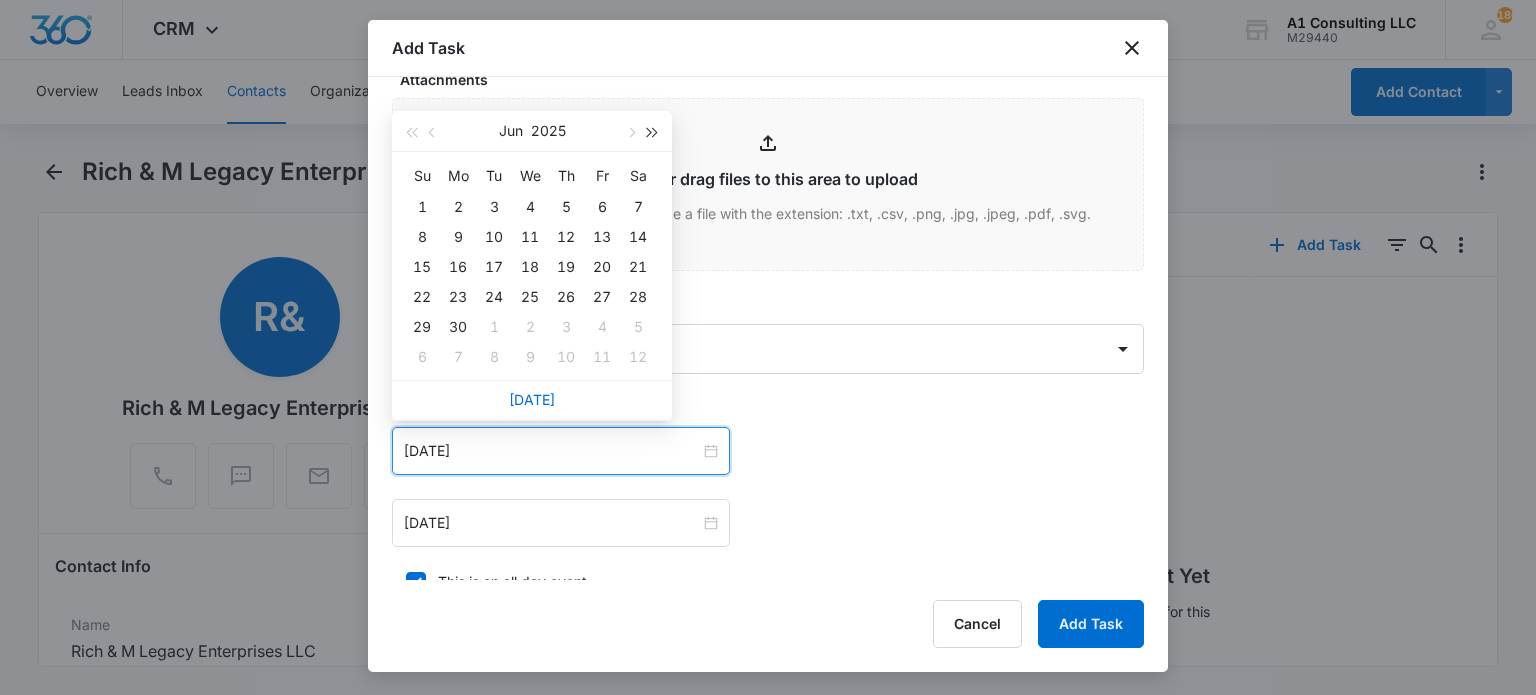click at bounding box center [653, 131] 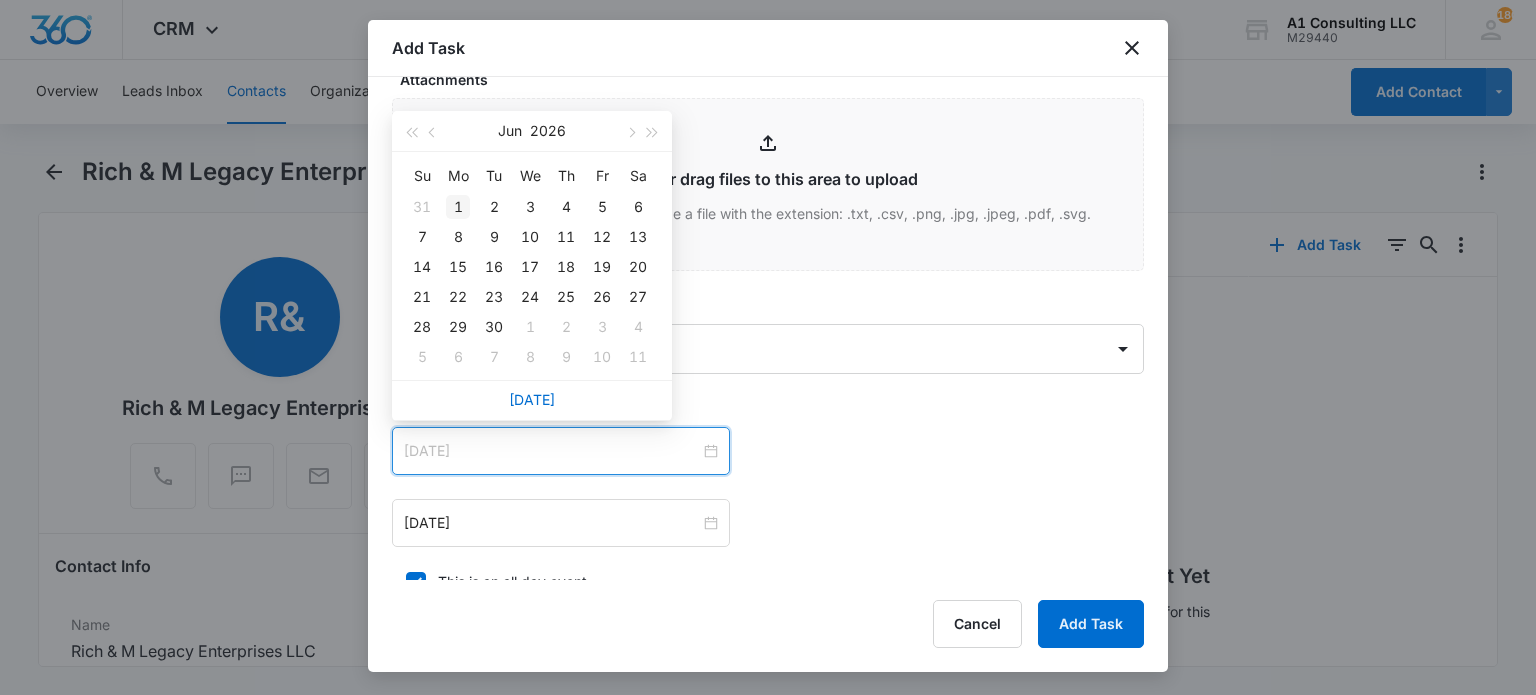 type on "Jun 1, 2026" 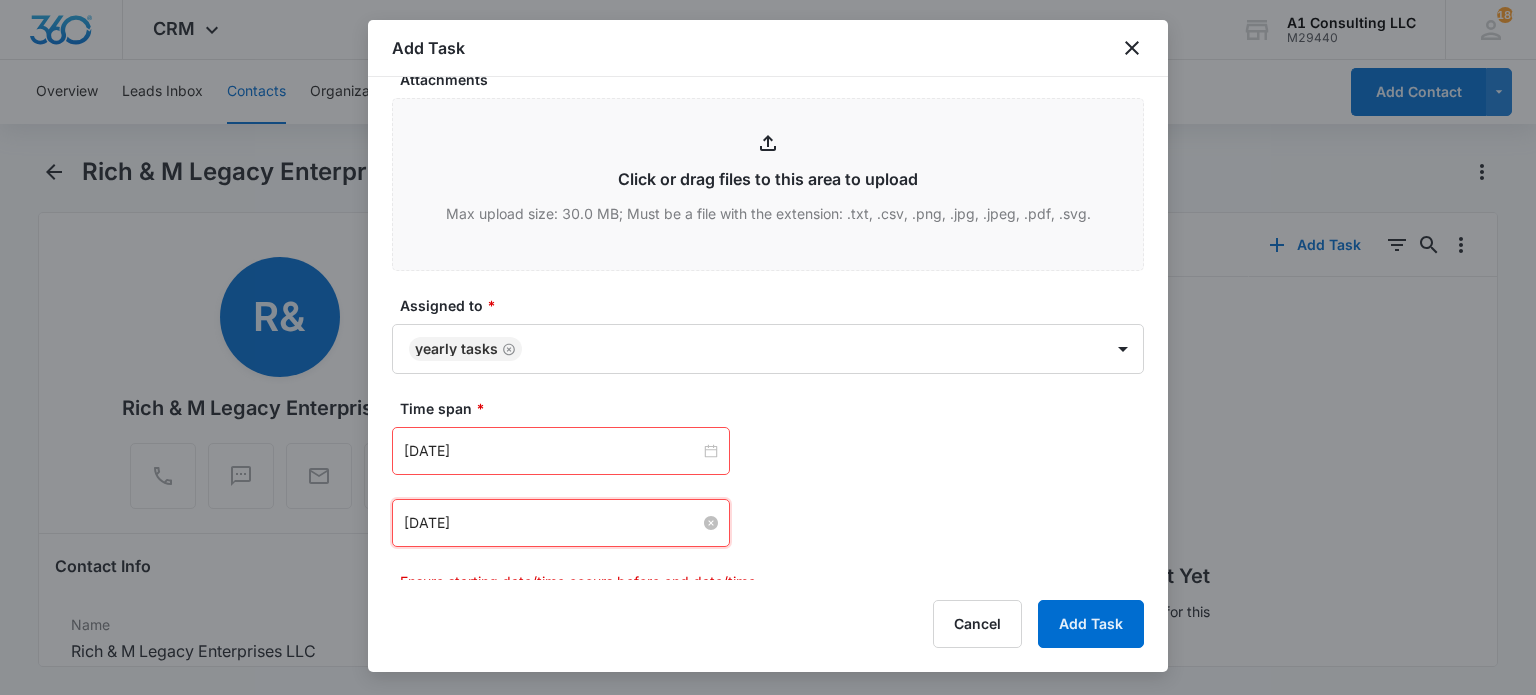 click on "Sep 10, 2020" at bounding box center (552, 523) 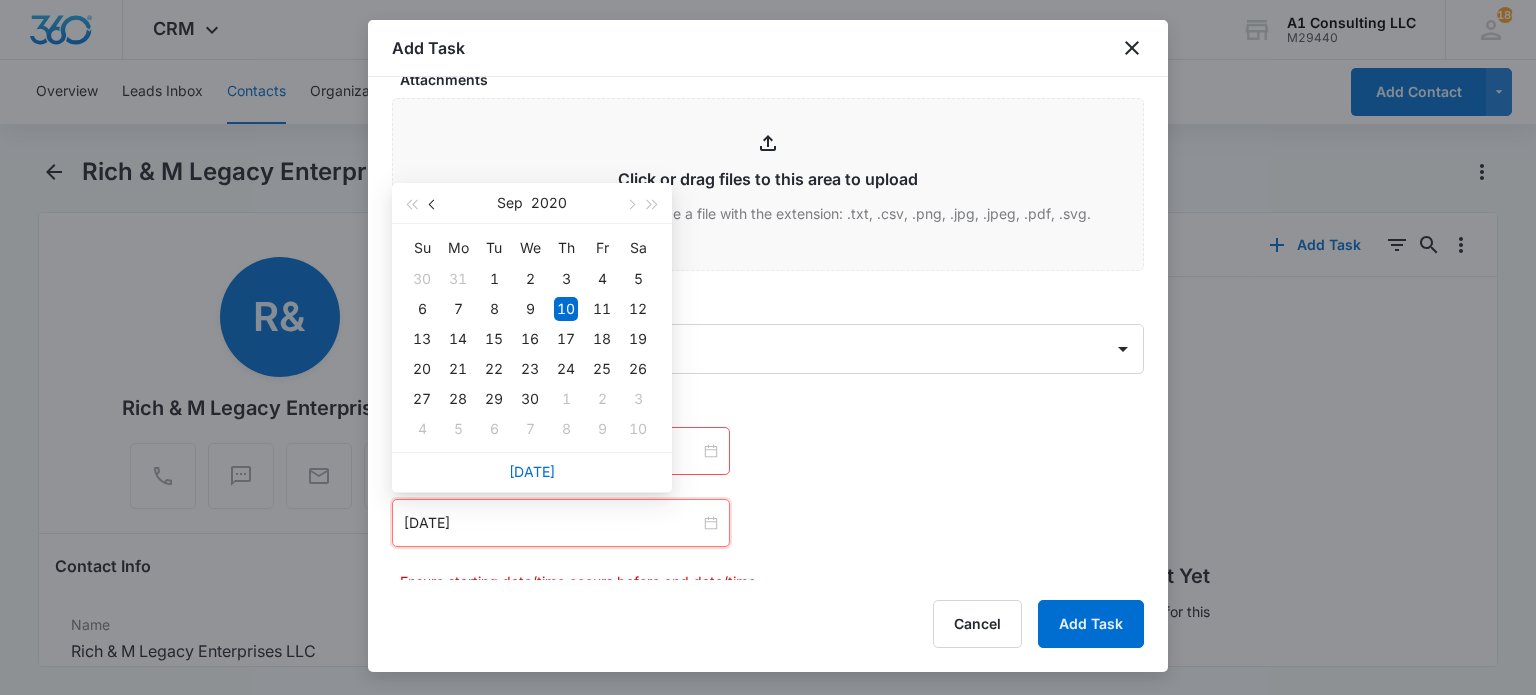 click at bounding box center [433, 203] 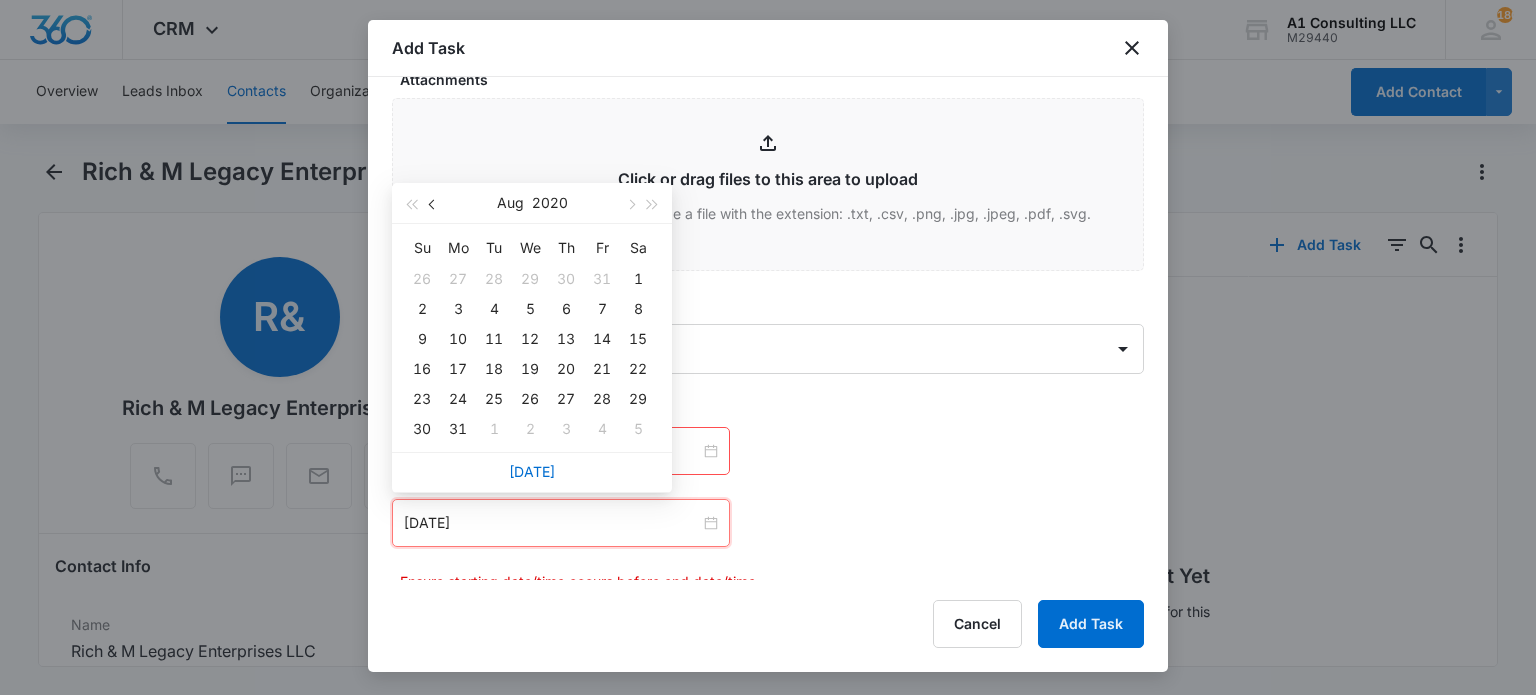 click at bounding box center [433, 203] 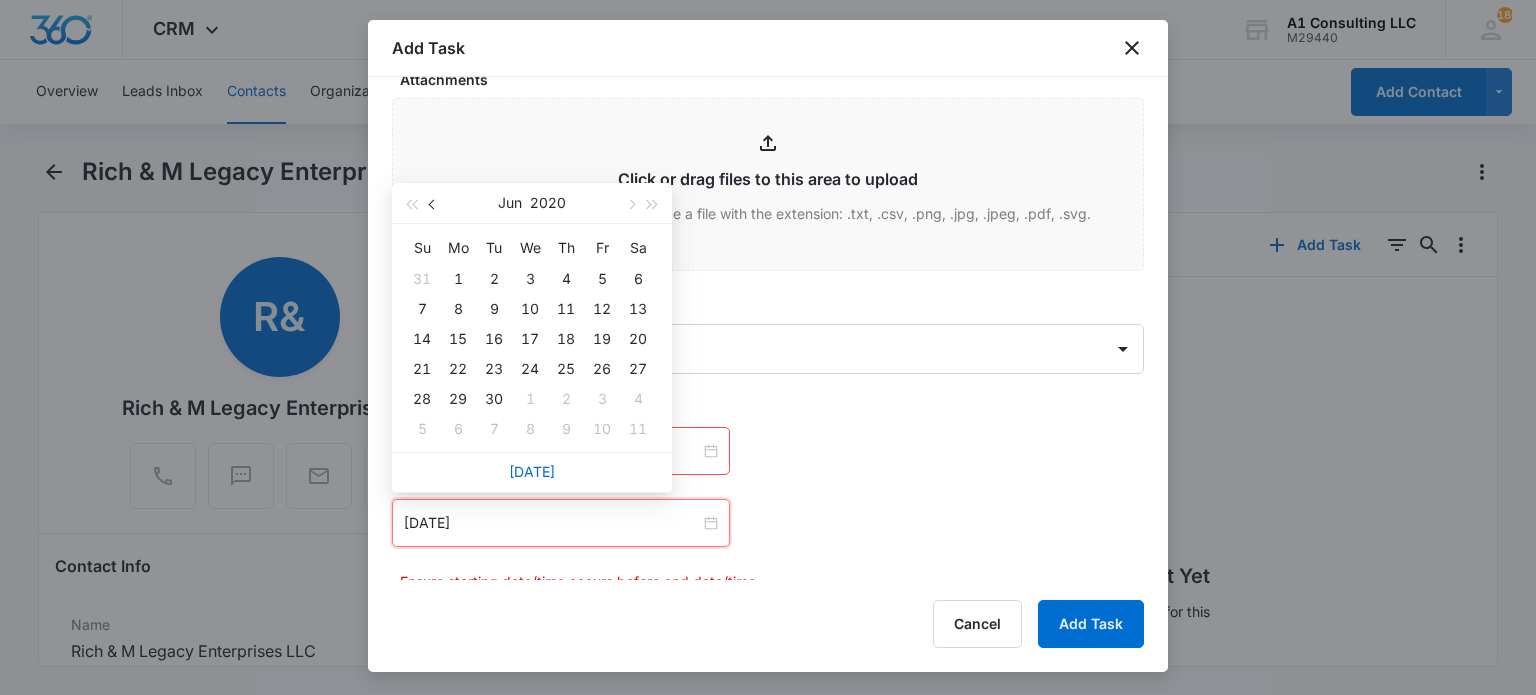 click at bounding box center [433, 203] 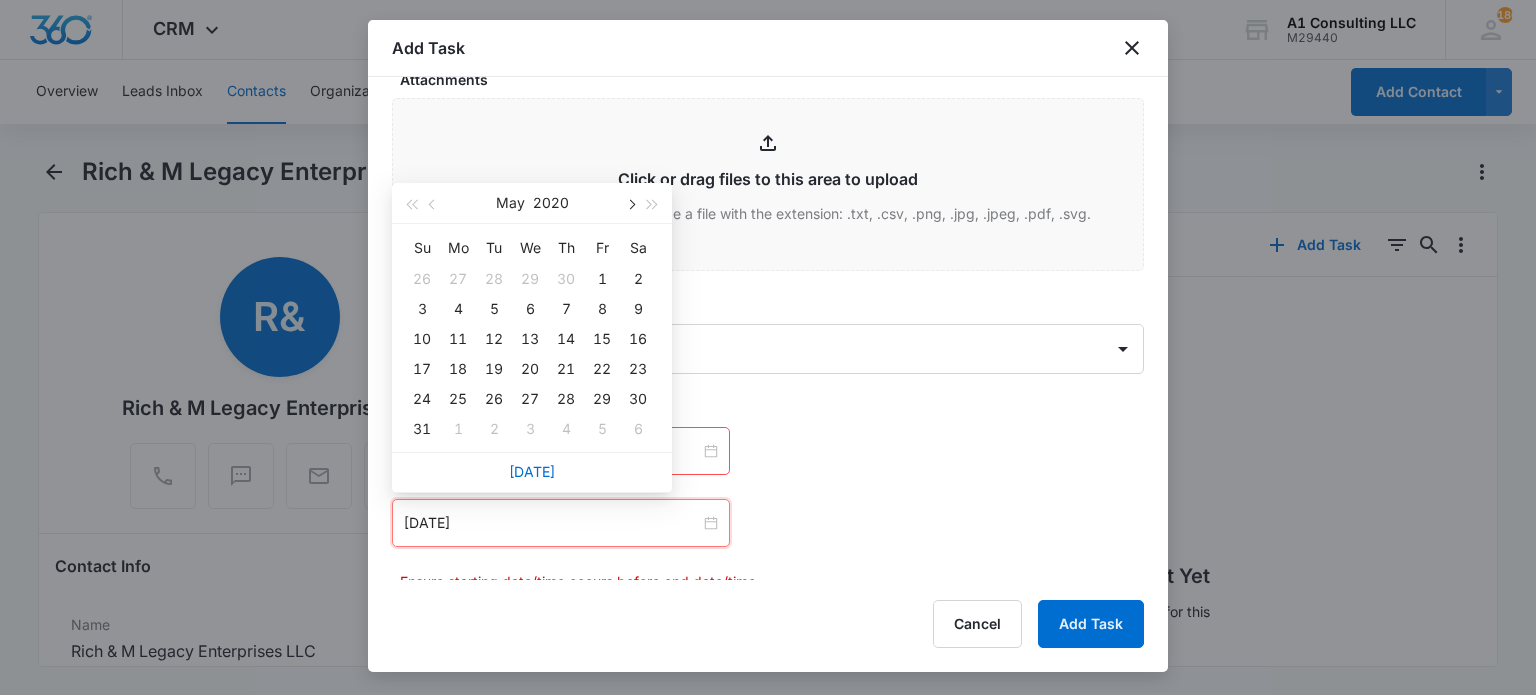 click at bounding box center (630, 205) 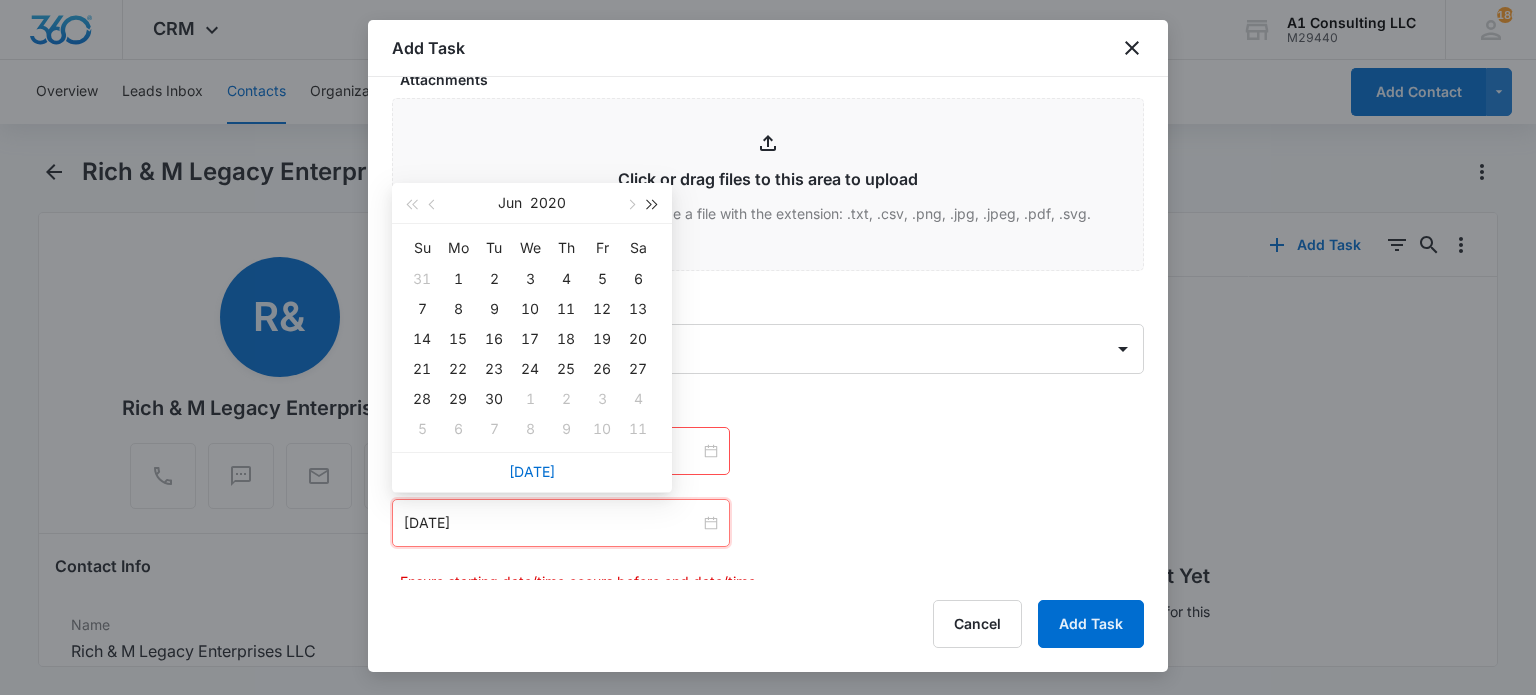 click at bounding box center [653, 203] 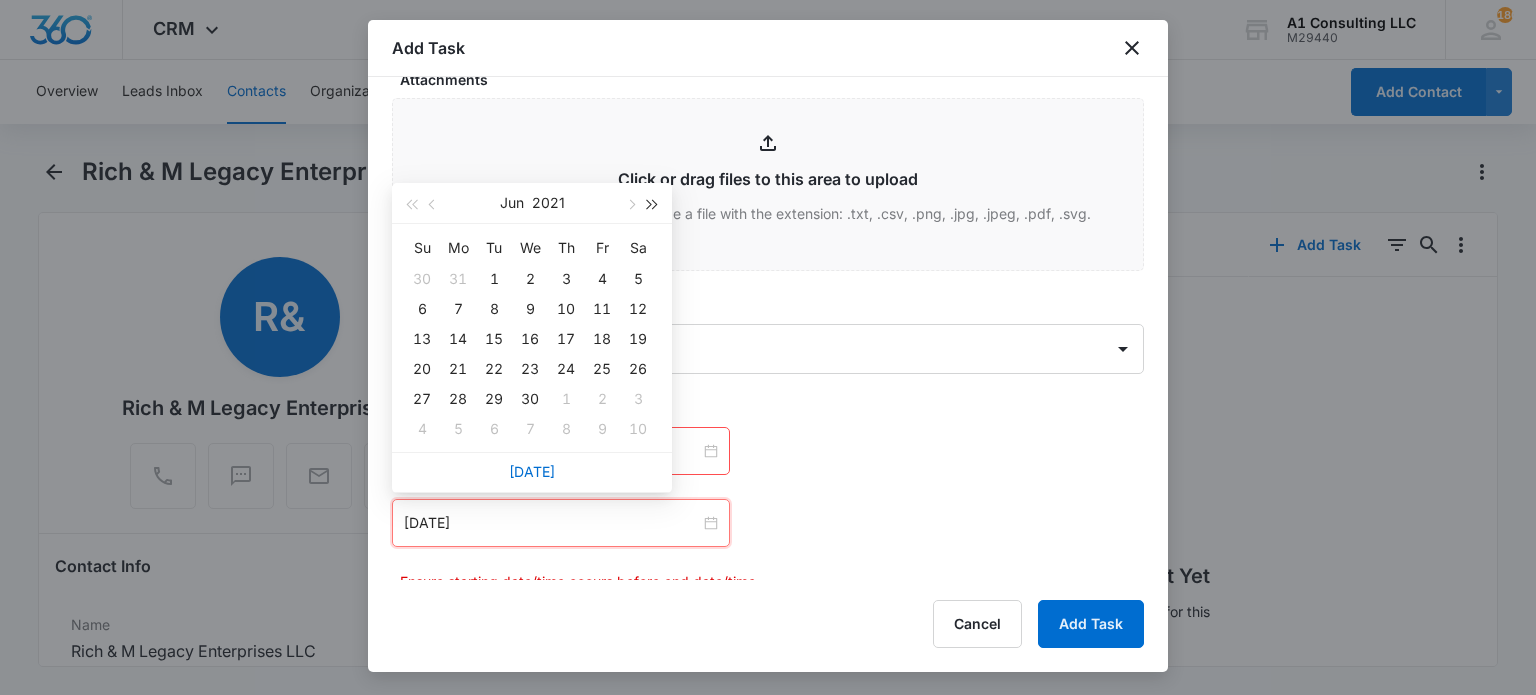 click at bounding box center (653, 203) 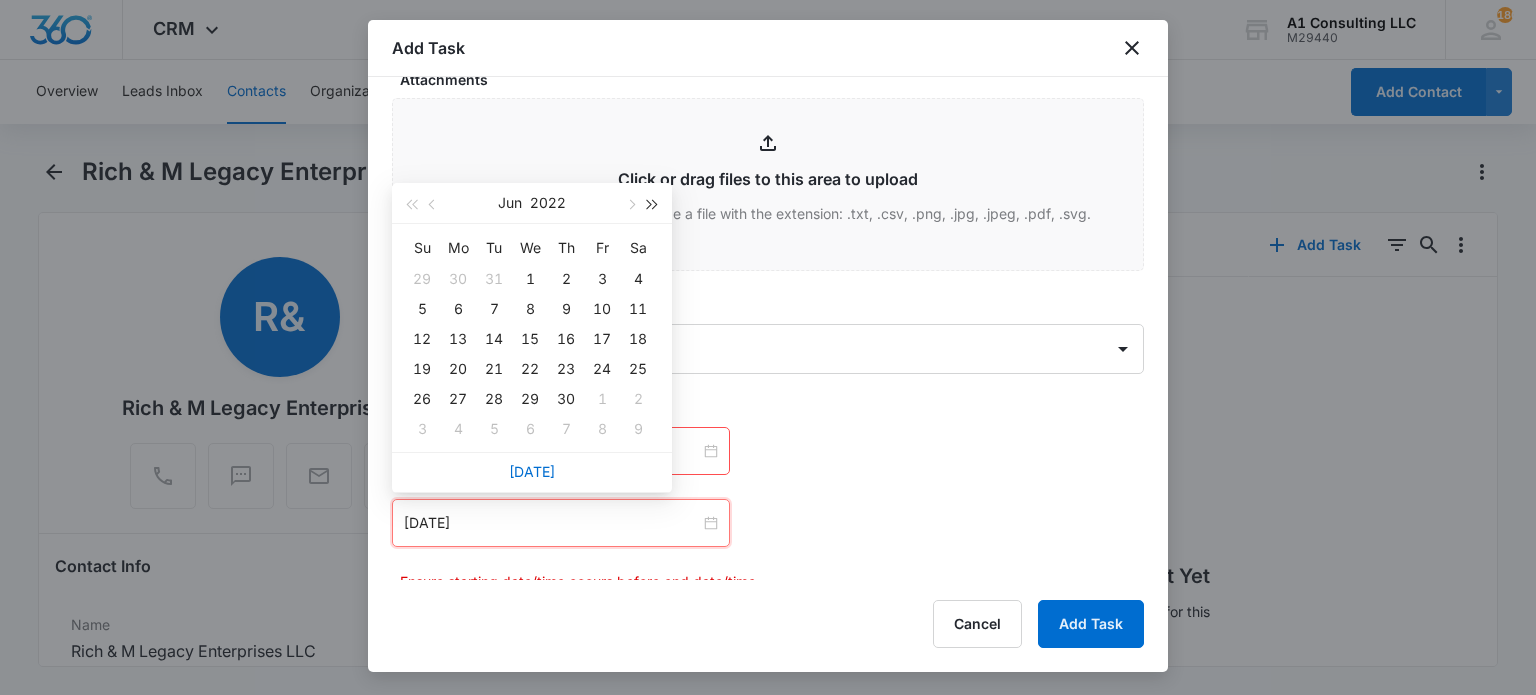 click at bounding box center [653, 203] 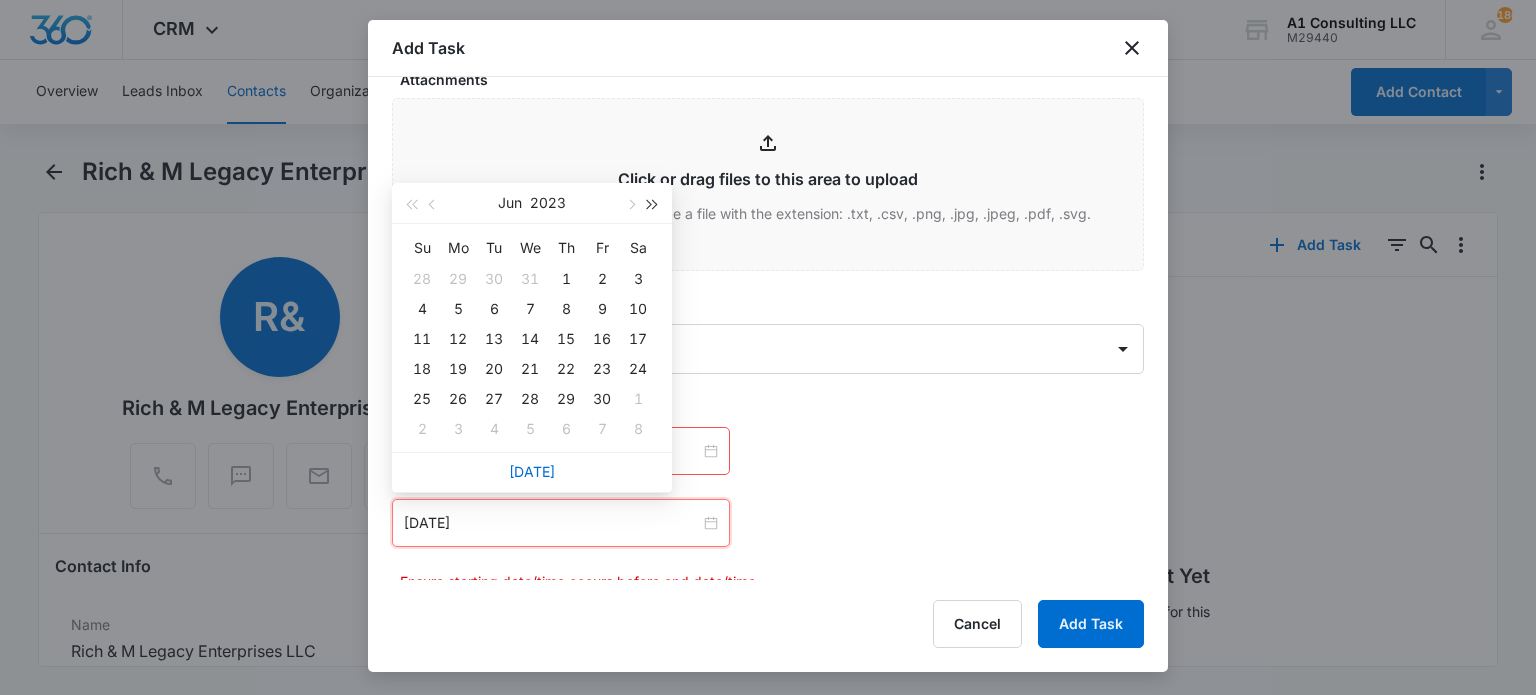 click at bounding box center (653, 203) 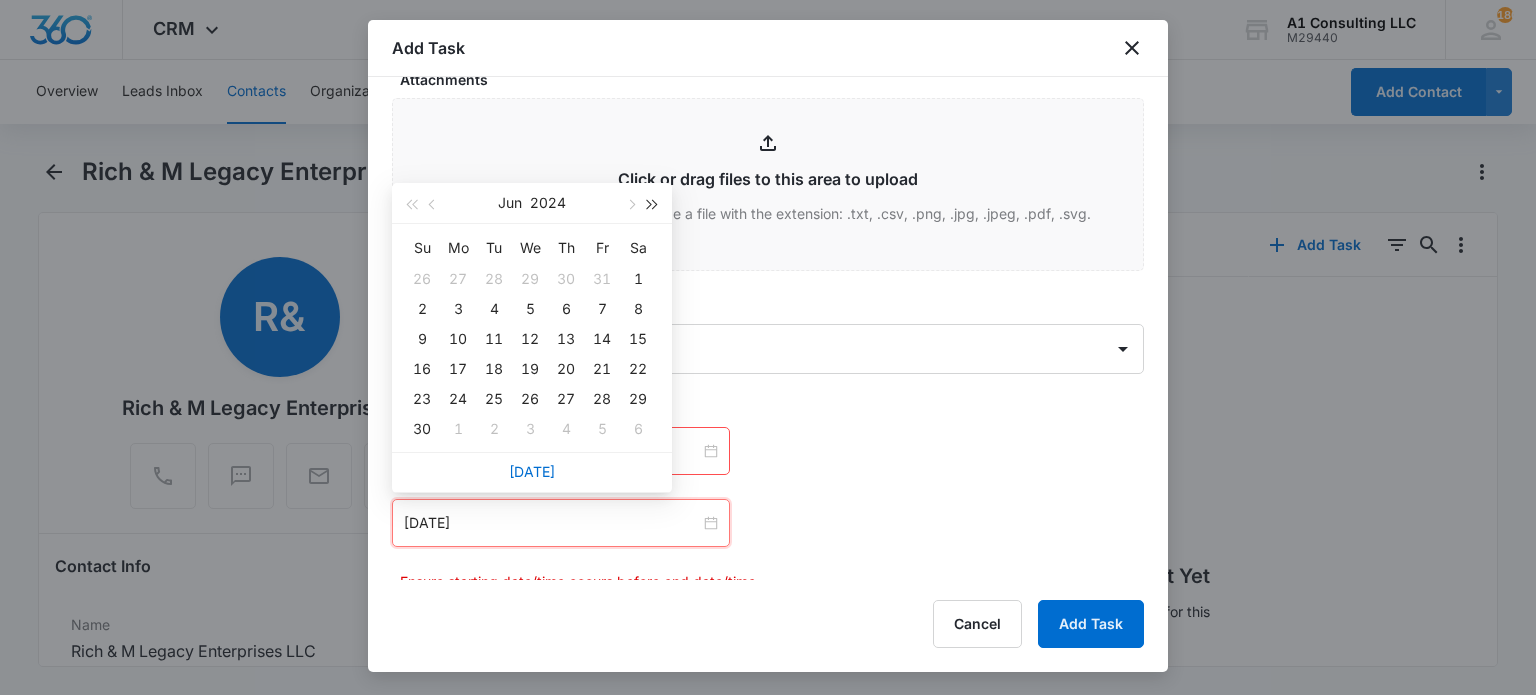 click at bounding box center (653, 203) 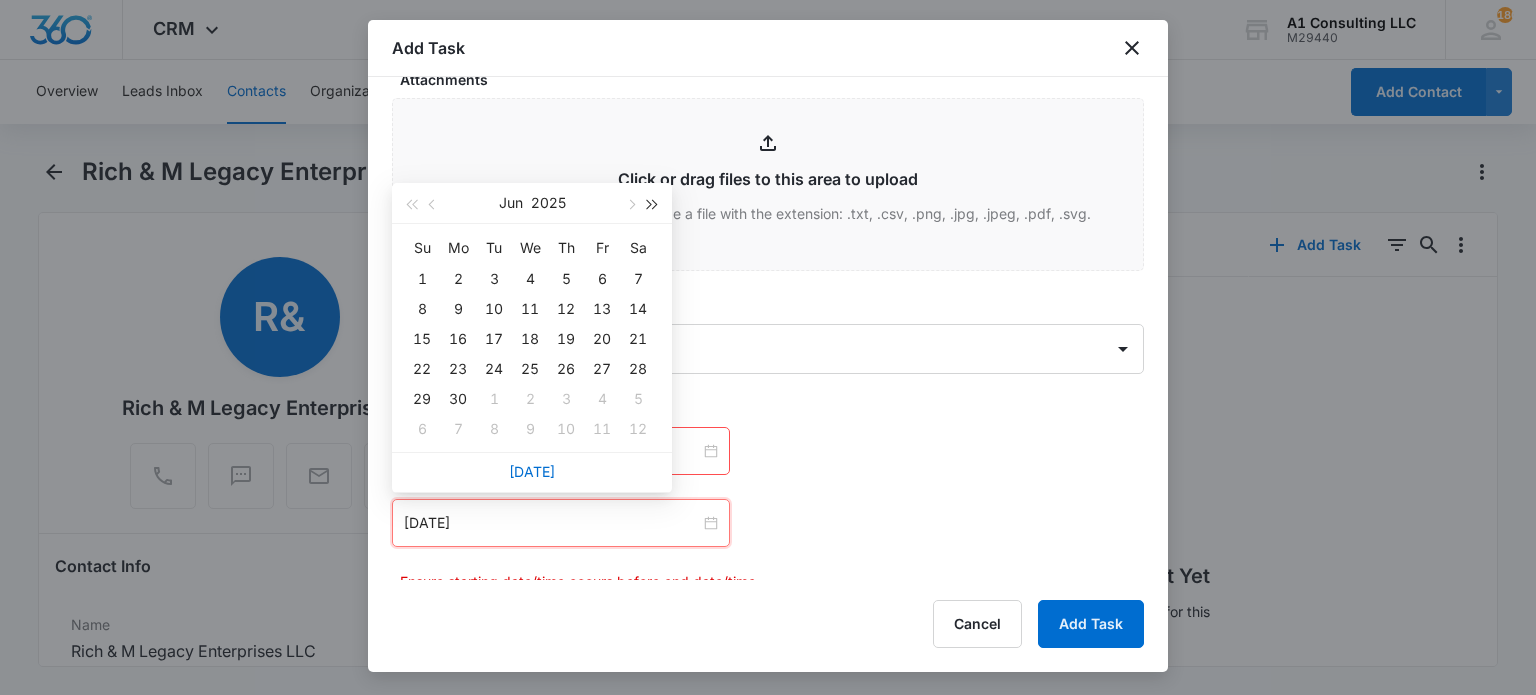 click at bounding box center [653, 203] 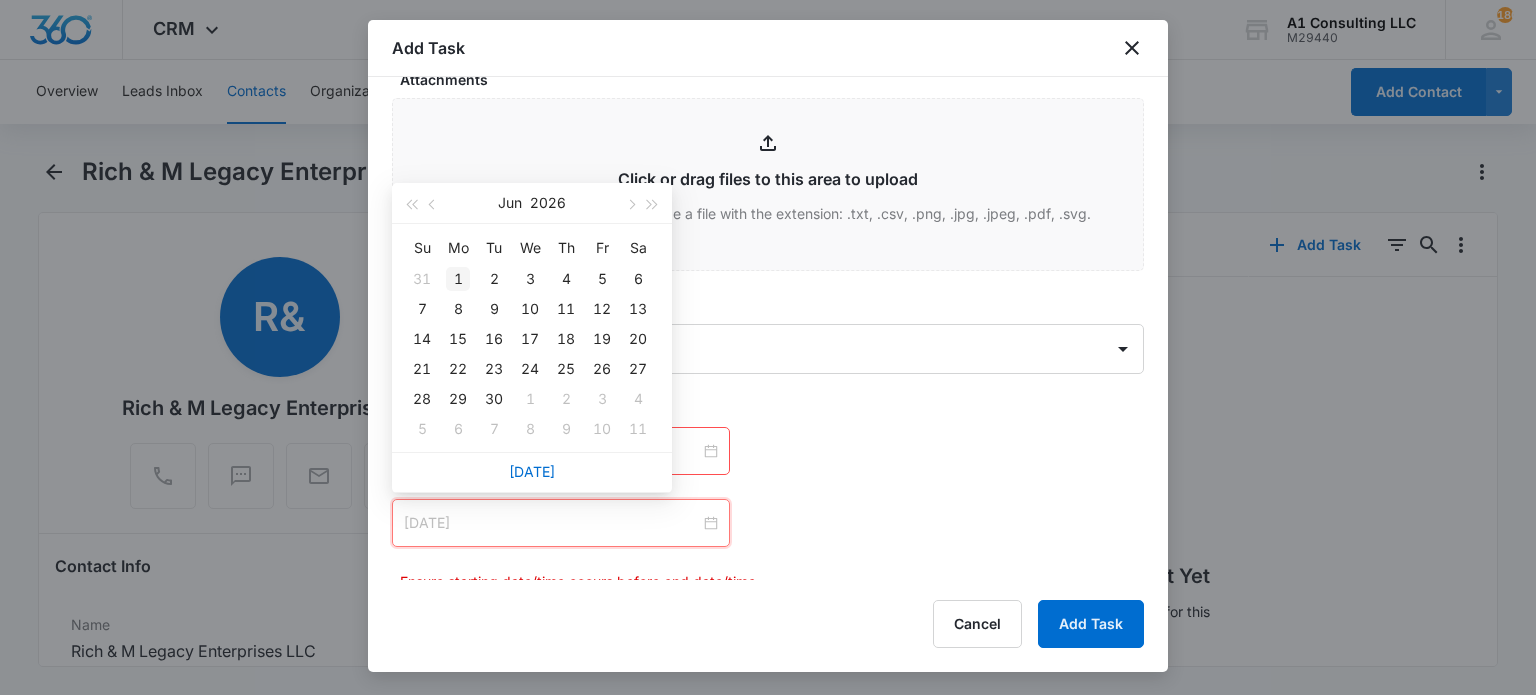 type on "Jun 1, 2026" 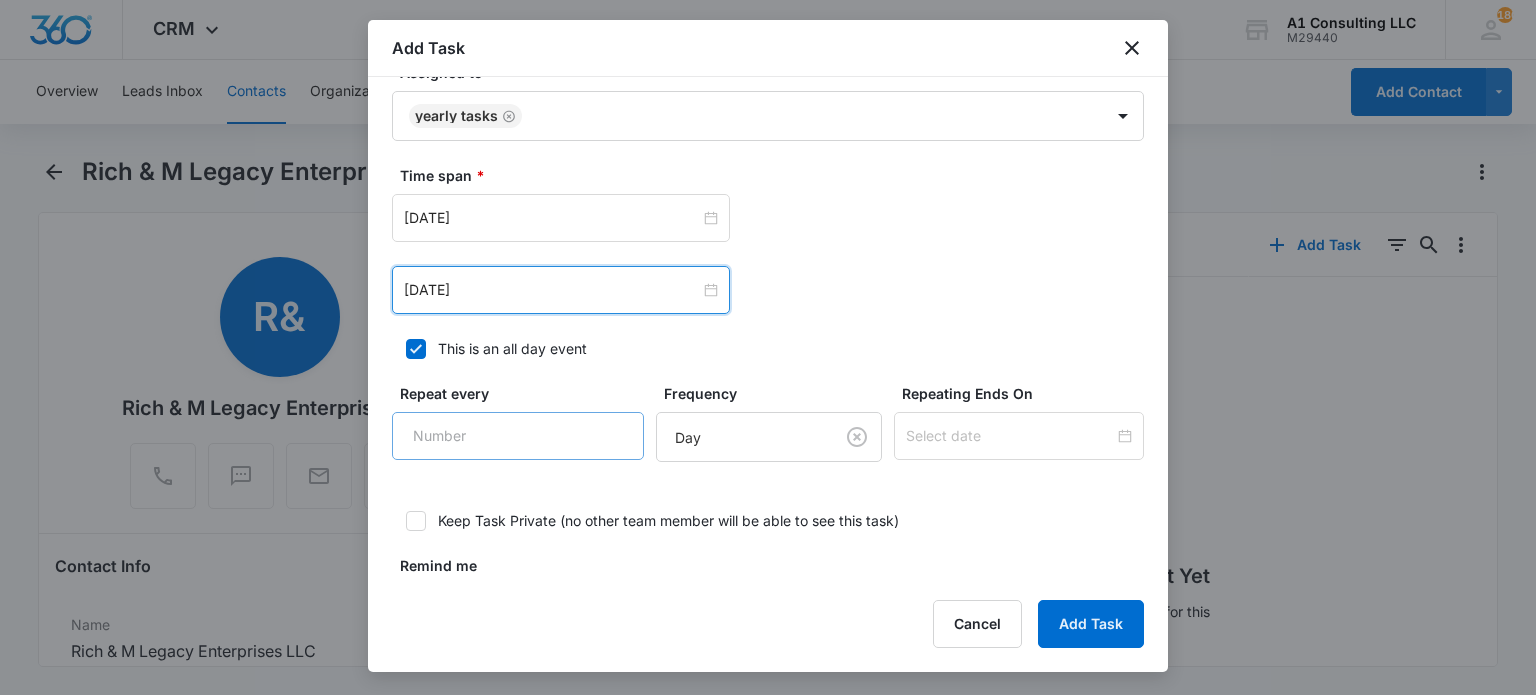 scroll, scrollTop: 1380, scrollLeft: 0, axis: vertical 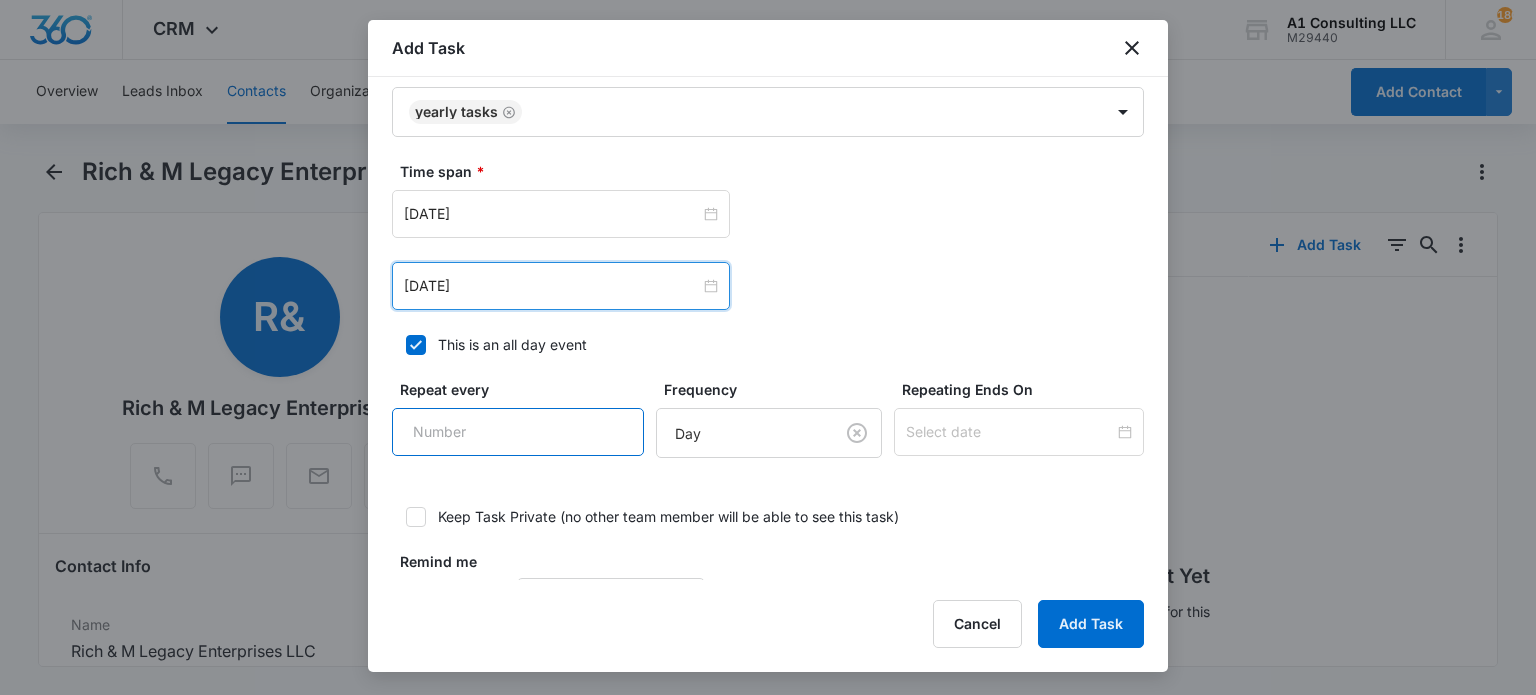 click on "Repeat every" at bounding box center [518, 432] 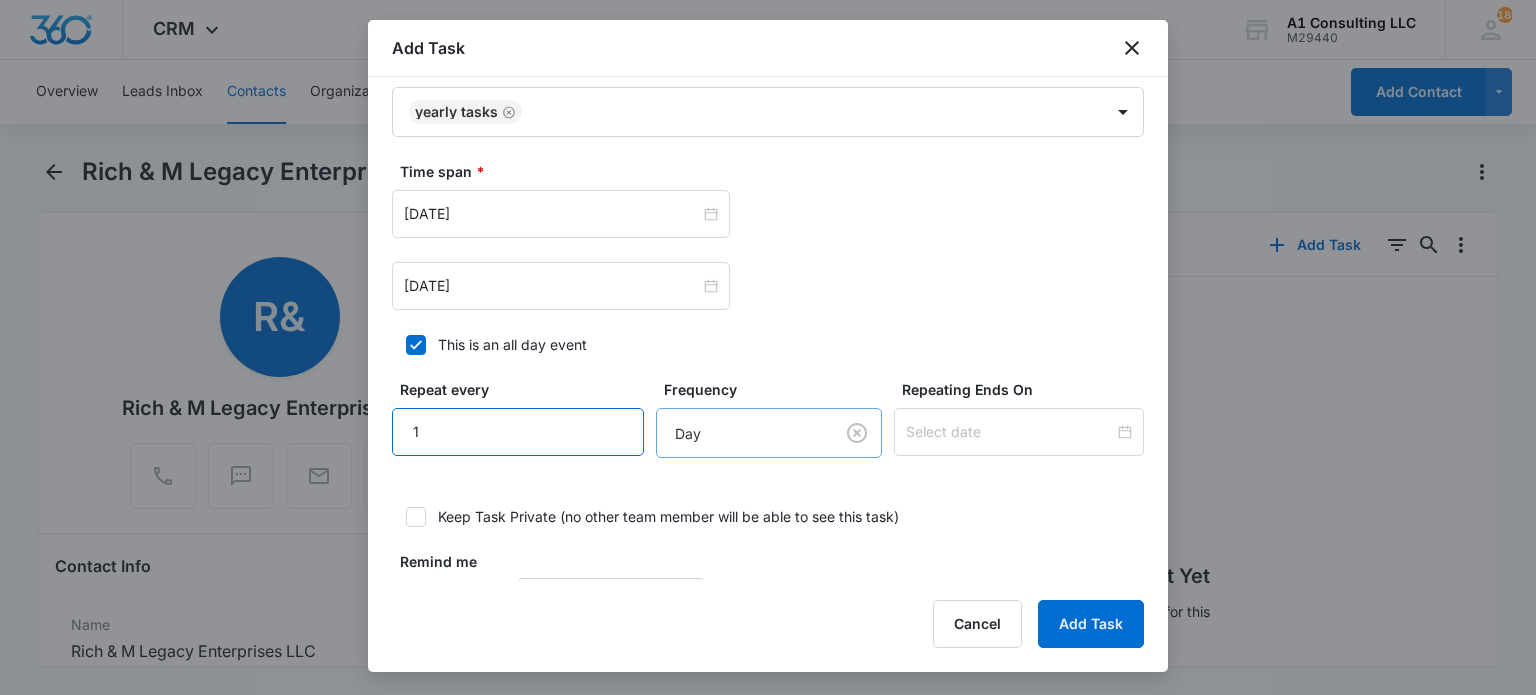 type on "1" 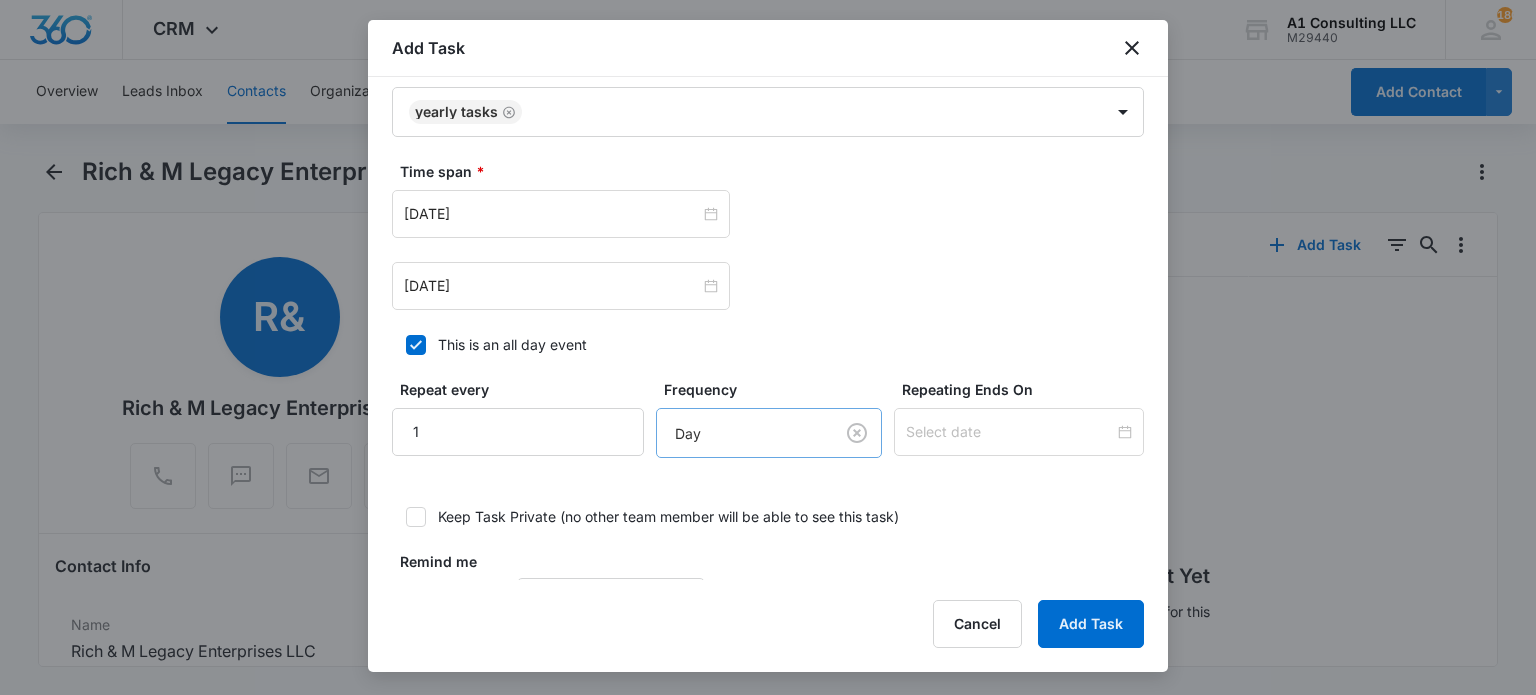 click on "CRM Apps Websites Forms CRM Email Social Content Ads Intelligence Files Brand Settings A1 Consulting LLC M29440 Your Accounts View All 180 LH Laura Henry laura@a1consultingfirm.com My Profile 180 Notifications Support Logout Terms & Conditions   •   Privacy Policy Overview Leads Inbox Contacts Organizations History Deals Projects Tasks Calendar Lists Reports Settings Add Contact Rich & M Legacy Enterprises LLC Remove R& Rich & M Legacy Enterprises LLC Contact Info Name Cancel Save Changes Rich & M Legacy Enterprises LLC Phone Cancel Save Changes --- Email Cancel Save Changes --- Organization Cancel Save Changes --- Address Cancel Save Changes 1317 High Street Burlington New Jersey 08016 USA Details Source Cancel Save Changes A1 Consulting  Contact Type Cancel Save Changes Client Contact Status Cancel Save Changes New Jersey  Assigned To Cancel Save Changes Tags Cancel Save Changes --- Next Contact Date Cancel Save Changes --- Color Tag Current Color: Cancel Save Changes Payments ID ID 1155 Created Cancel" at bounding box center [768, 347] 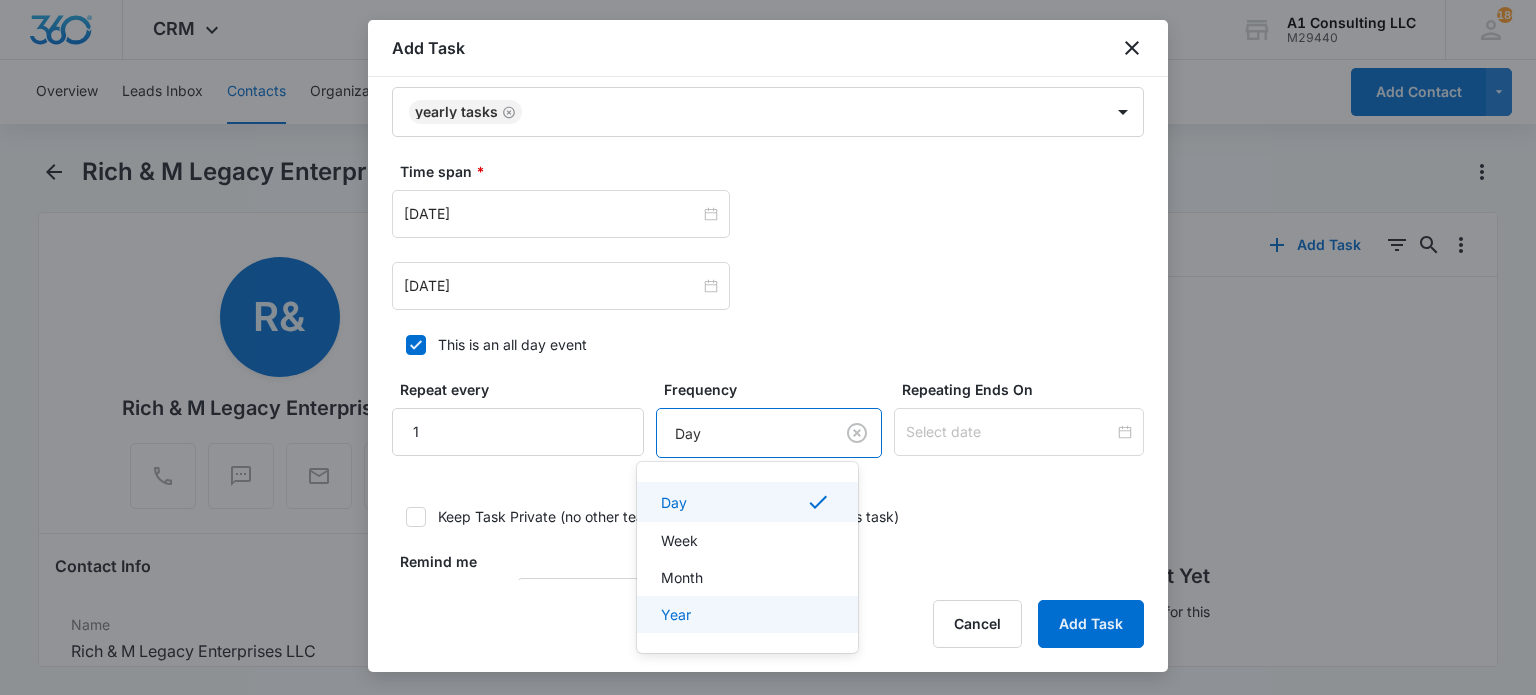 click on "Year" at bounding box center (745, 614) 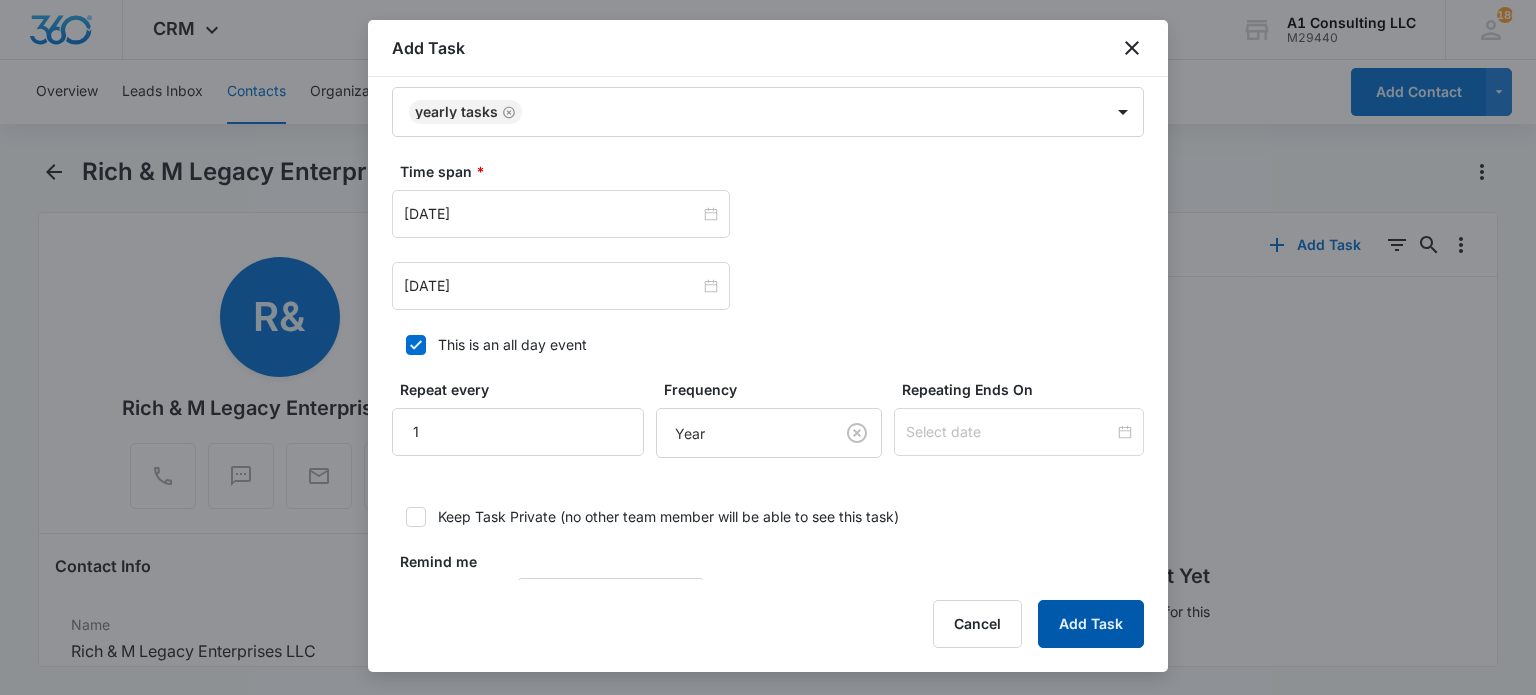 click on "Add Task" at bounding box center (1091, 624) 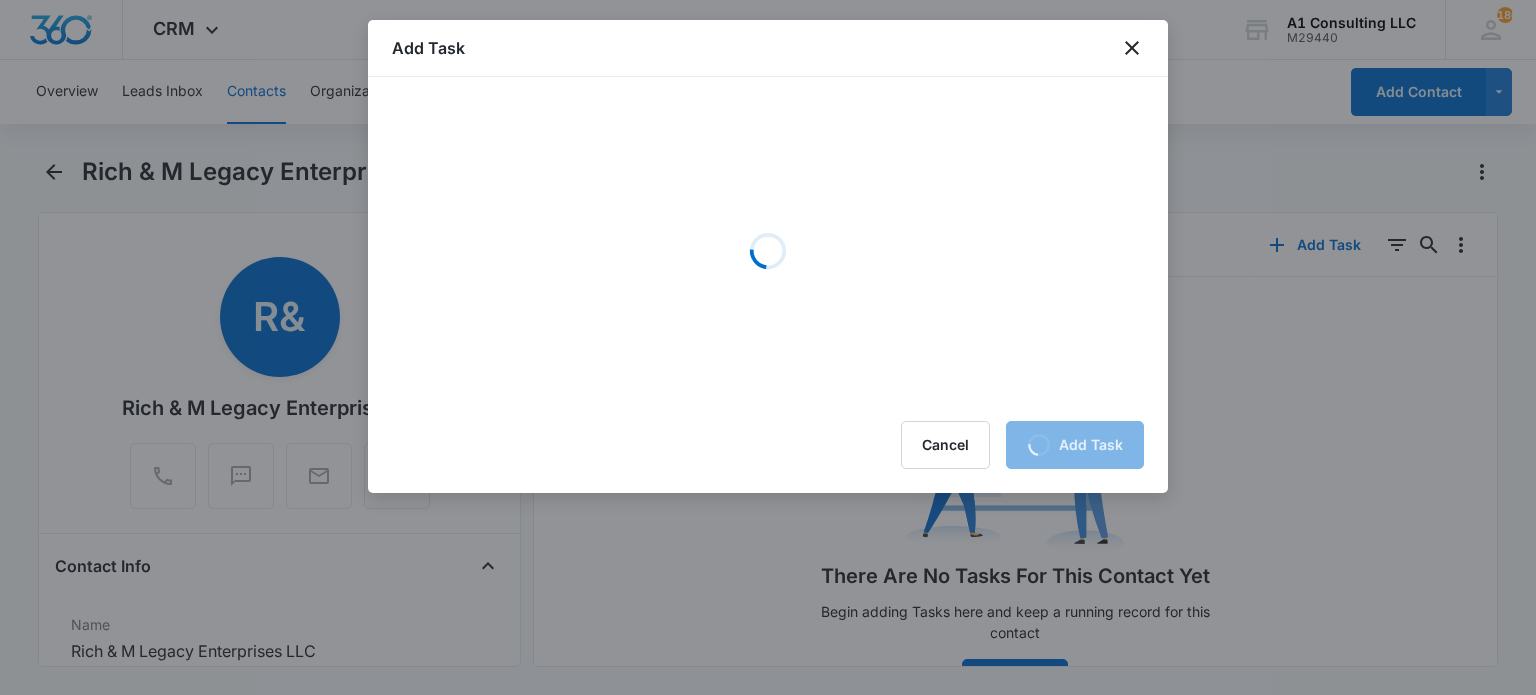 scroll, scrollTop: 0, scrollLeft: 0, axis: both 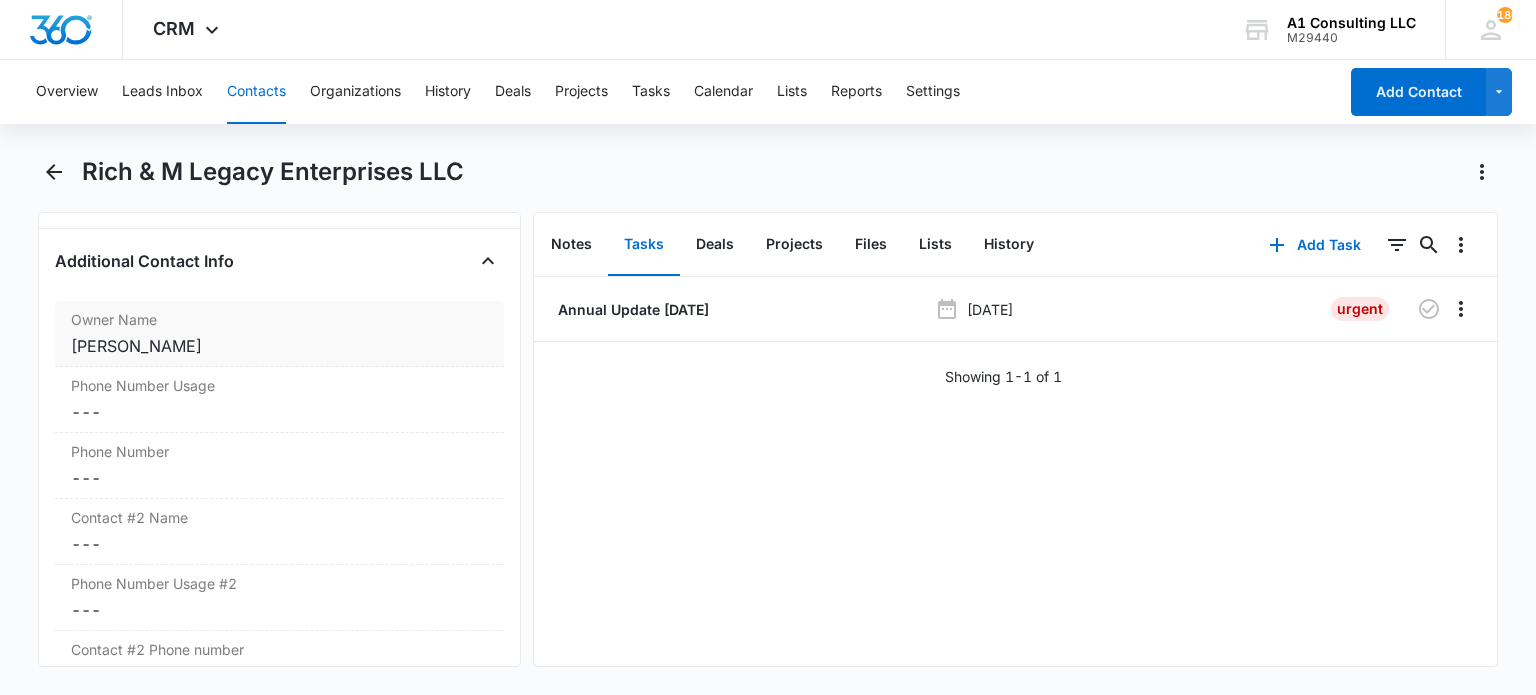 click on "Maha Coleman" at bounding box center [279, 346] 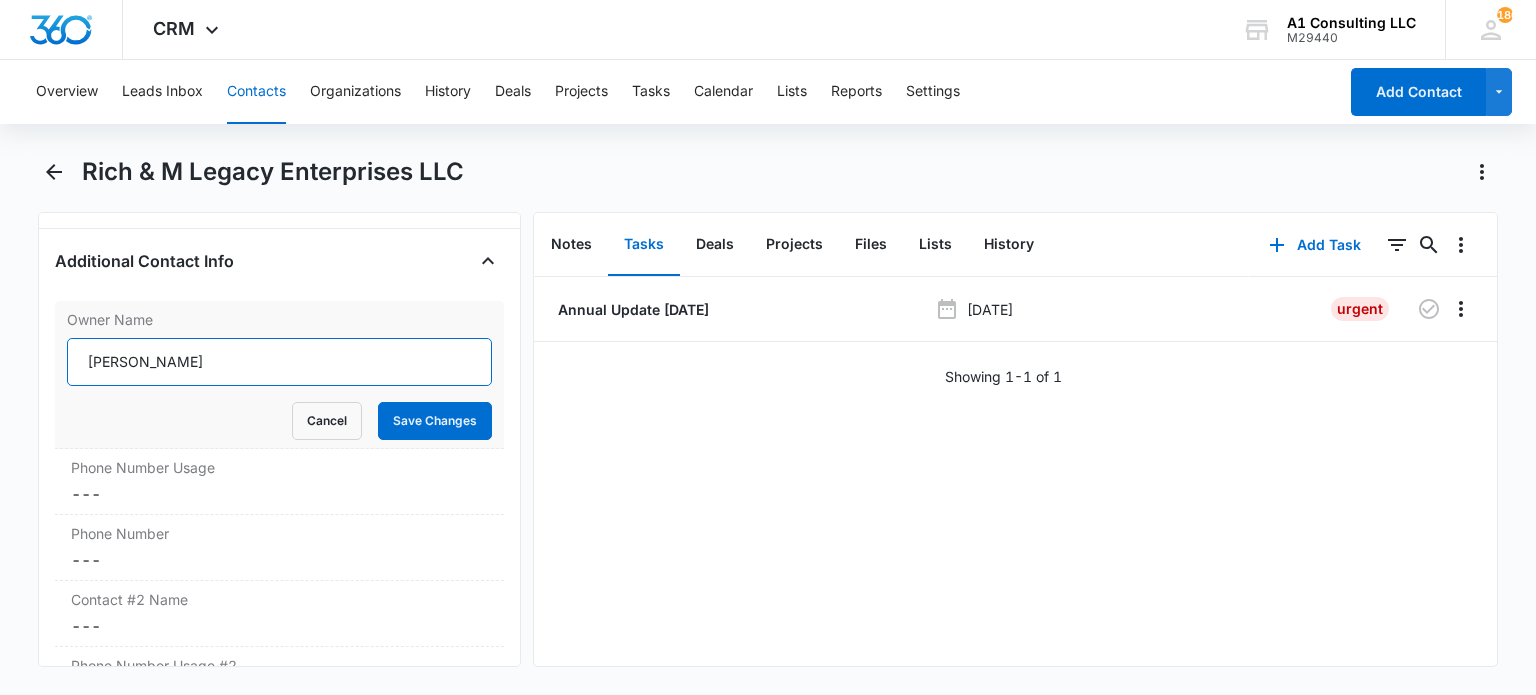 drag, startPoint x: 37, startPoint y: 363, endPoint x: 0, endPoint y: 363, distance: 37 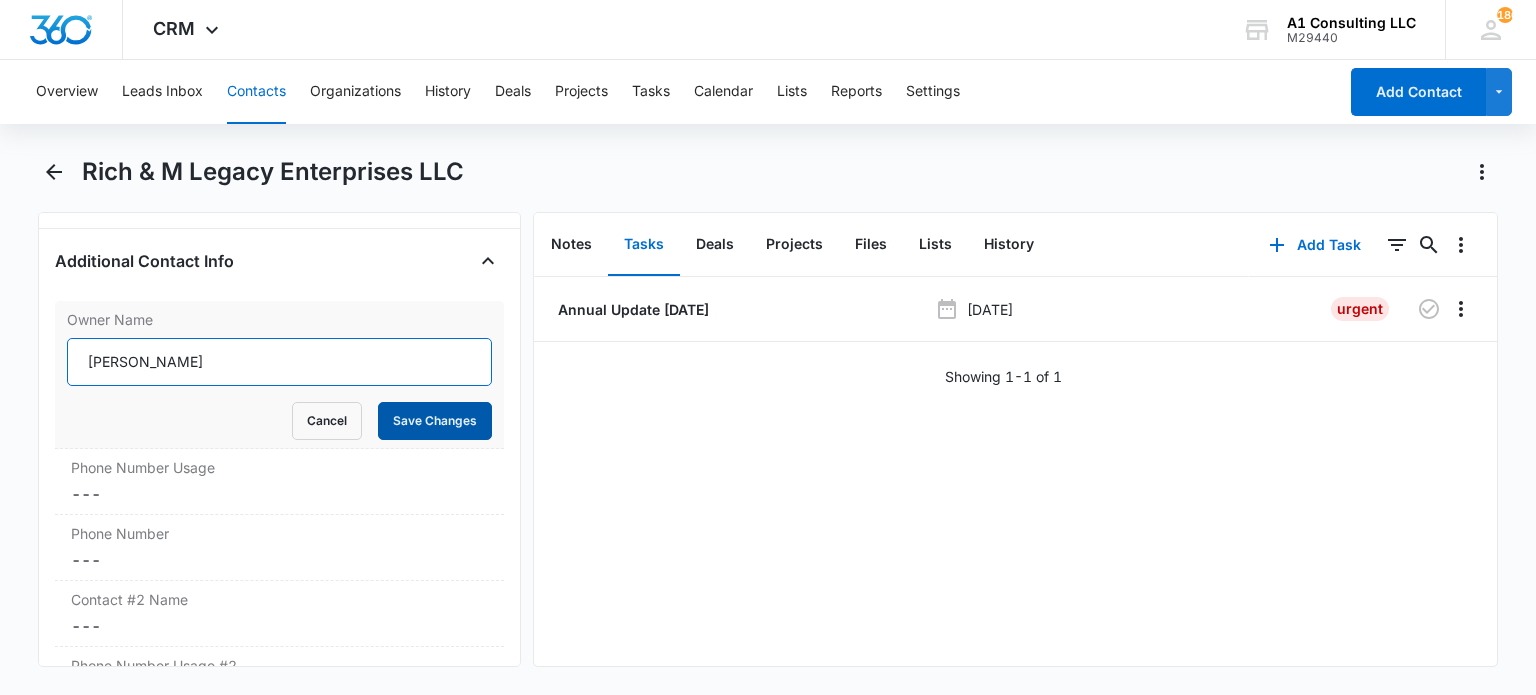 type on "Richard Coleman" 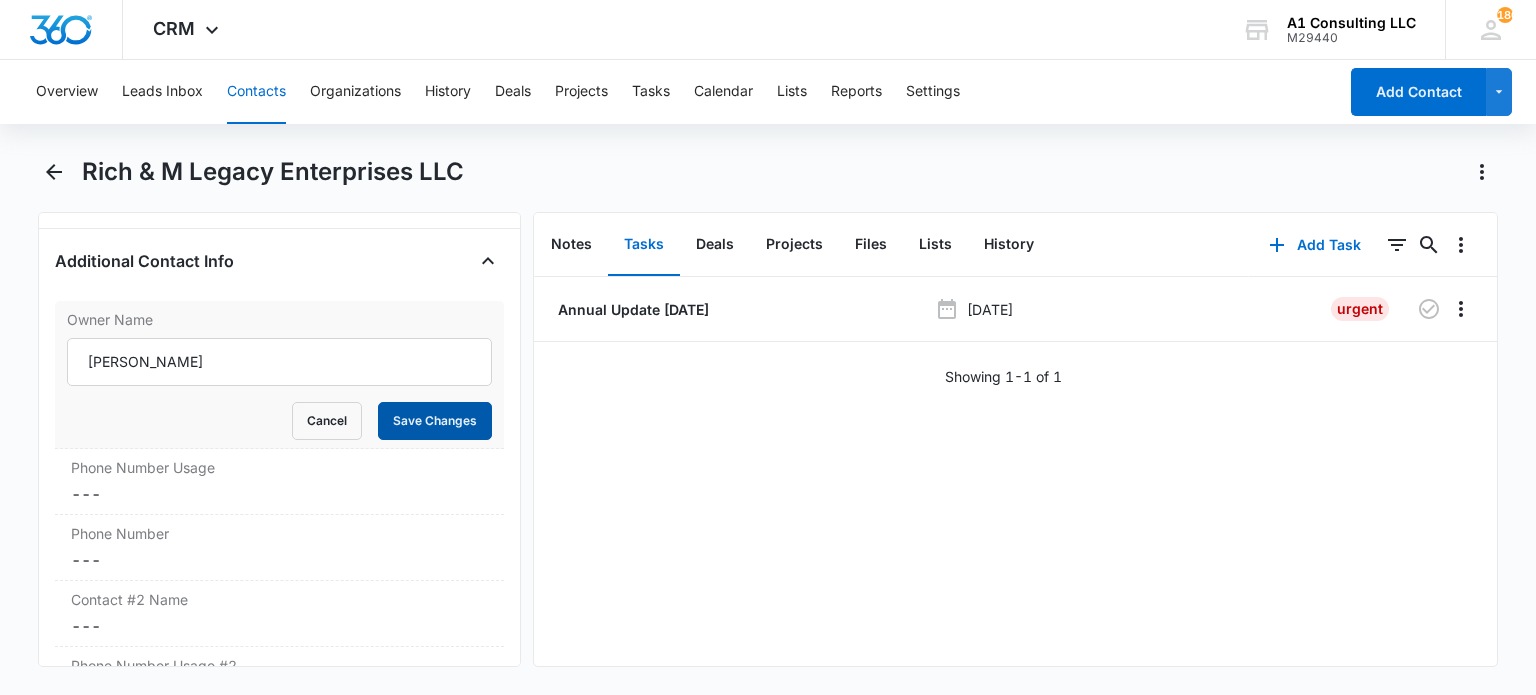 click on "Save Changes" at bounding box center [435, 421] 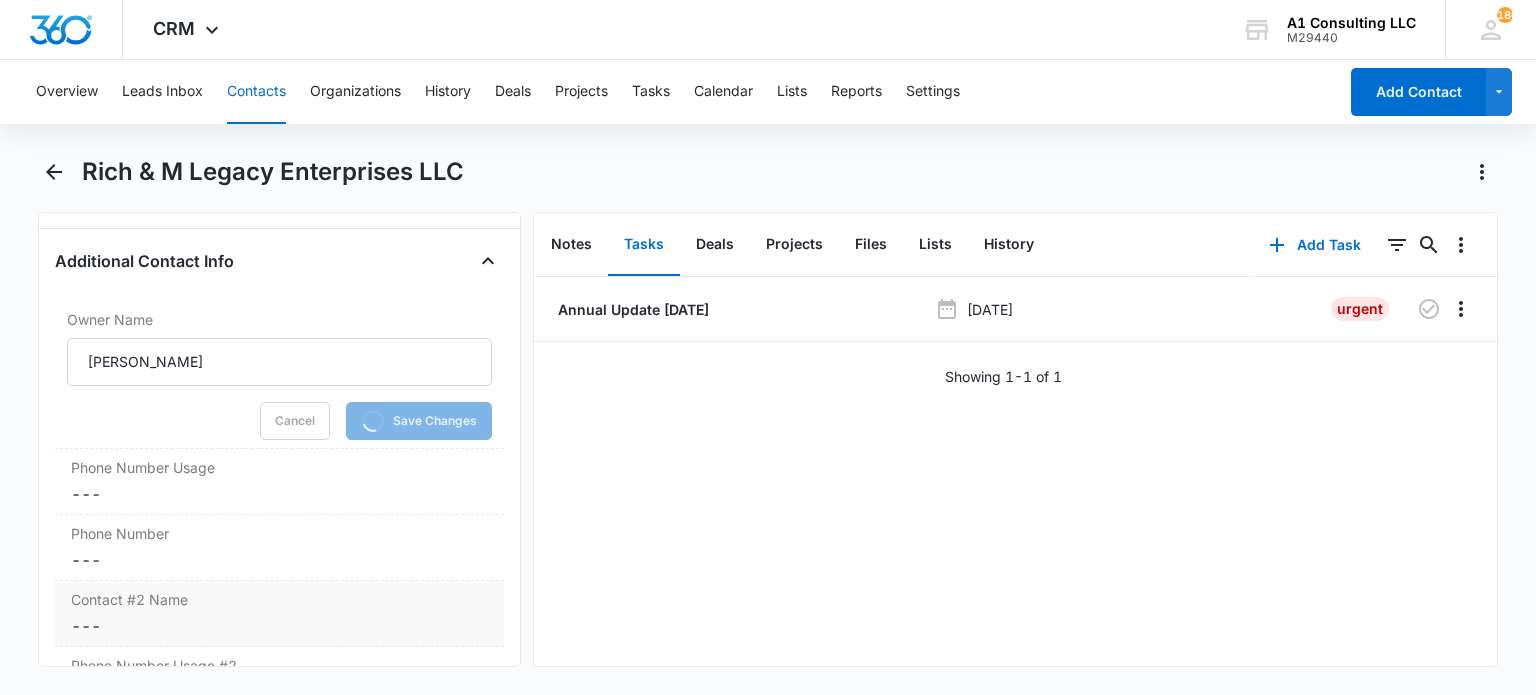 click on "Cancel Save Changes ---" at bounding box center (279, 626) 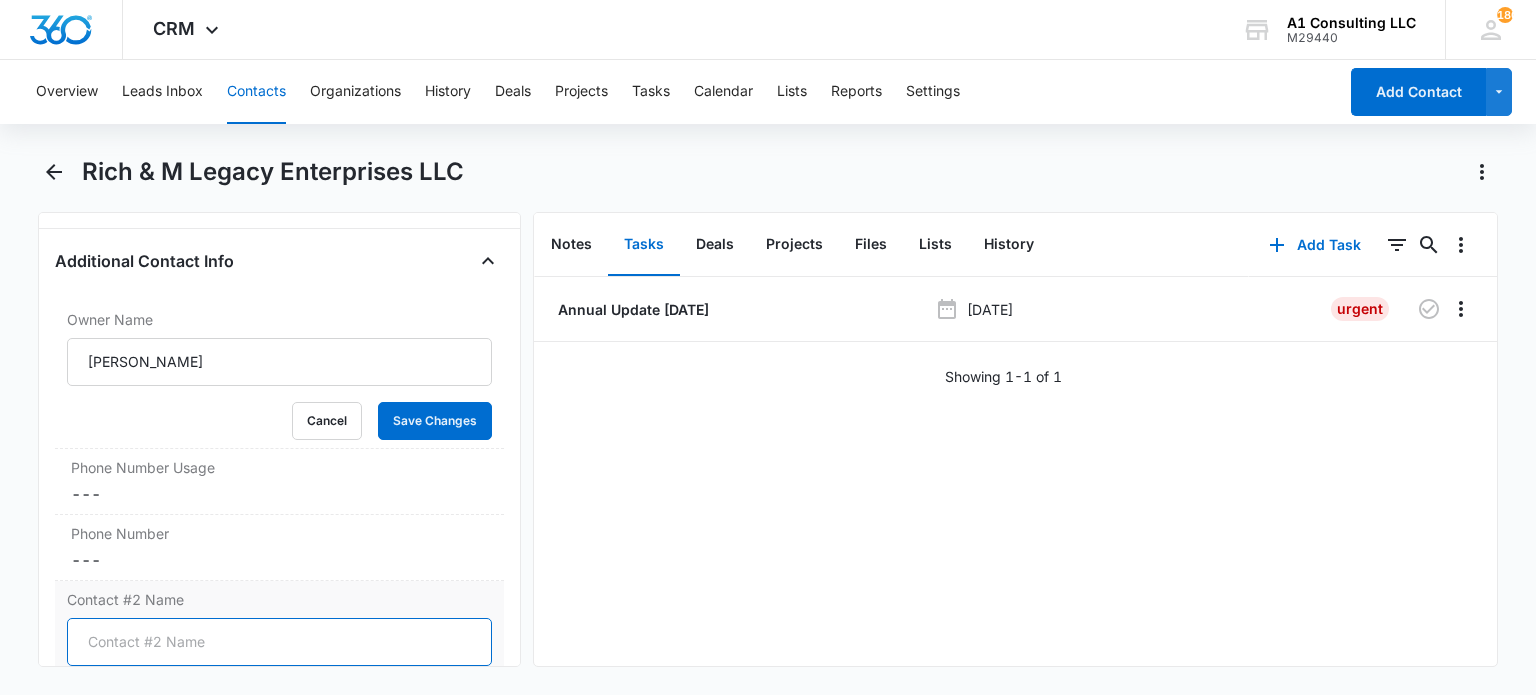 click on "Contact #2 Name" at bounding box center [279, 642] 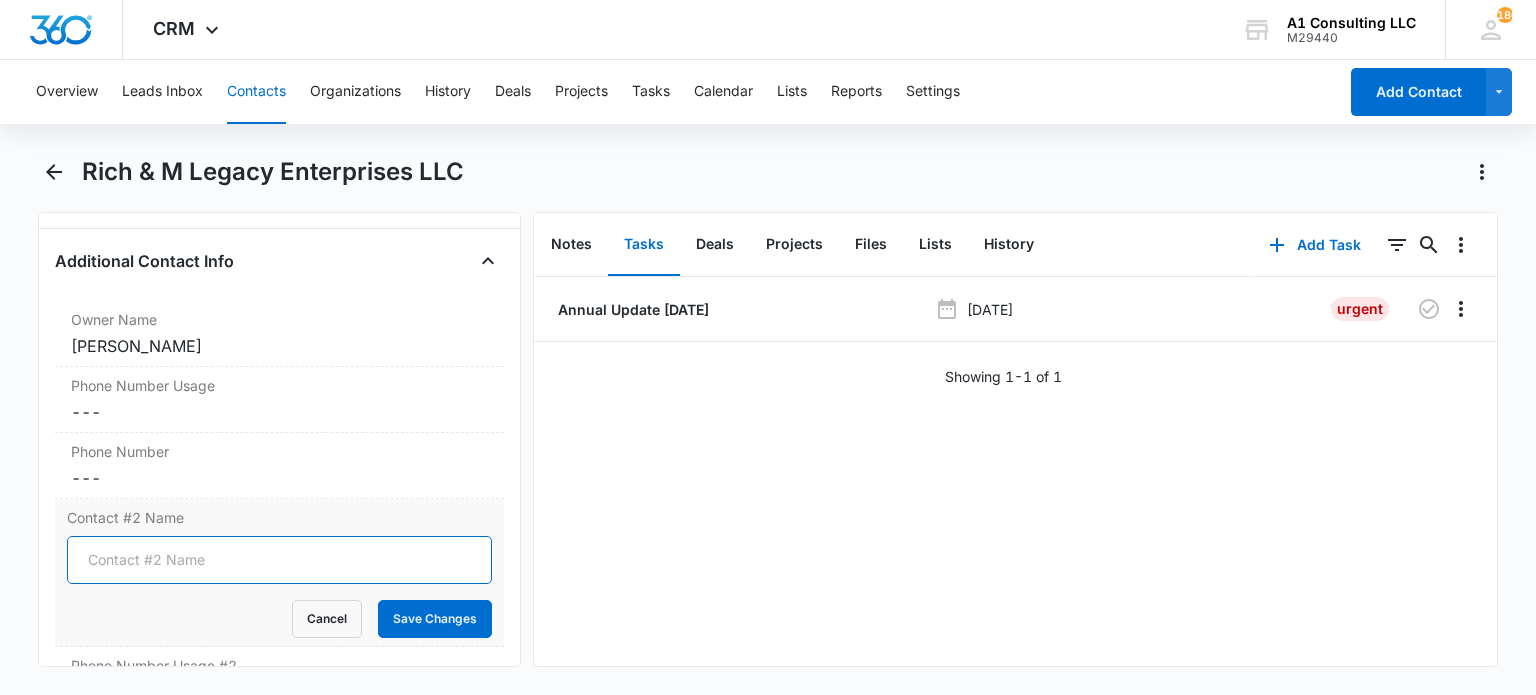 paste on "Maha" 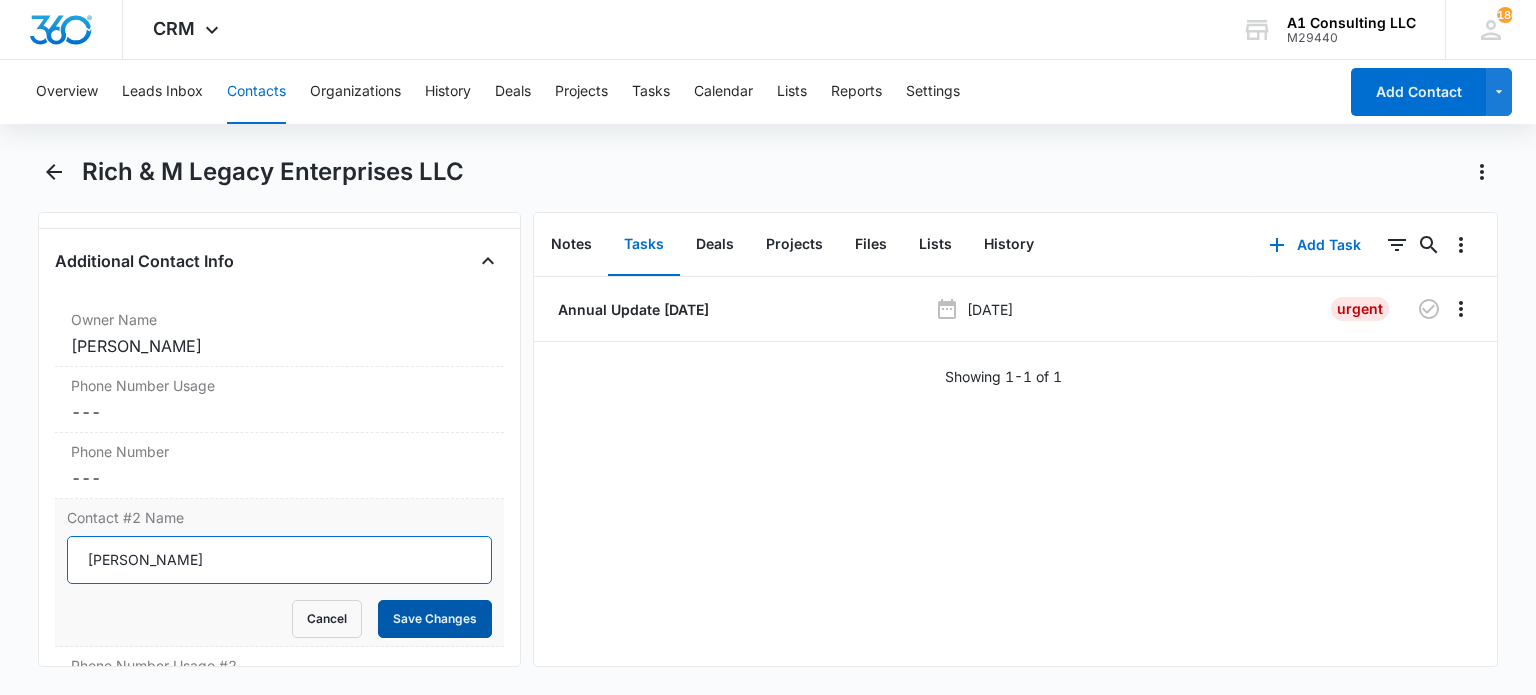 type on "Maha Coleman" 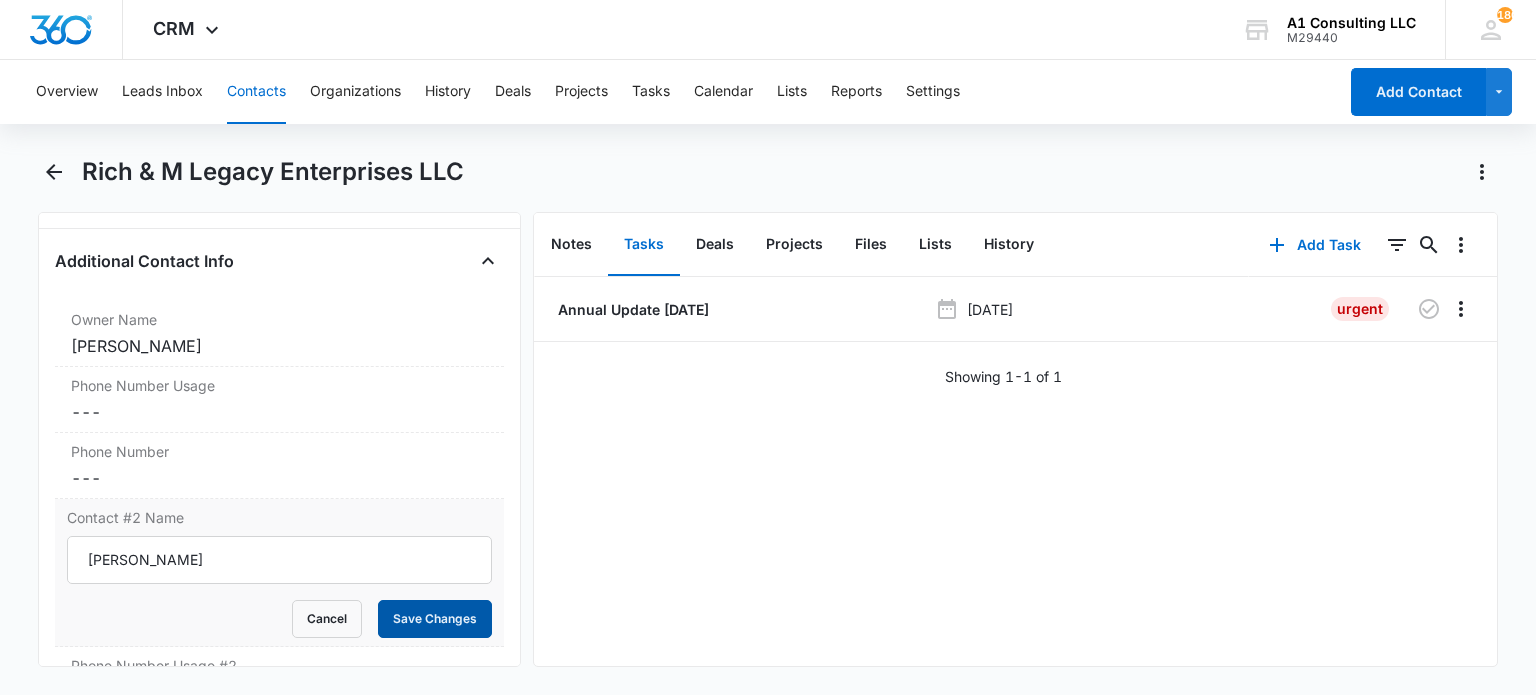 click on "Save Changes" at bounding box center [435, 619] 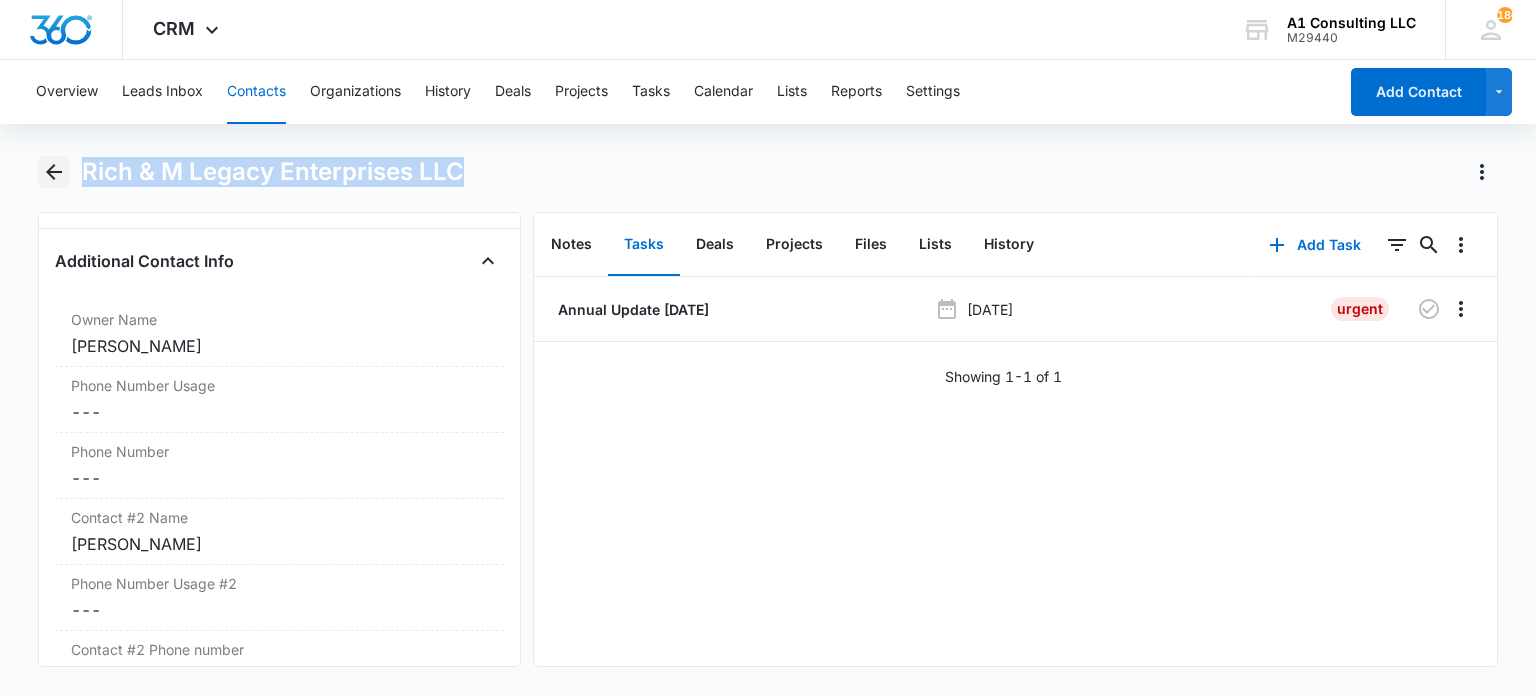 drag, startPoint x: 488, startPoint y: 168, endPoint x: 60, endPoint y: 181, distance: 428.1974 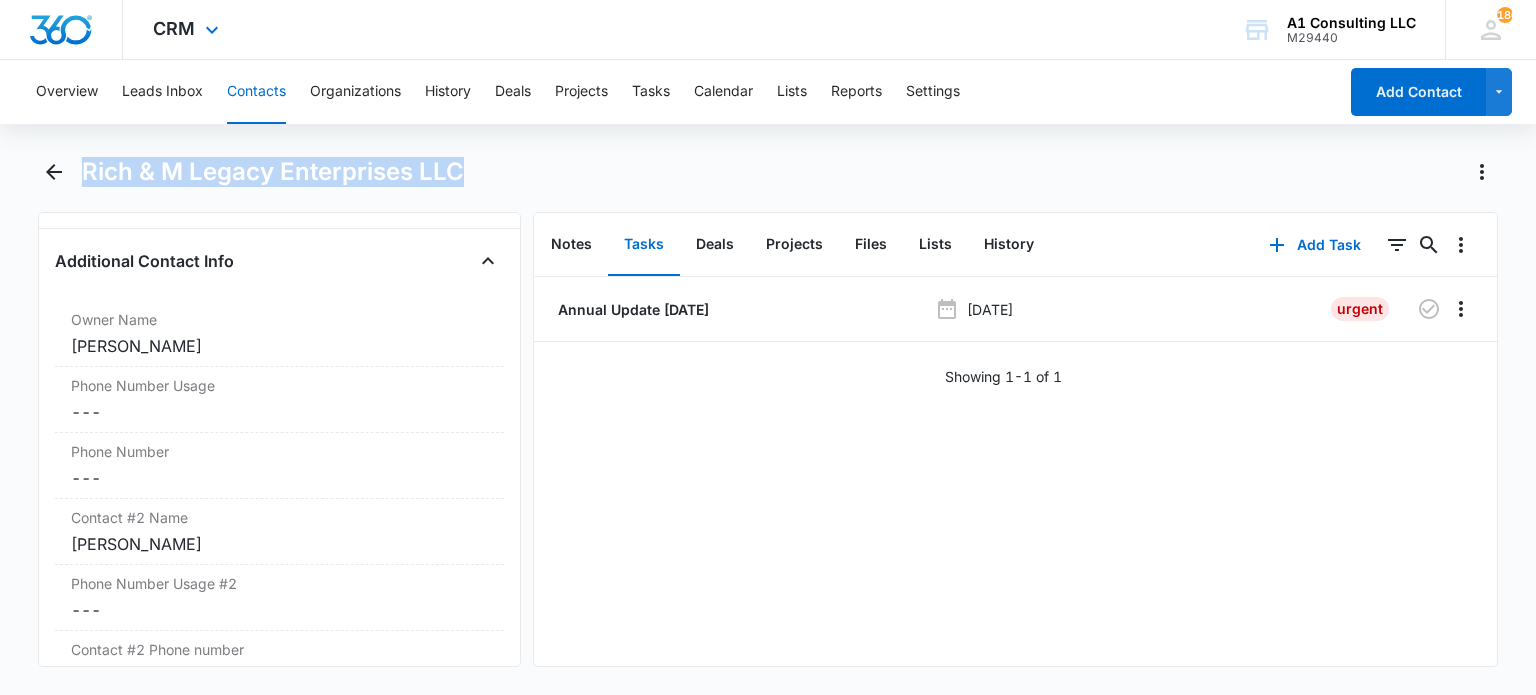 copy on "Rich & M Legacy Enterprises LLC" 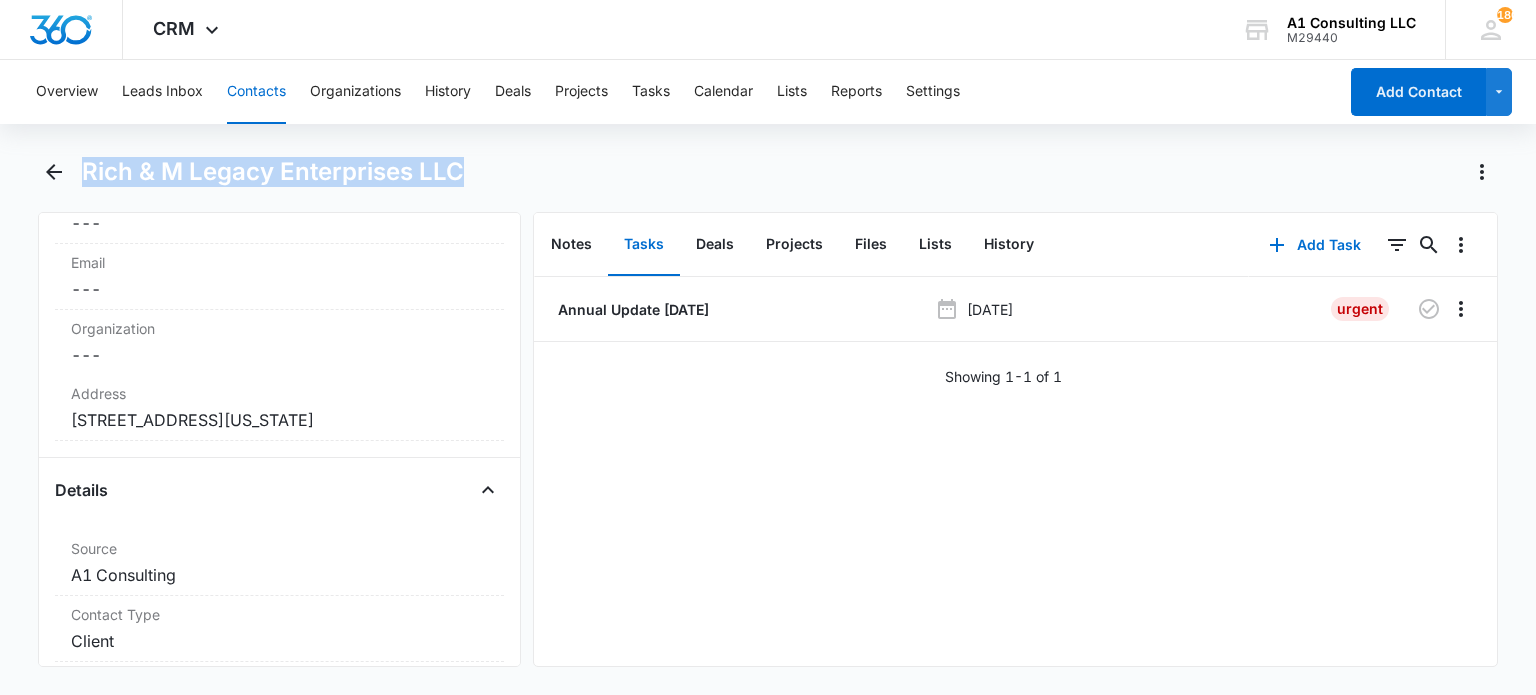 scroll, scrollTop: 468, scrollLeft: 0, axis: vertical 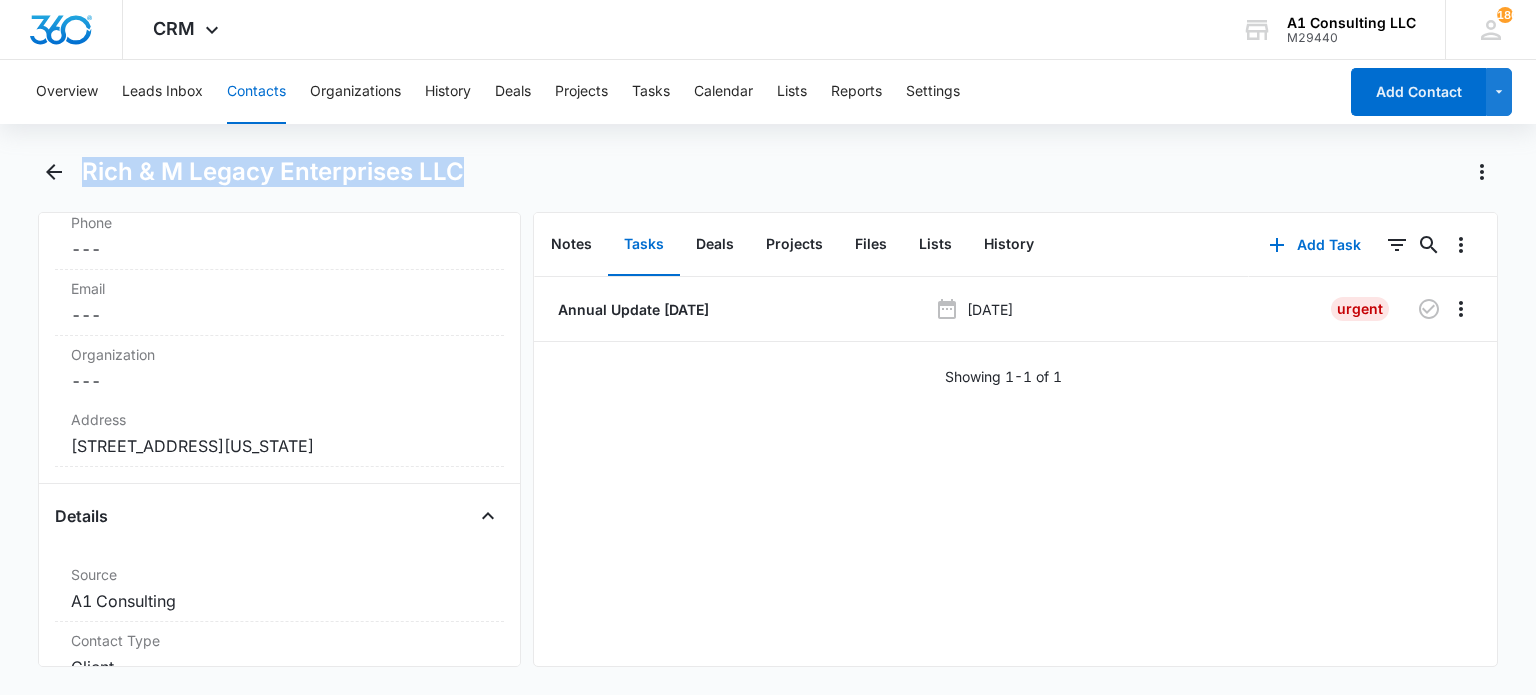 click on "Contacts" at bounding box center (256, 92) 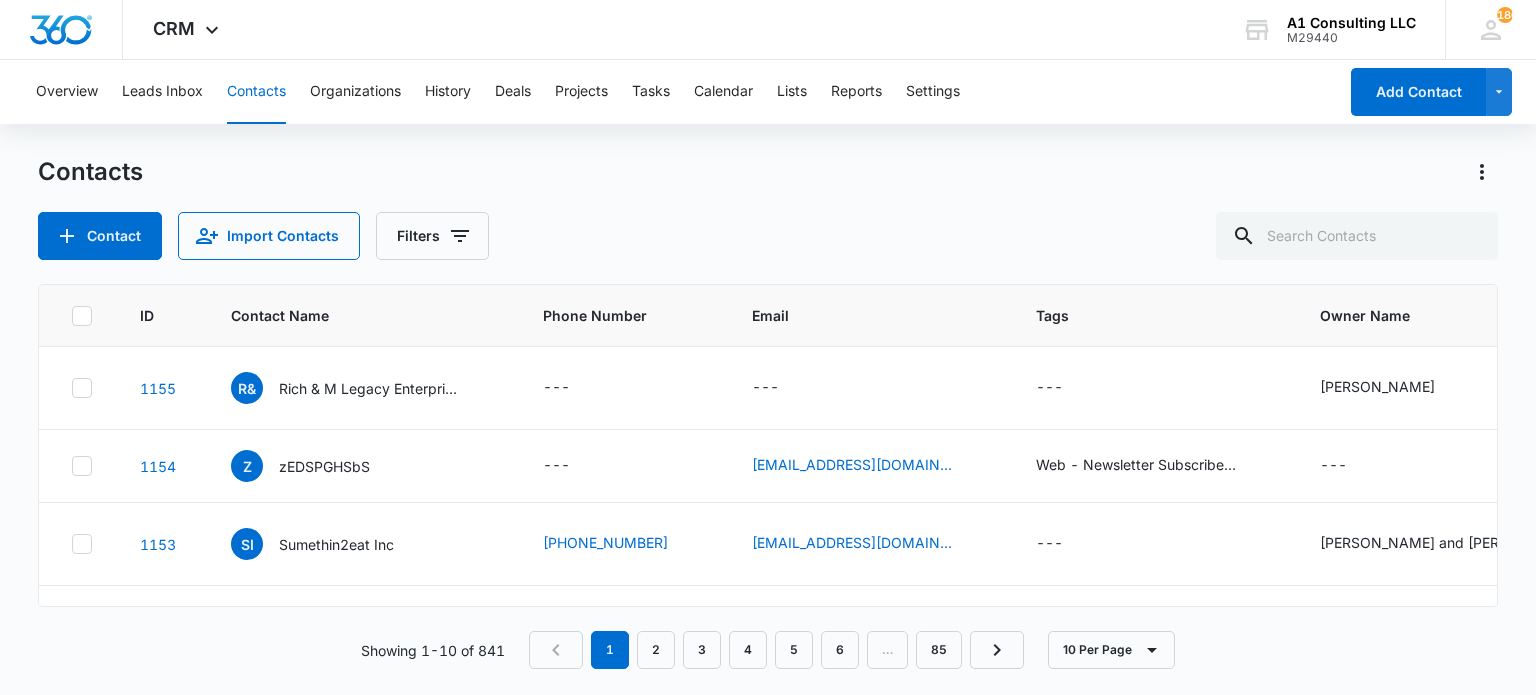 click on "Contacts Contact Import Contacts Filters ID Contact Name Phone Number Email Tags Owner Name  Dropbox Files  1155 R& Rich & M Legacy Enterprises LLC --- --- --- Maha Coleman https://www.dropbox.com/scl/fo/yc3wrnimdmfwxtph32zxt/AAipchEf7Q_baC09MCn2e24?rlkey=berlxic1fd1caj797xxd6x1y0&dl=0 1154 z zEDSPGHSbS --- dominguezjennifer8811@yahoo.com Web - Newsletter Subscribe Form --- --- 1153 SI Sumethin2eat Inc (551) 215-1342 vanharper1124@gmail.com --- Van Harper and Janief Q Bland https://www.dropbox.com/scl/fo/p7tfxtcec836ajrd89de4/AADxxFY_uKKPIR4peAusGxk?rlkey=bsbfjka5pl891bupbxdiw1ru7&dl=0 1125 R Romario --- --- English  --- --- 1117 JB Jenny Belfonte (303) 502-1331 jenny@businesscoachvas.com Contact Form --- --- 1114 HL Hi-way Legend Express Corporation (929) 231-4429 razidkhan1987.rk@gmail.com English  Bibi S Khan https://www.dropbox.com/scl/fo/k7bkct2czxp9z6pne60kn/ALWOoodUxlnPsN1YZOyOYNs?rlkey=pov5gggo13suxp0est858hmis&dl=0 1111 S& SD & G Express LLC (201) 888-0654 DevonGraham67@icloud.com English  --- 1101 1" at bounding box center [767, 424] 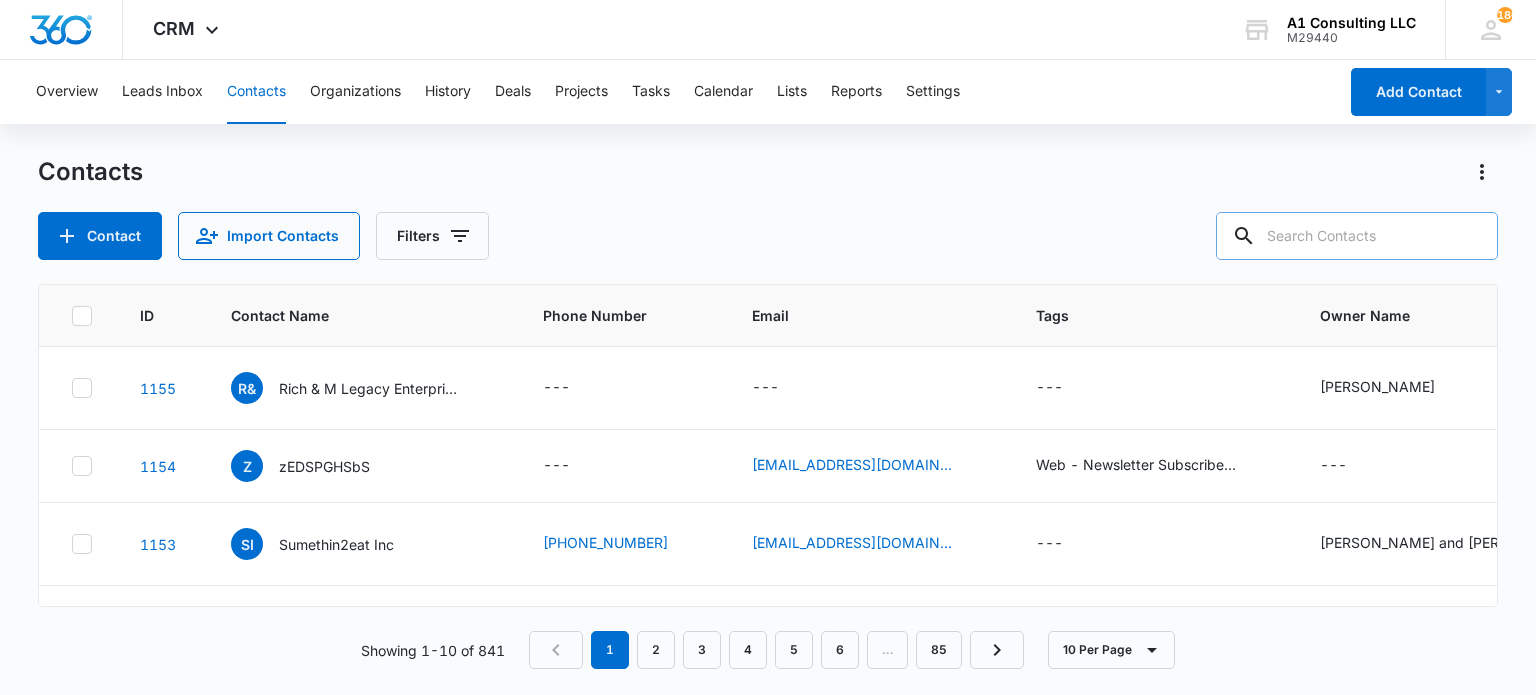 click at bounding box center (1357, 236) 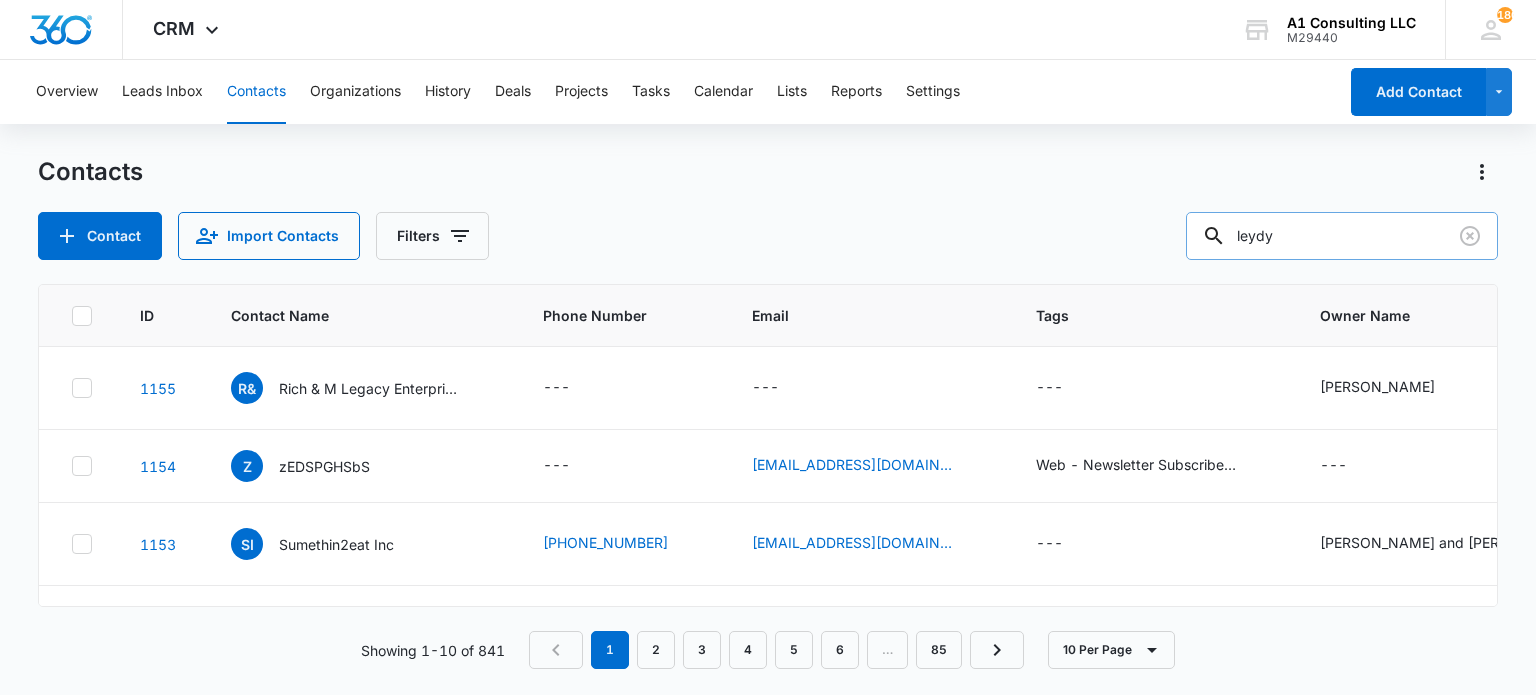 type on "leydy" 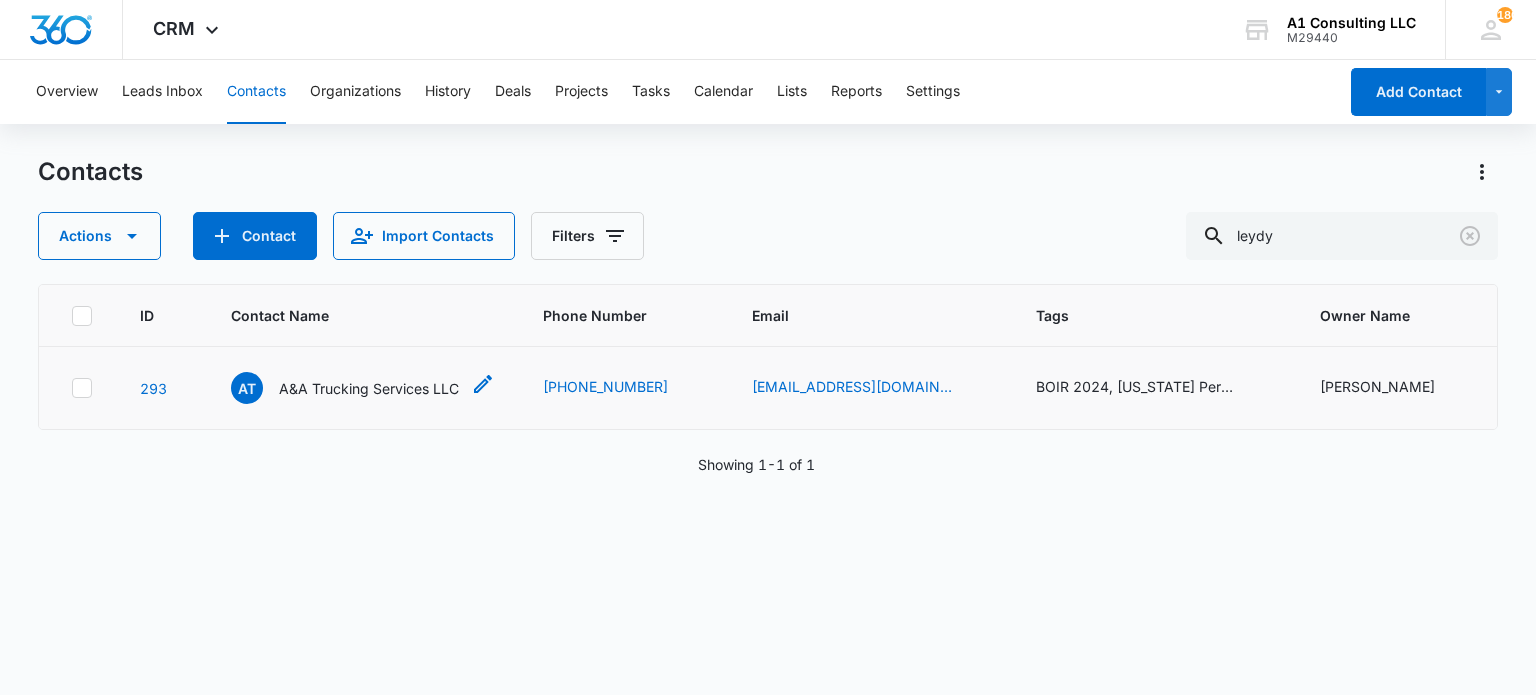 click on "A&A Trucking Services LLC" at bounding box center (369, 388) 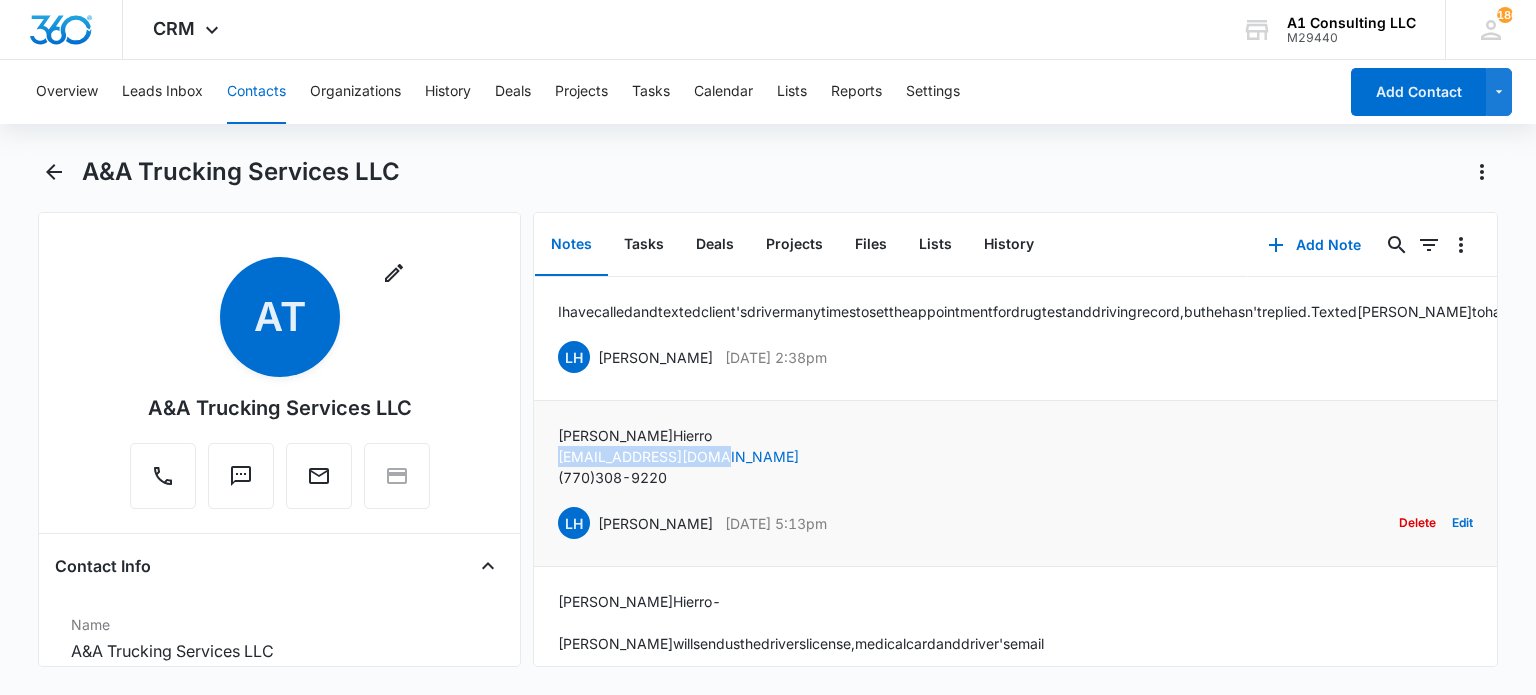 drag, startPoint x: 737, startPoint y: 474, endPoint x: 556, endPoint y: 478, distance: 181.04419 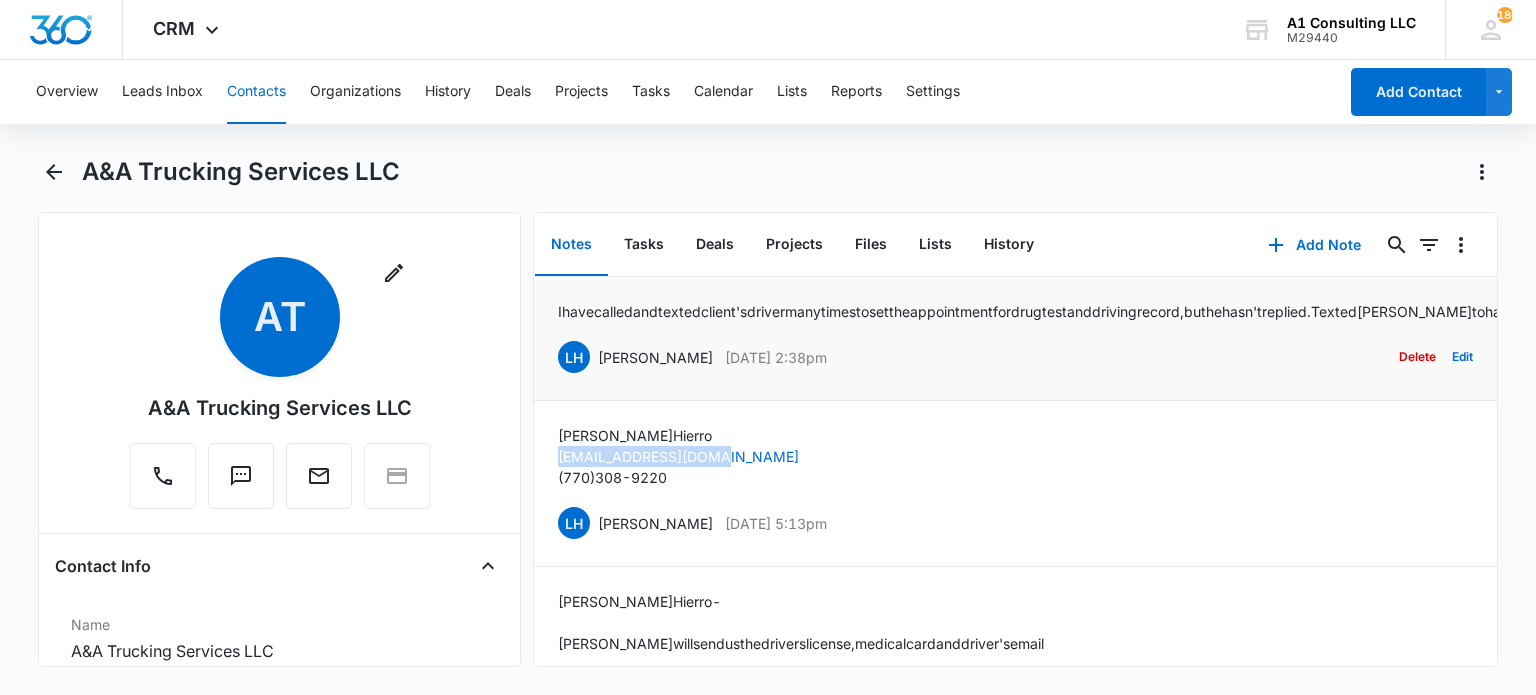 copy on "nycdrummer@yahoo.com" 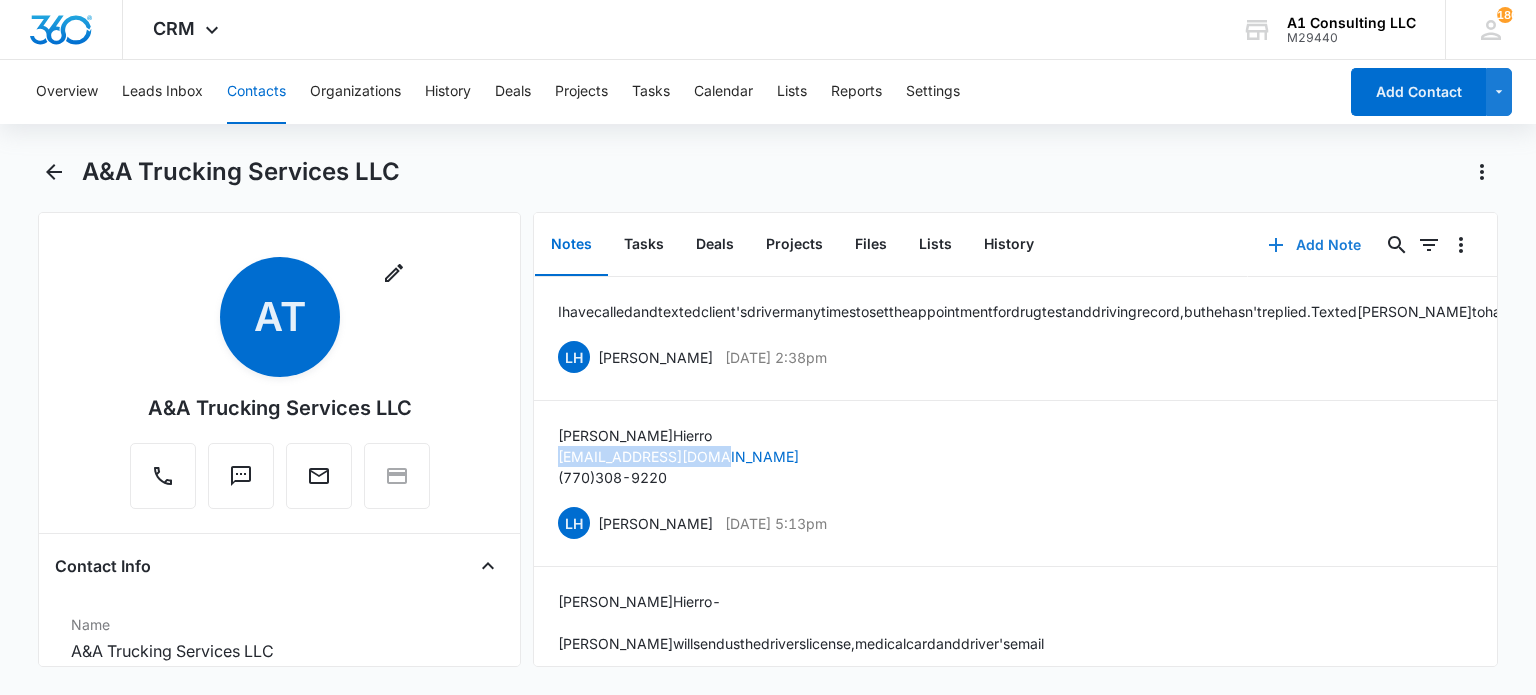 click on "Add Note" at bounding box center (1314, 245) 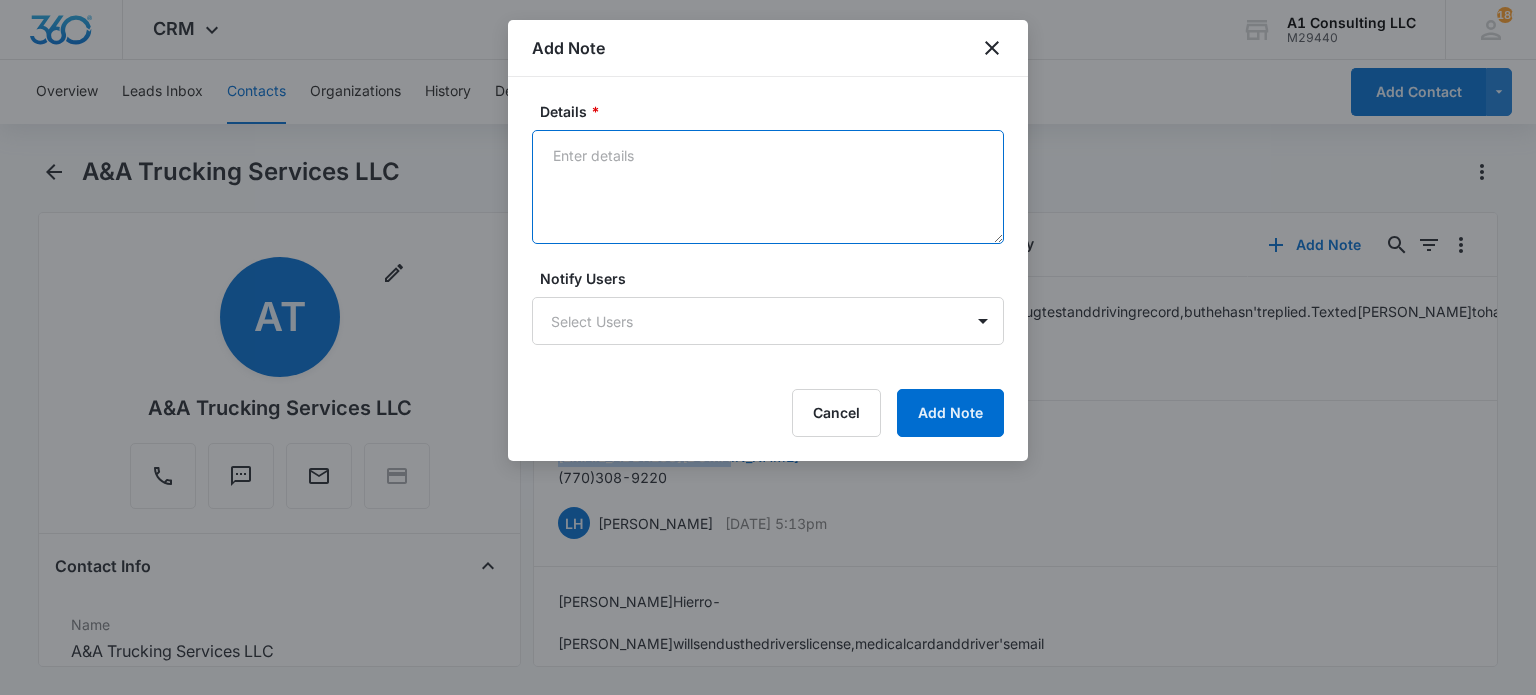 click on "Details *" at bounding box center (768, 187) 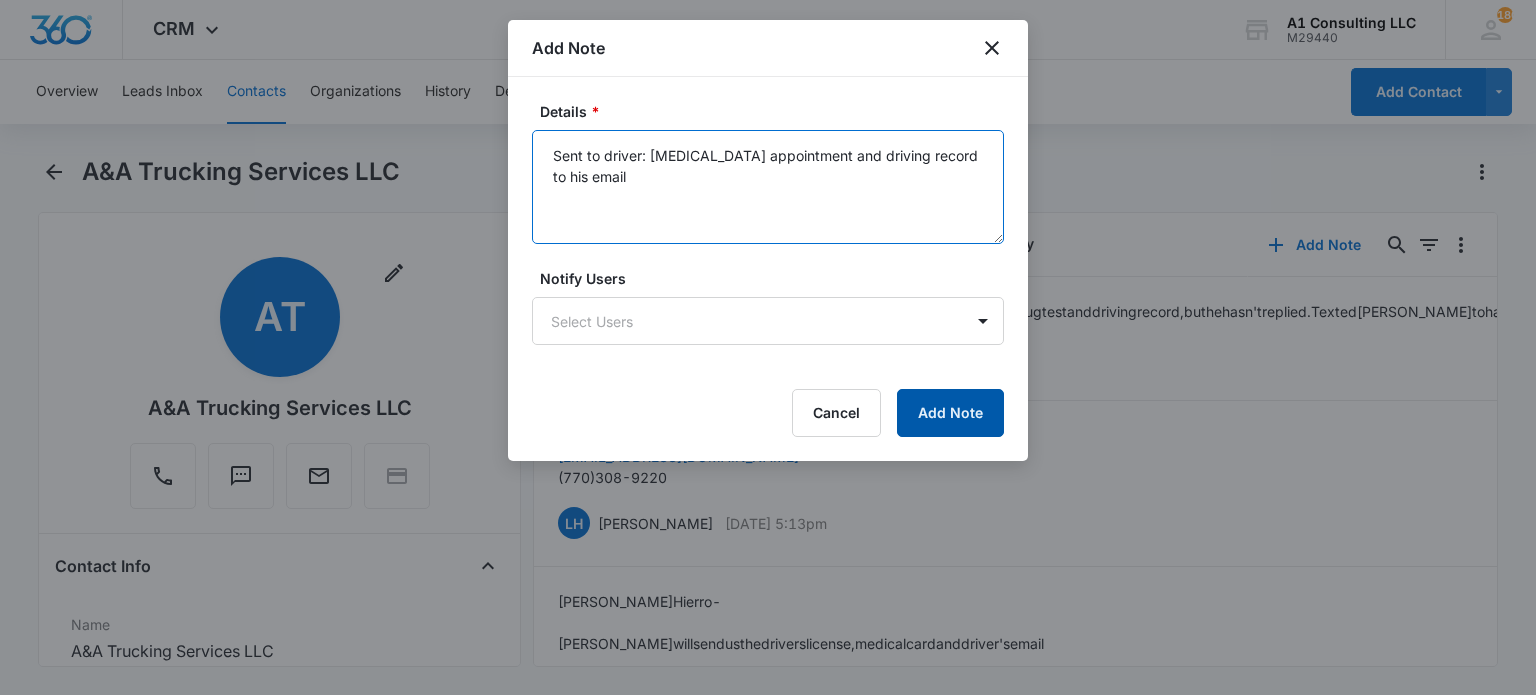 type on "Sent to driver: drug test appointment and driving record to his email" 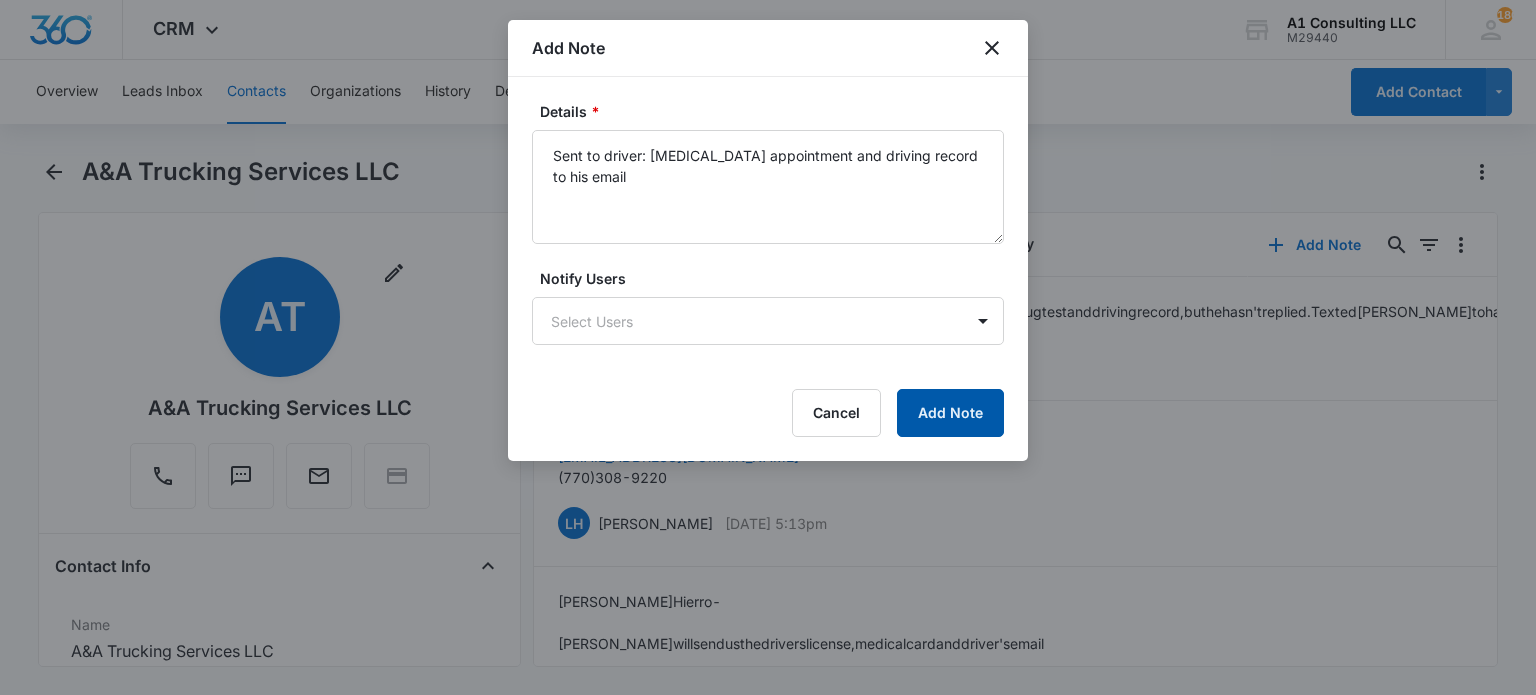 click on "Add Note" at bounding box center (950, 413) 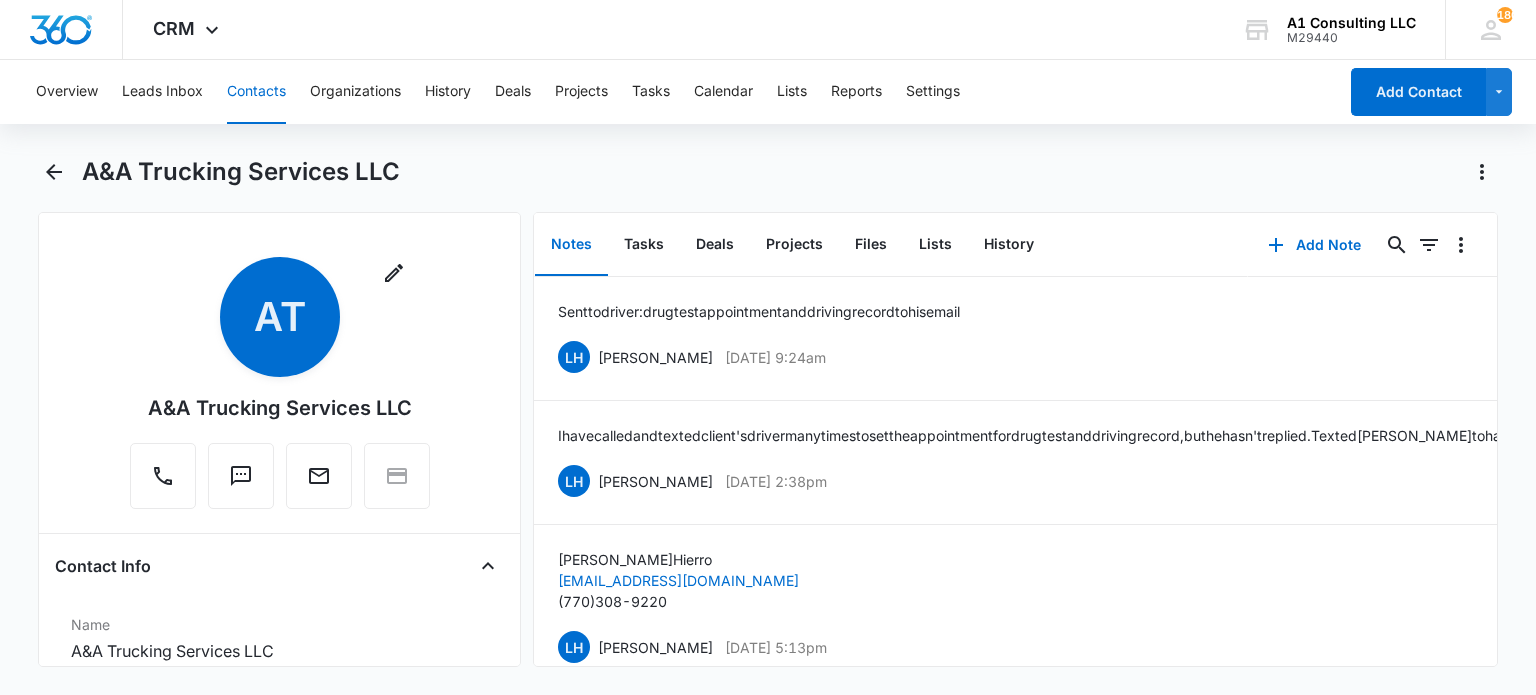 click on "Contacts" at bounding box center (256, 92) 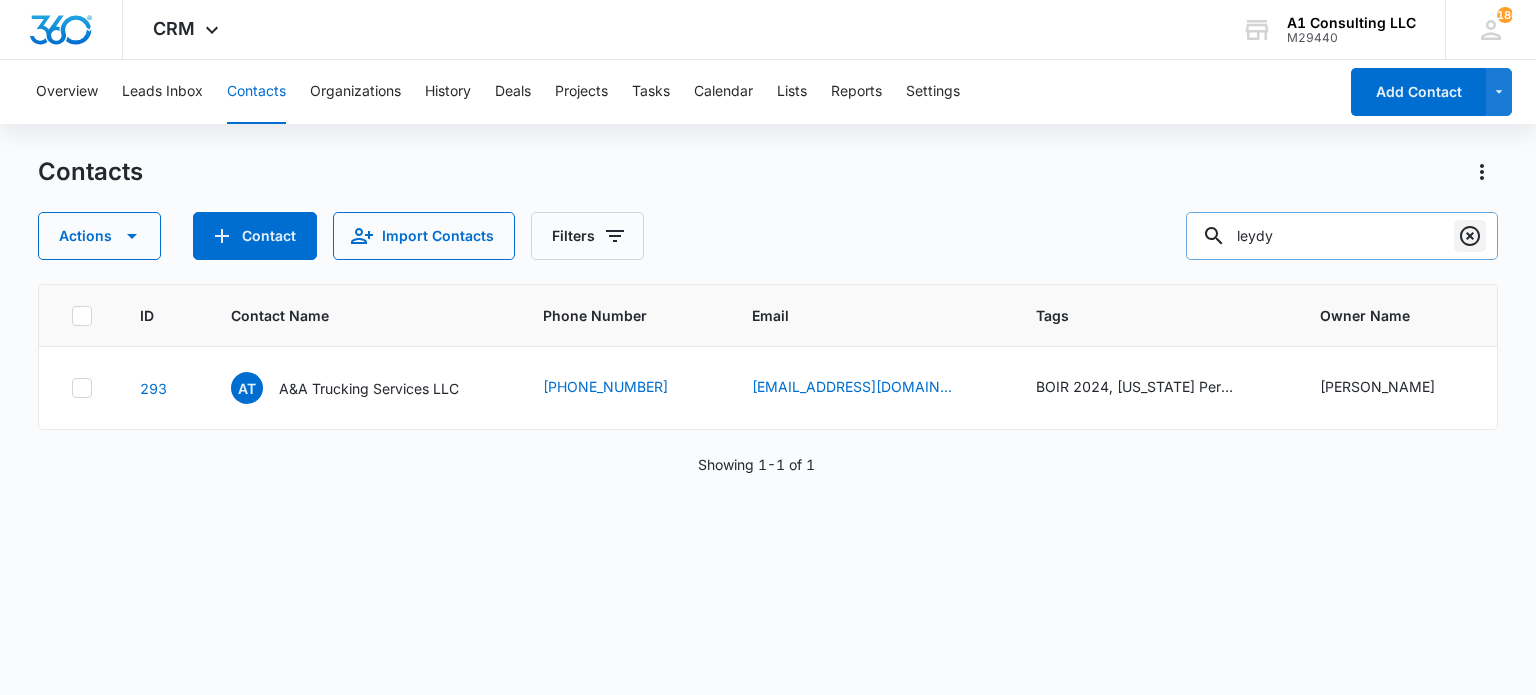 click 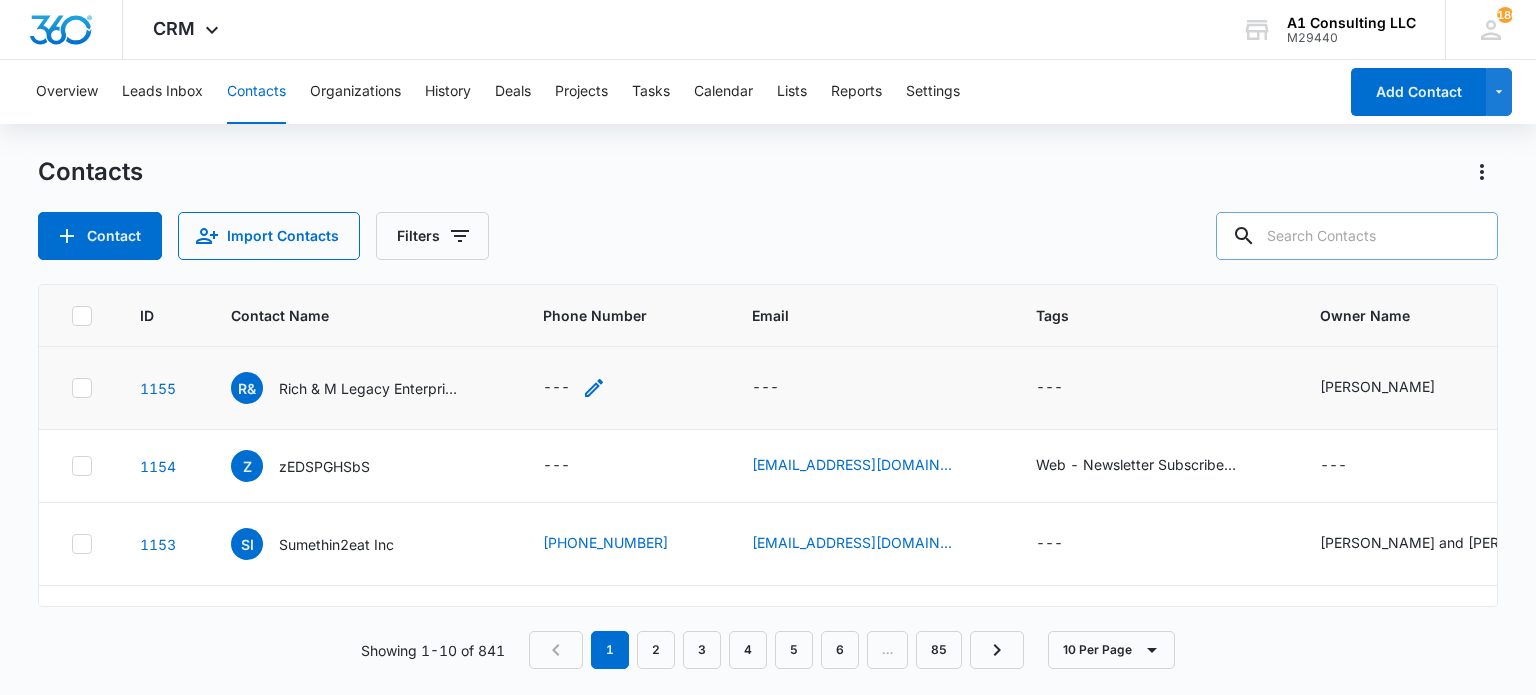 click 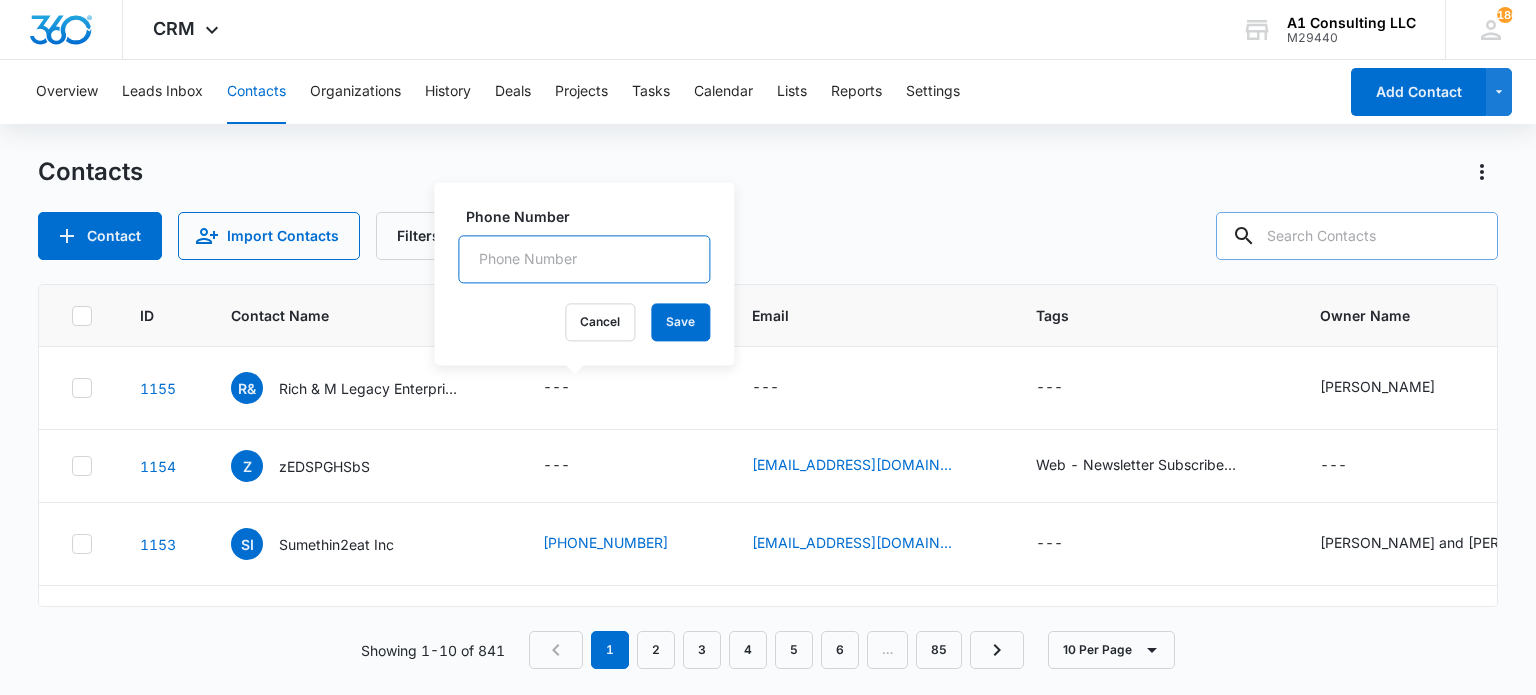 click on "Phone Number" at bounding box center (584, 259) 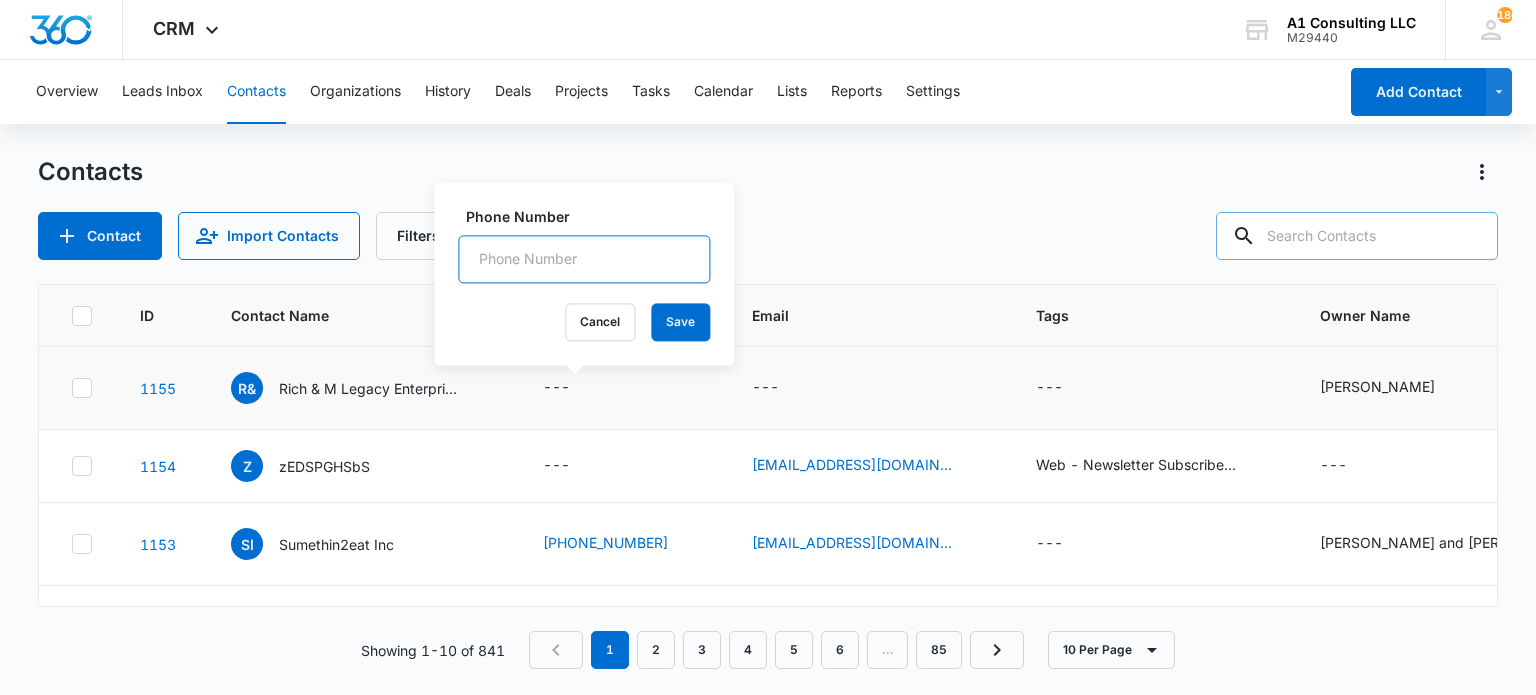 paste 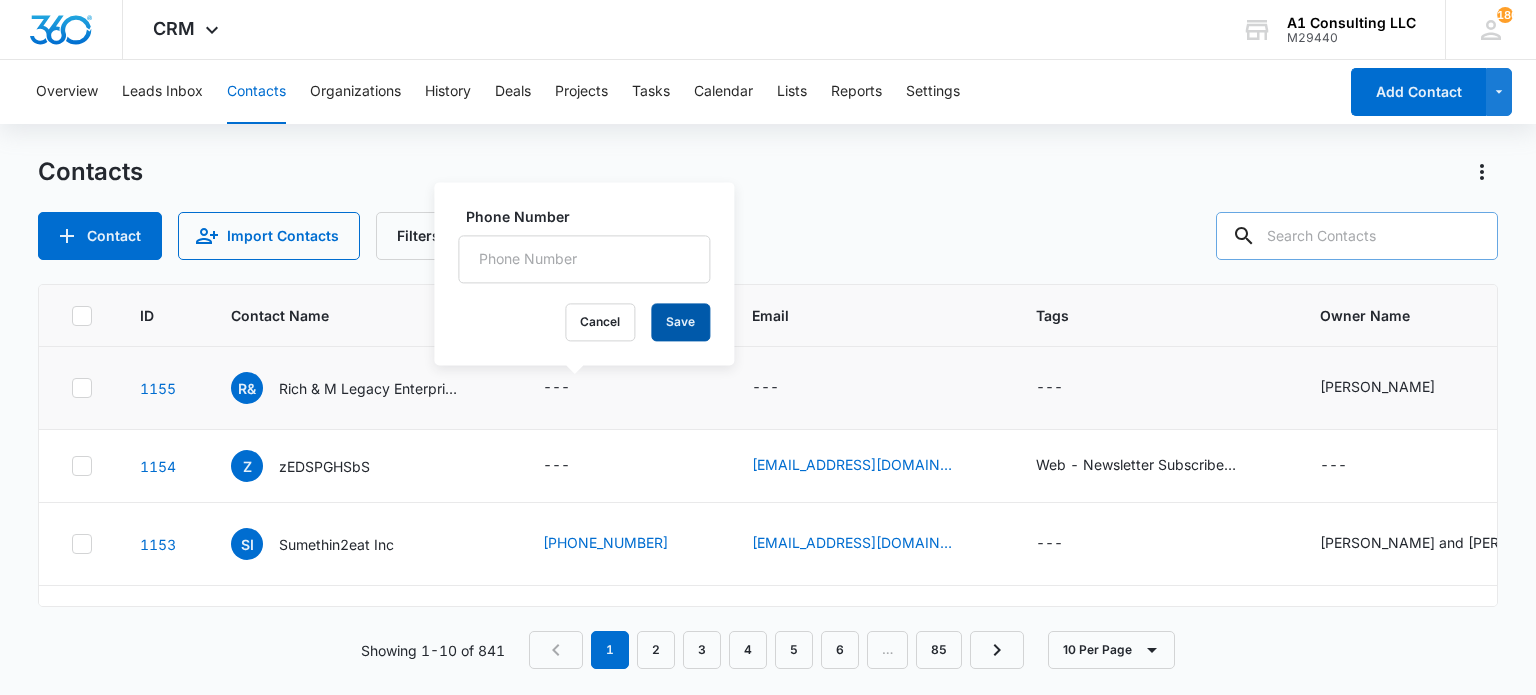 click on "Save" at bounding box center (680, 322) 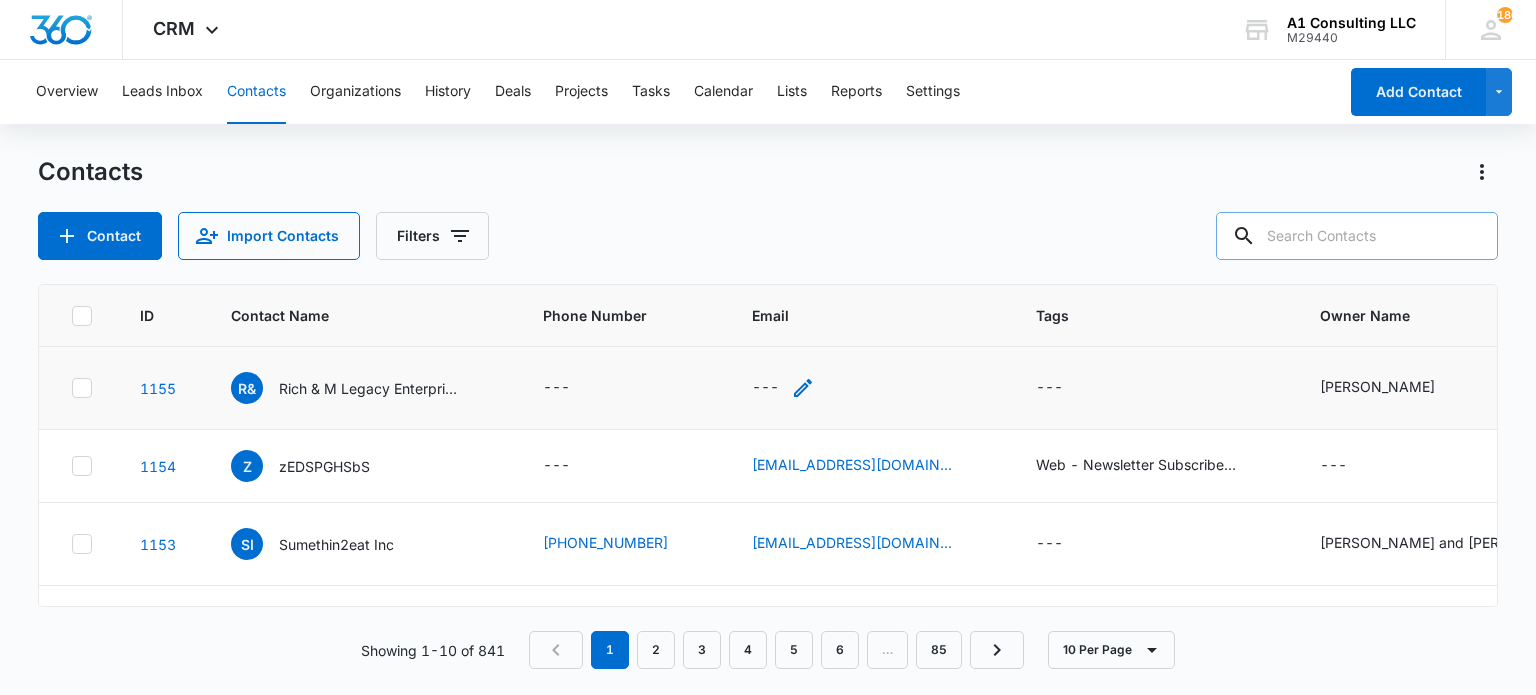 click 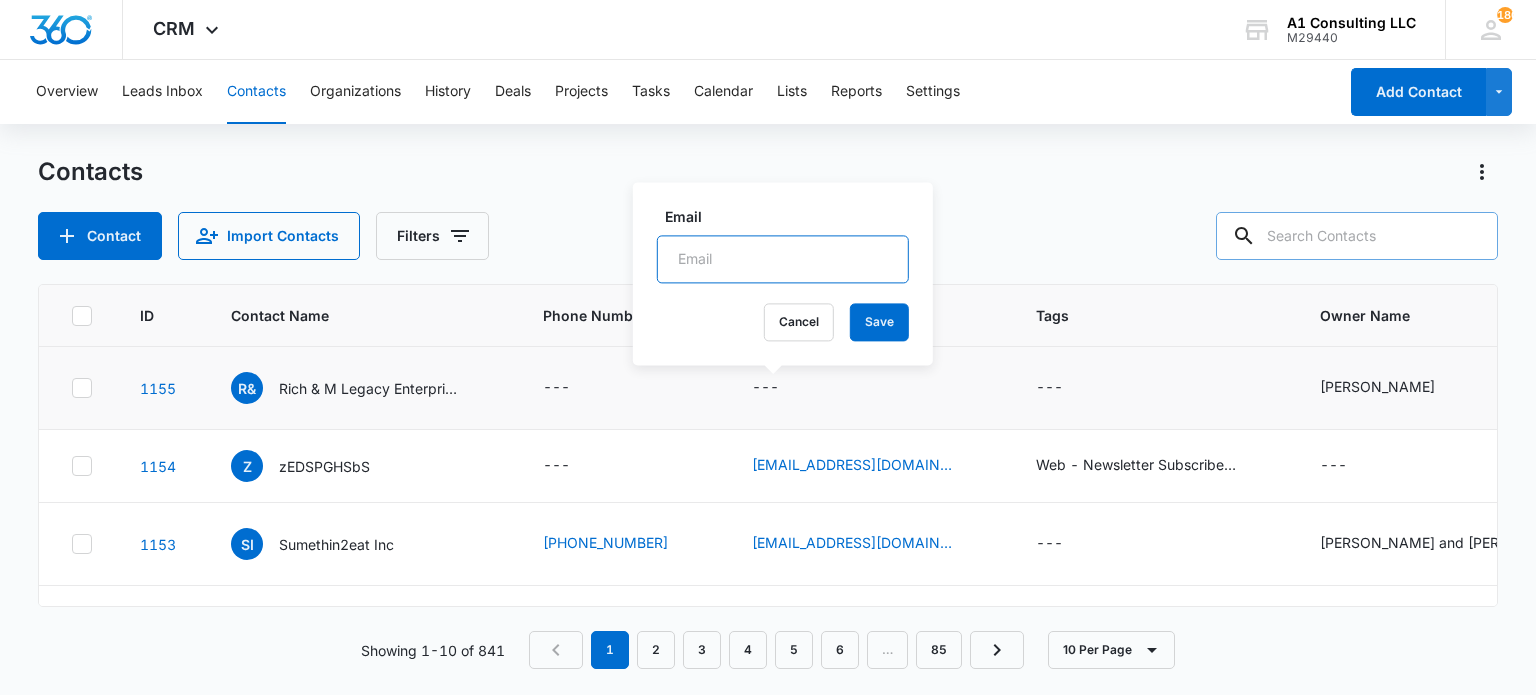 click on "Email" at bounding box center (783, 259) 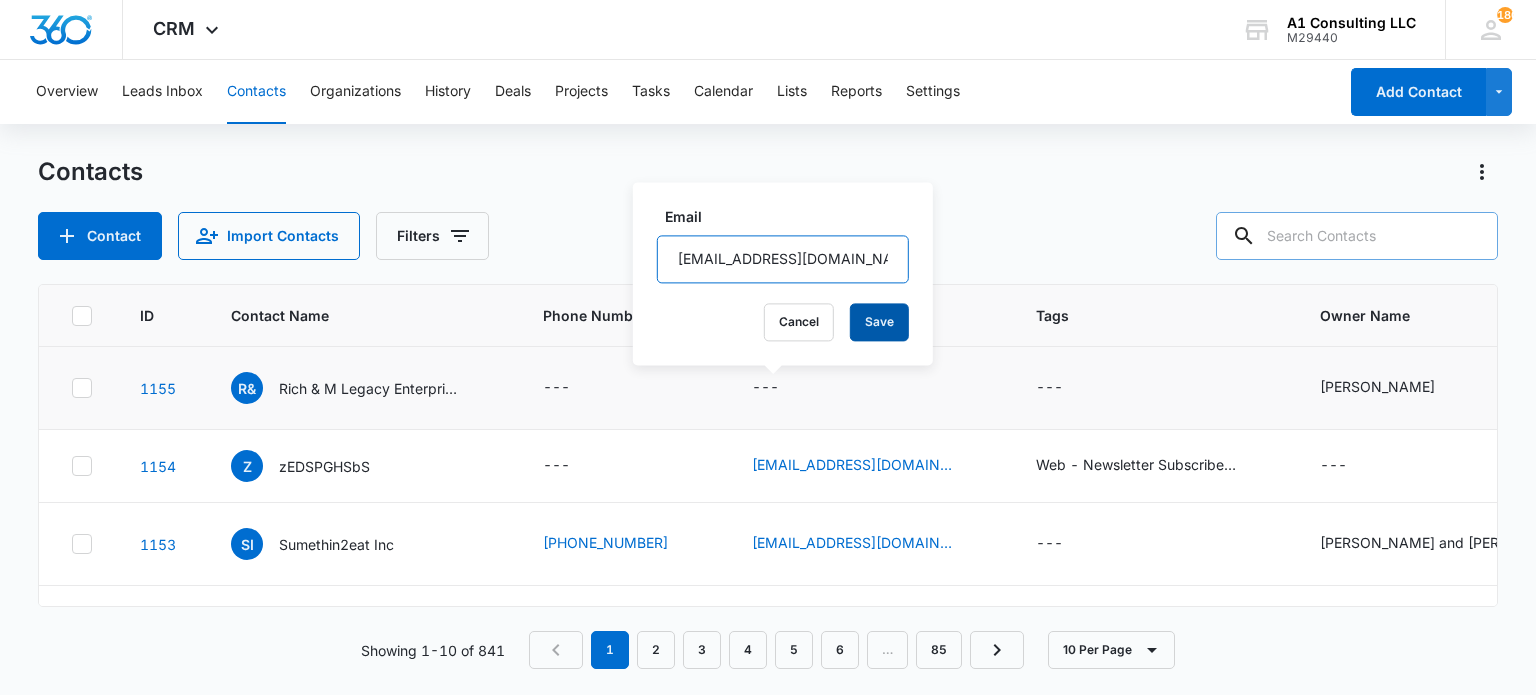 type on "richandmlegacy@gmail.com" 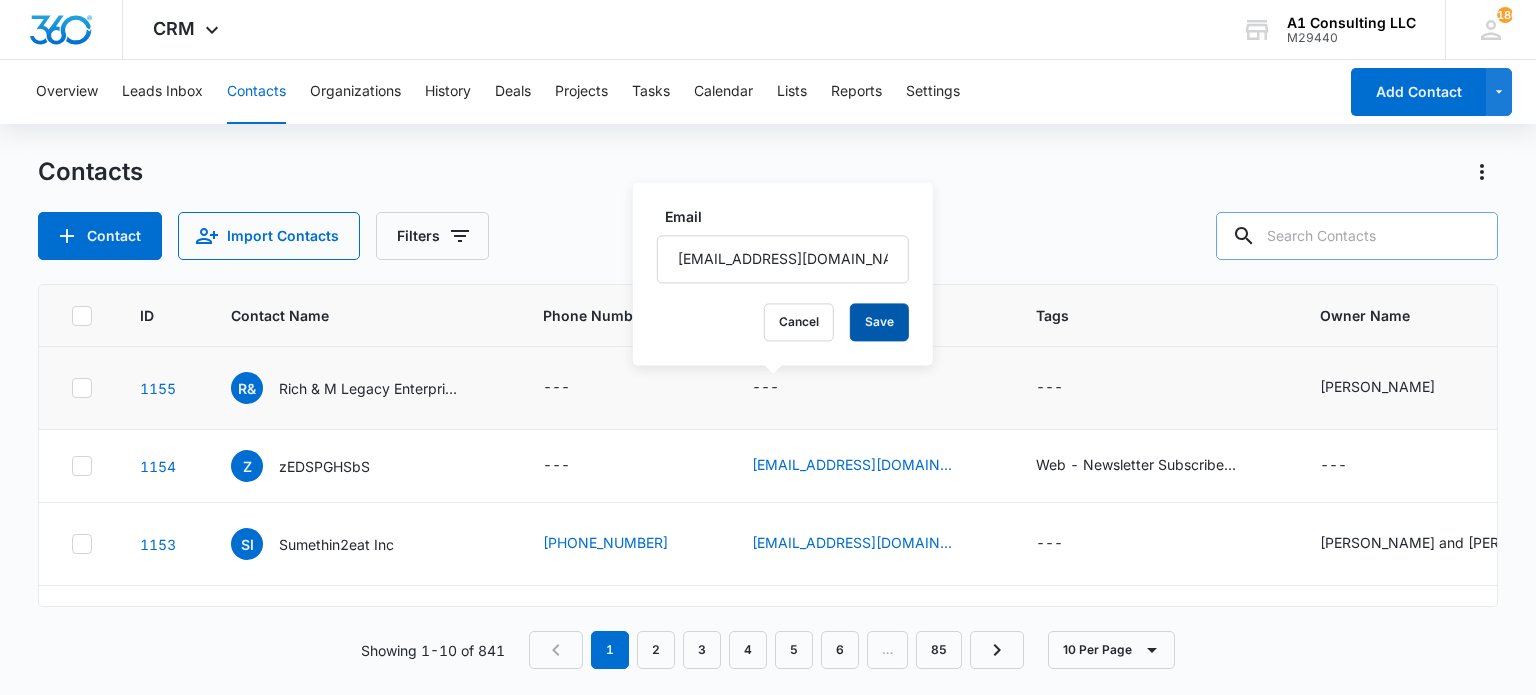 click on "Save" at bounding box center (879, 322) 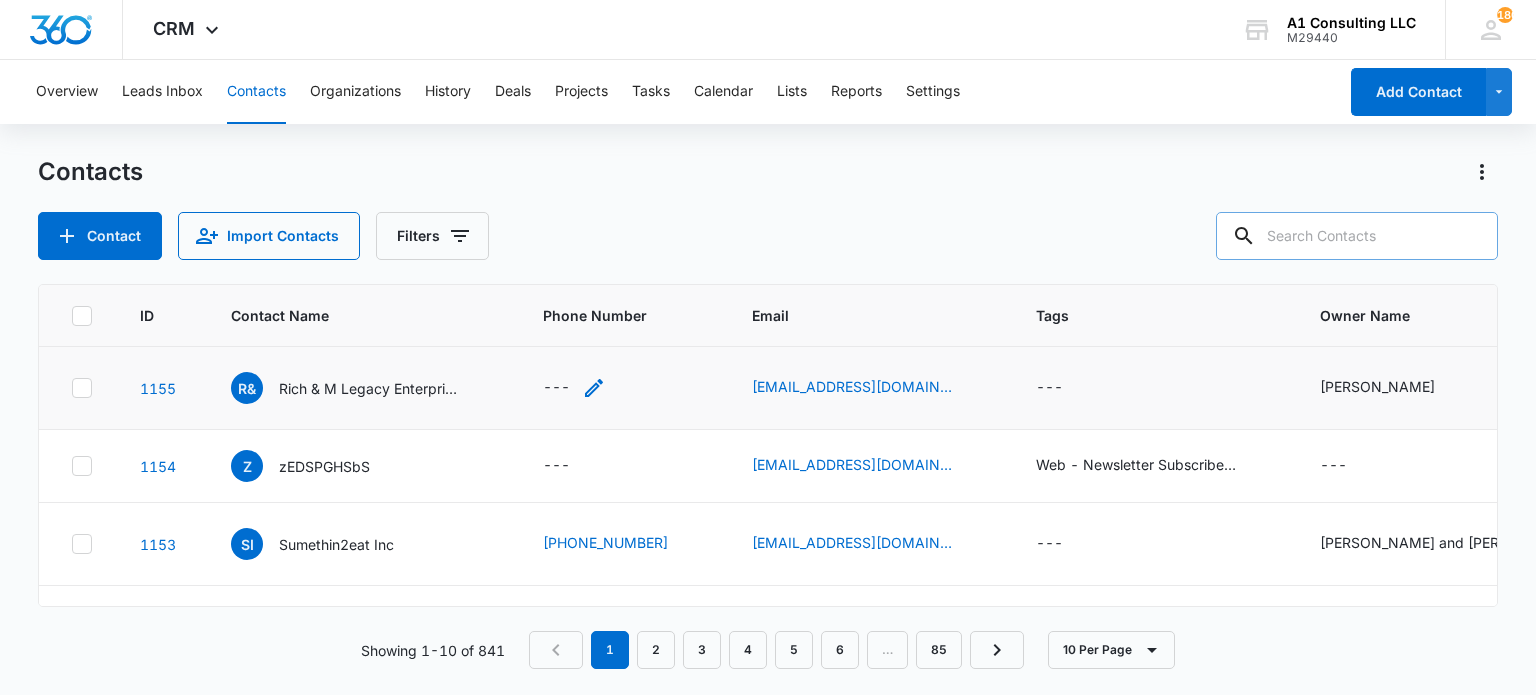 click 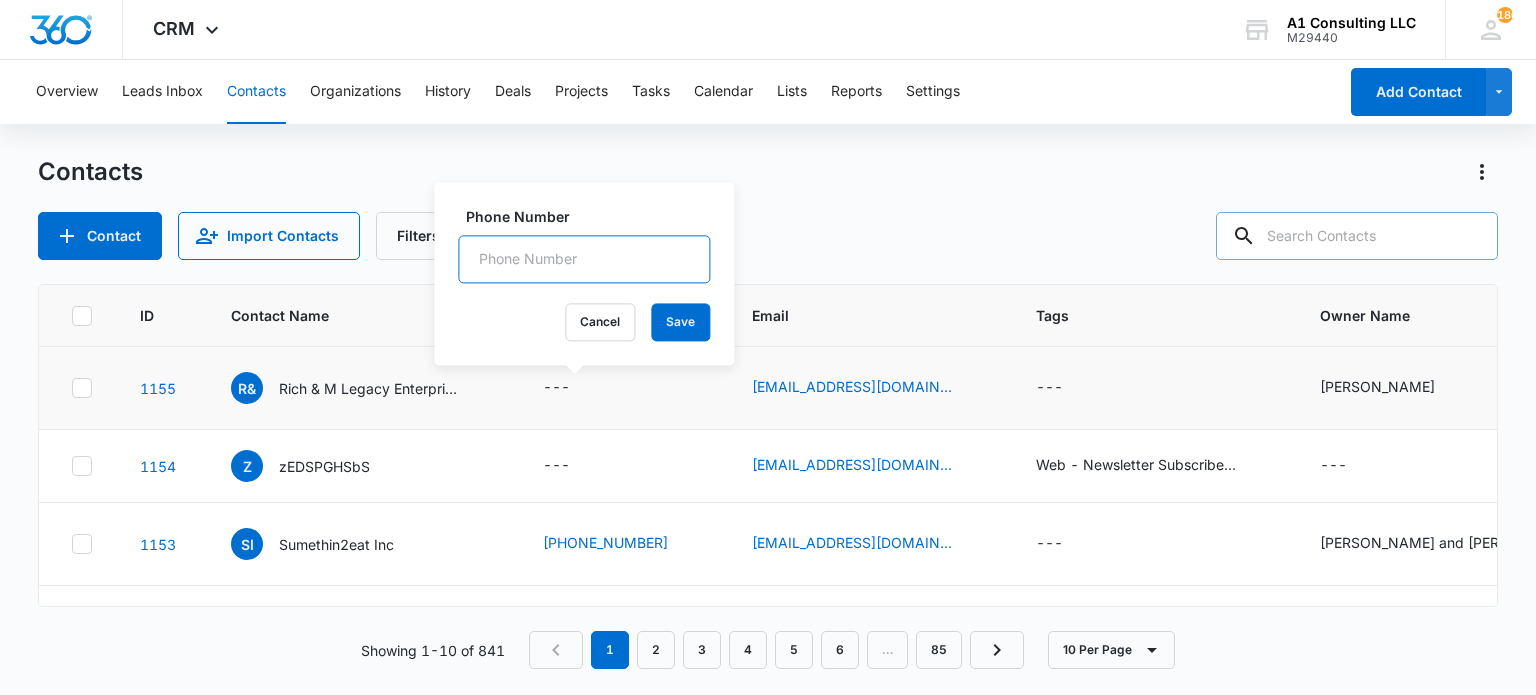 click on "Phone Number" at bounding box center (584, 259) 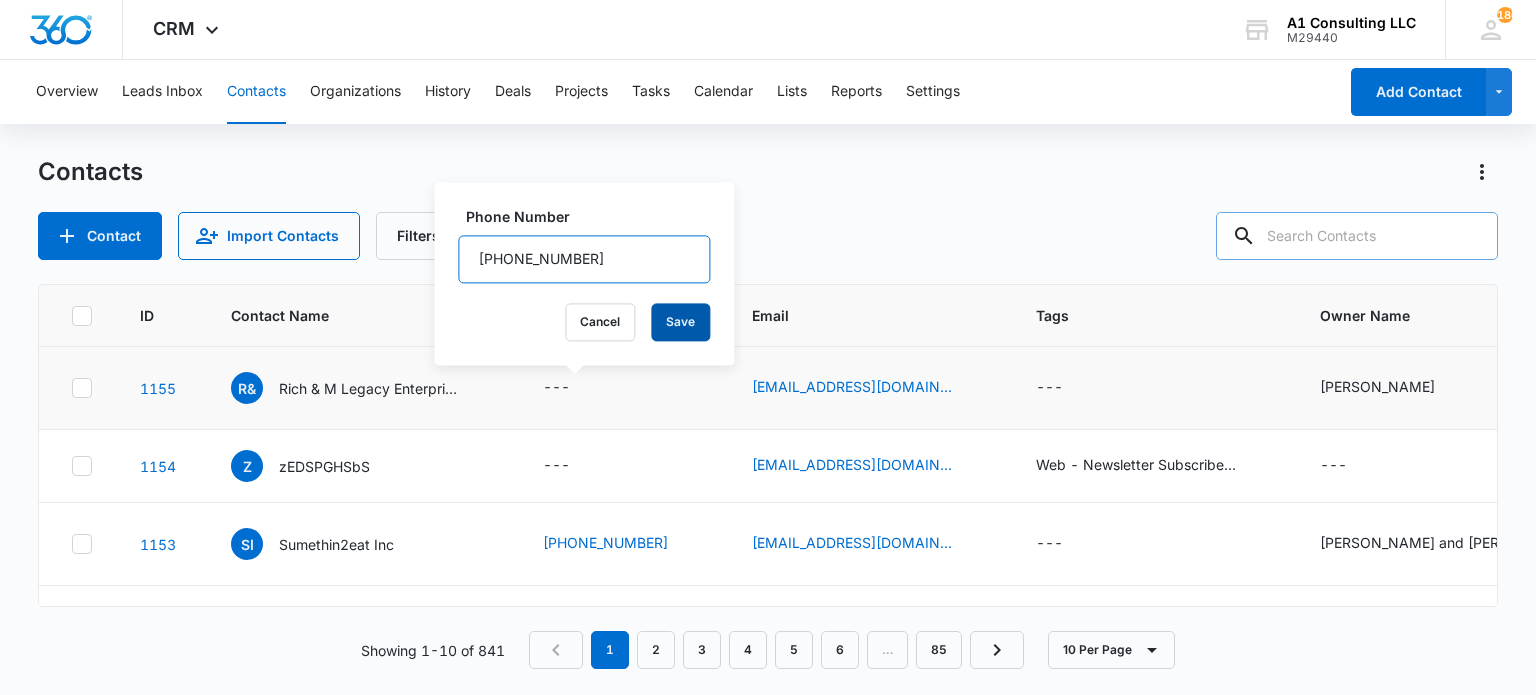 type on "(609) 400-2304" 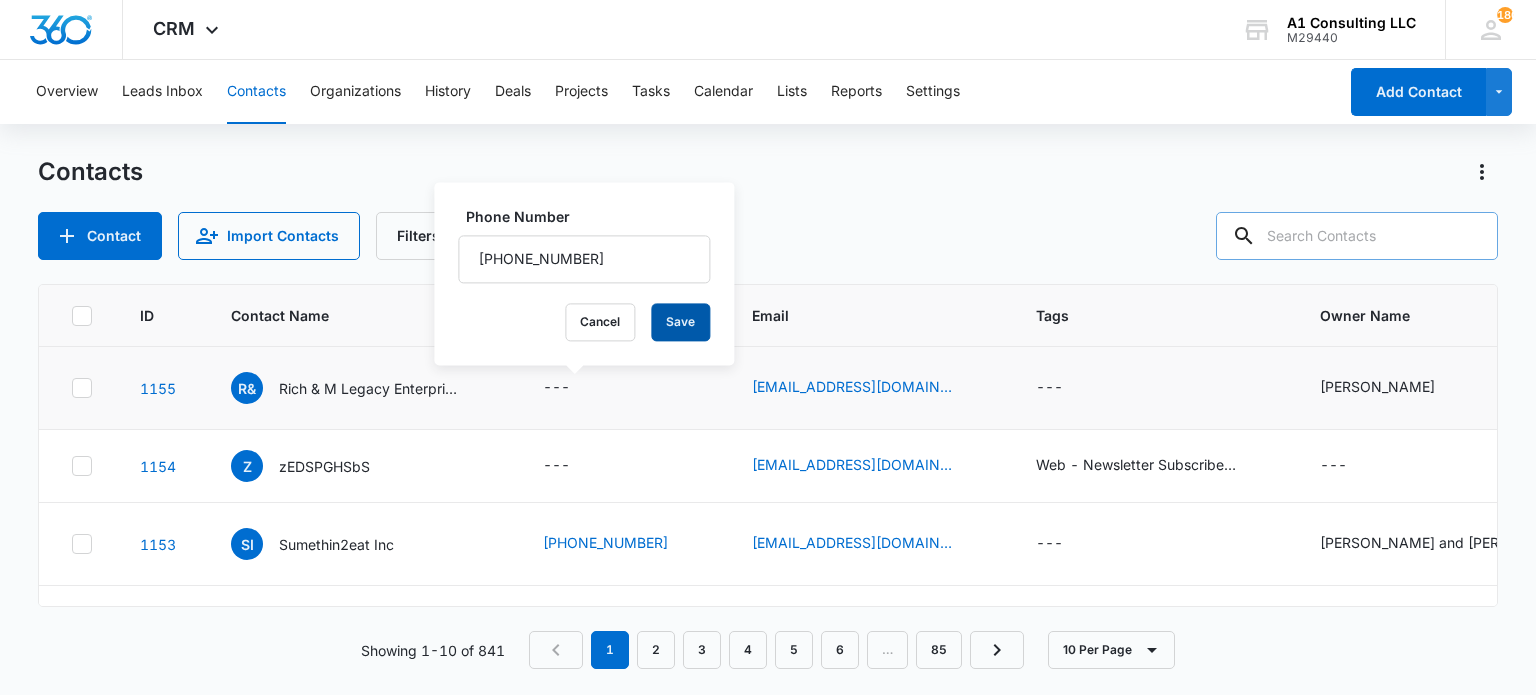 click on "Save" at bounding box center (680, 322) 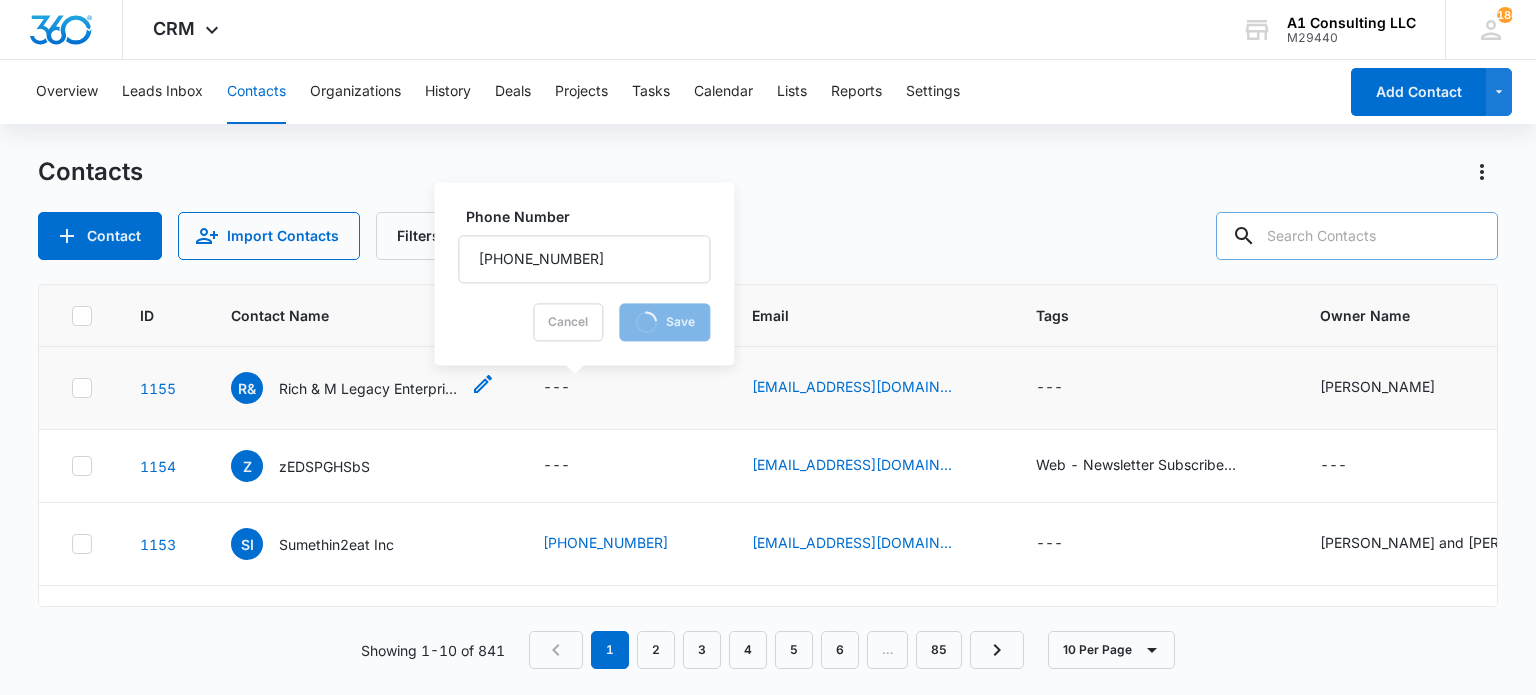 click on "Rich & M Legacy Enterprises LLC" at bounding box center [369, 388] 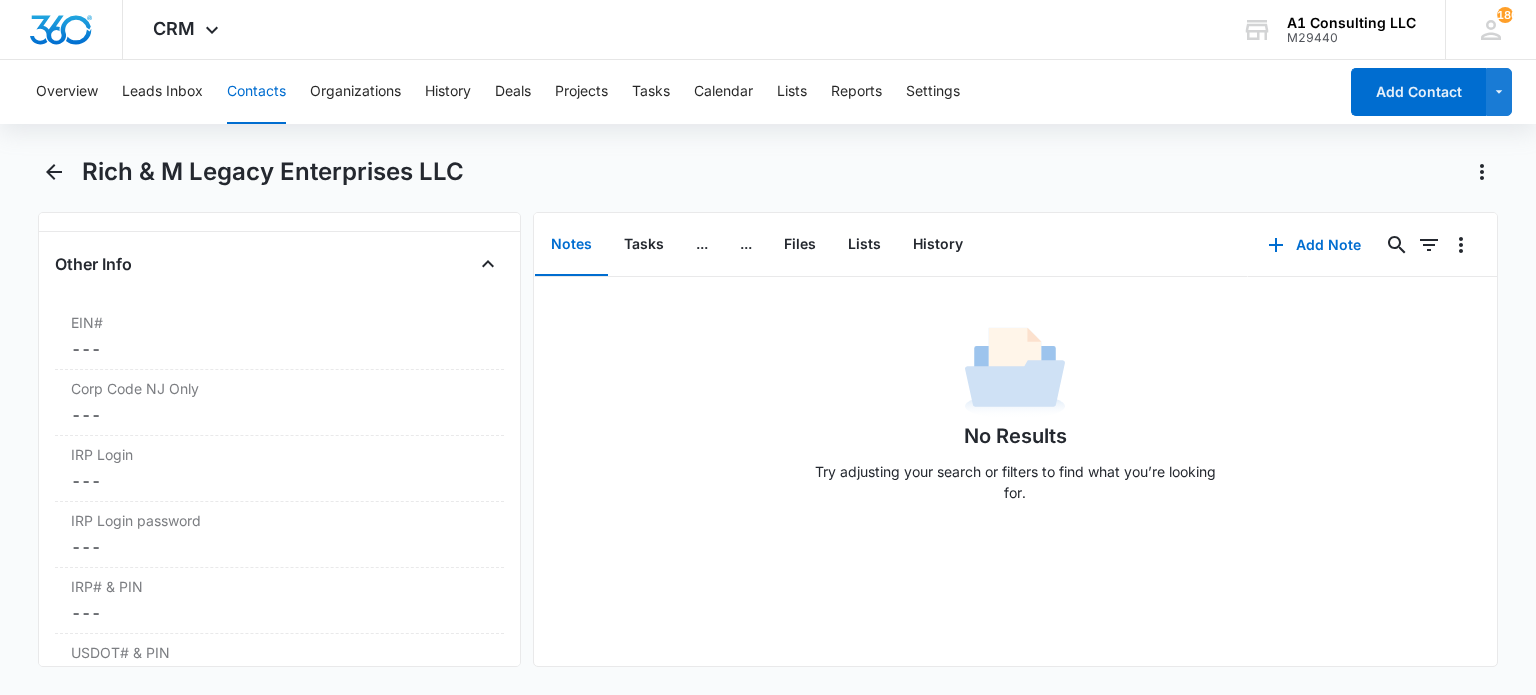 scroll, scrollTop: 2470, scrollLeft: 0, axis: vertical 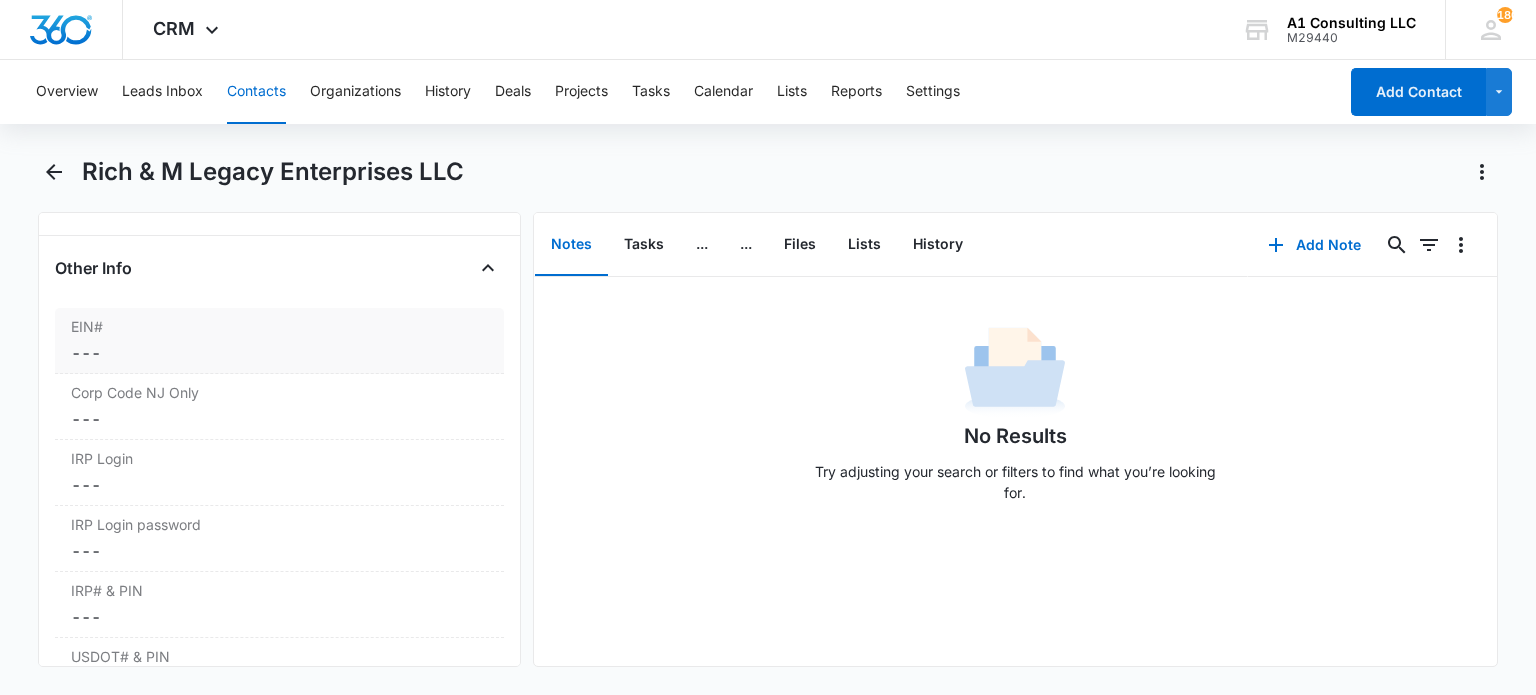 click on "Cancel Save Changes ---" at bounding box center (279, 353) 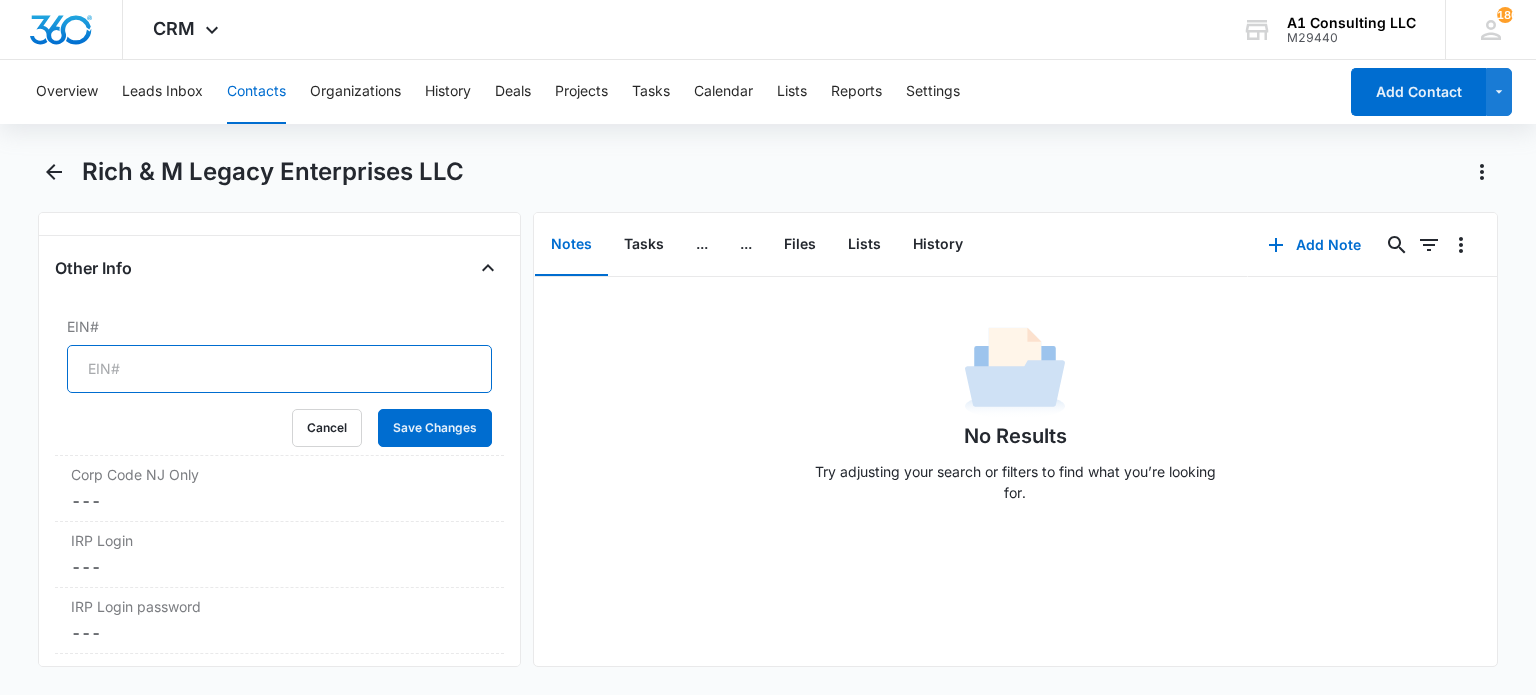 drag, startPoint x: 263, startPoint y: 385, endPoint x: 393, endPoint y: 411, distance: 132.57451 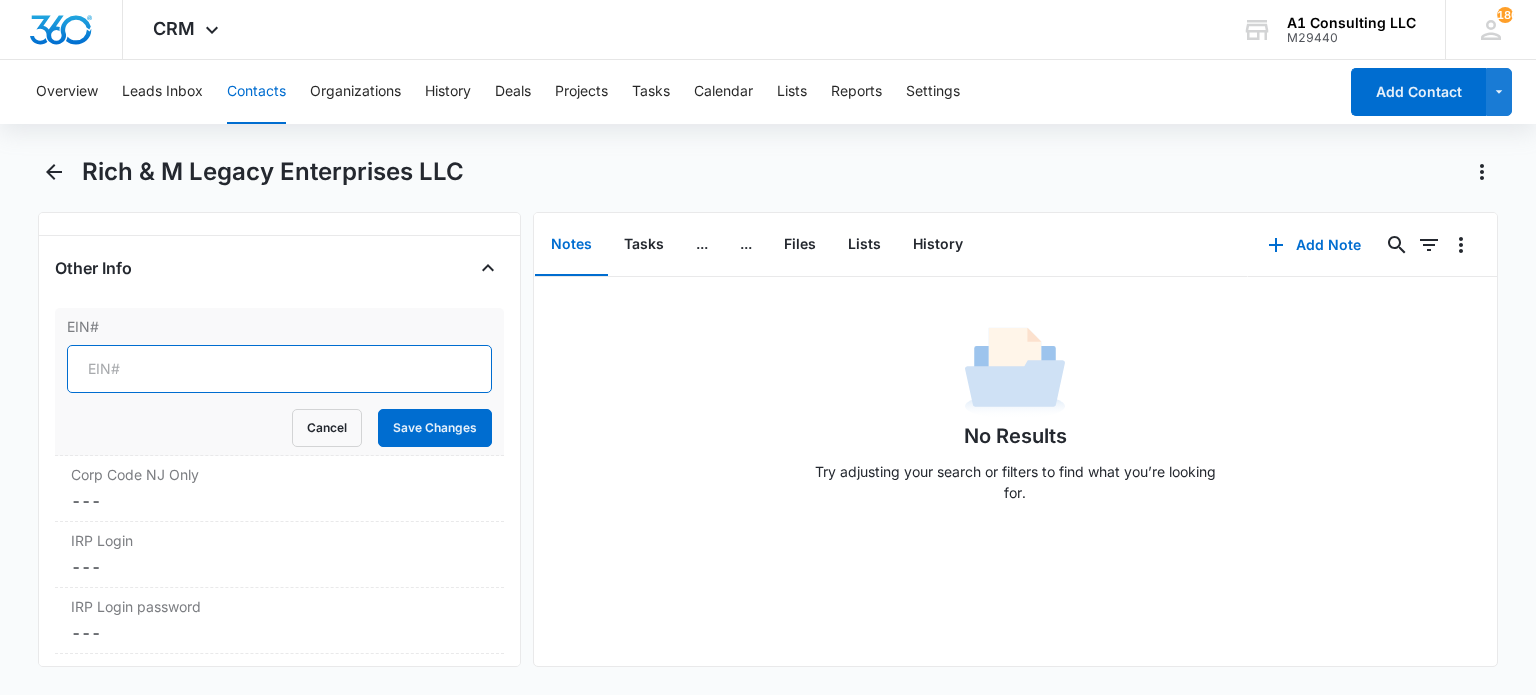 click on "EIN#" at bounding box center [279, 369] 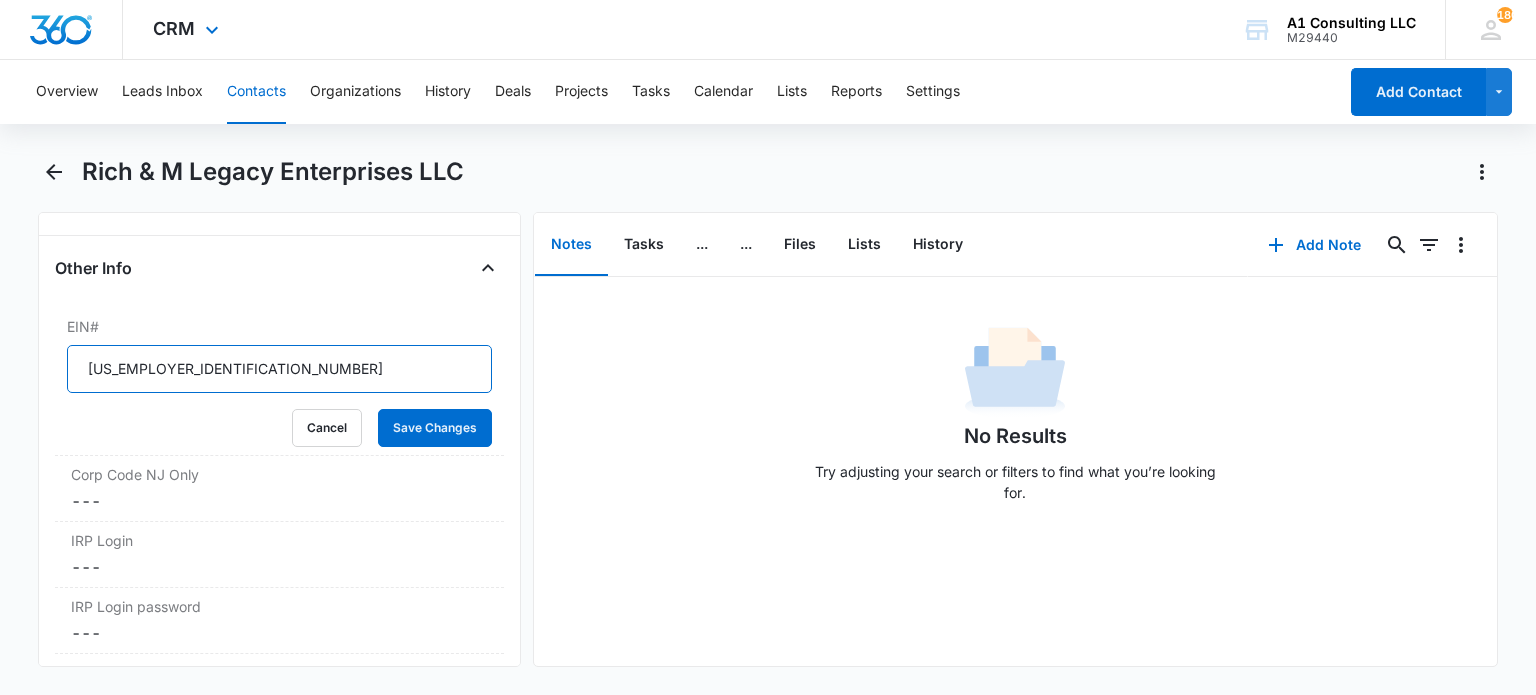 type on "39-2460672" 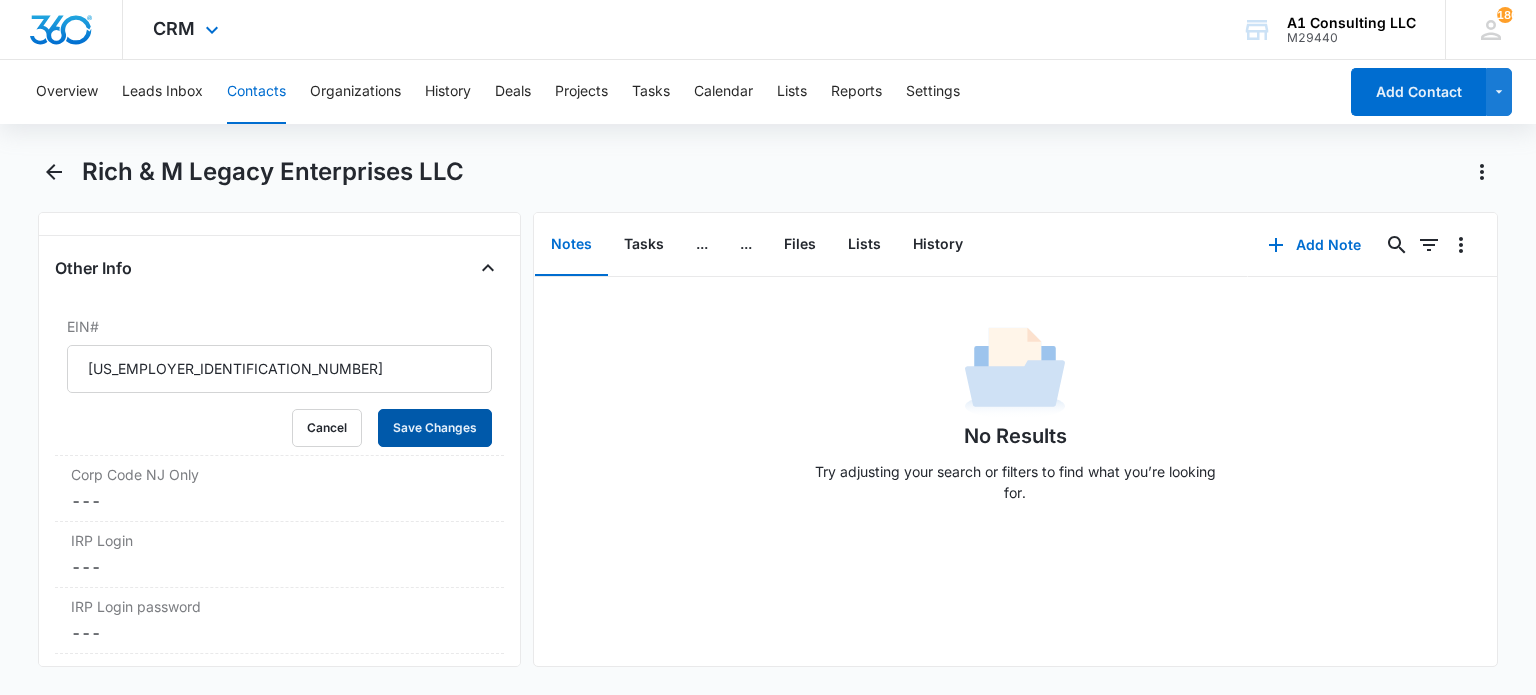 click on "Save Changes" at bounding box center (435, 428) 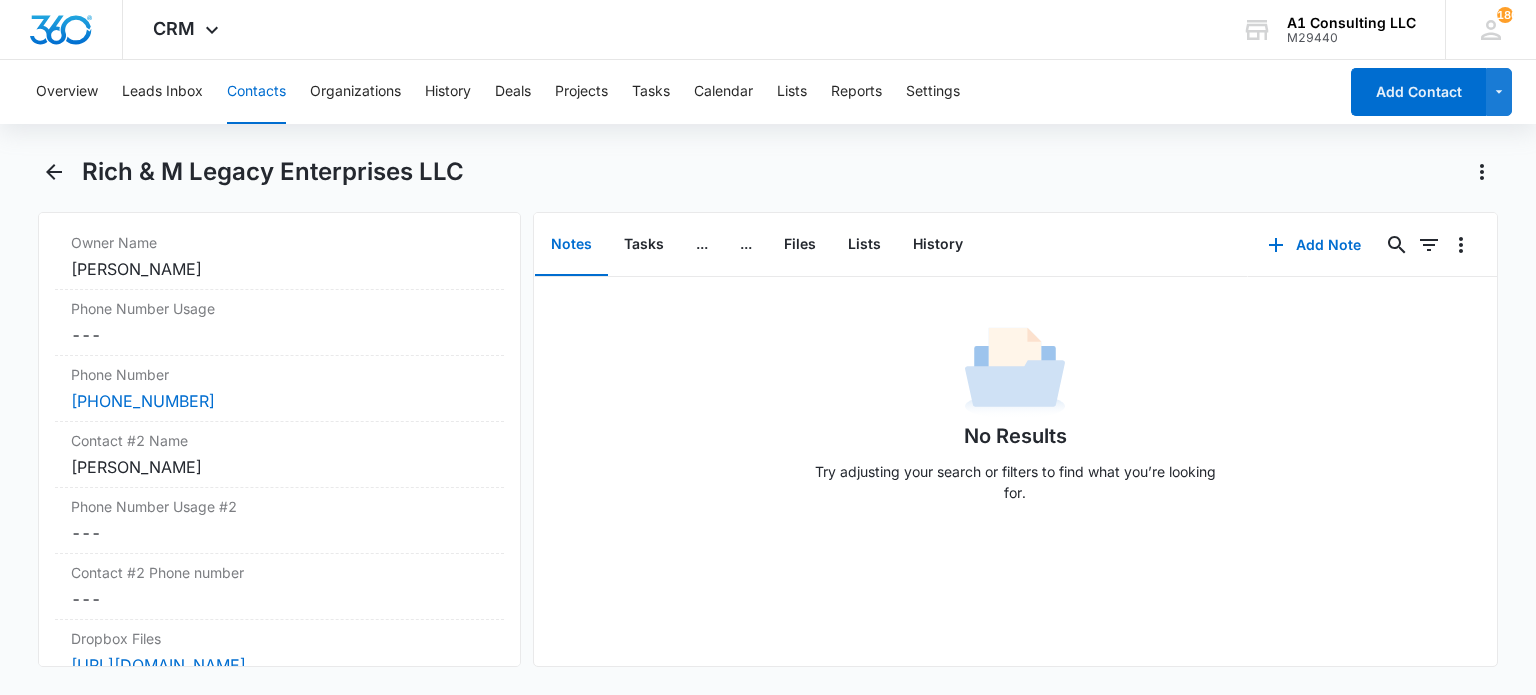 scroll, scrollTop: 1670, scrollLeft: 0, axis: vertical 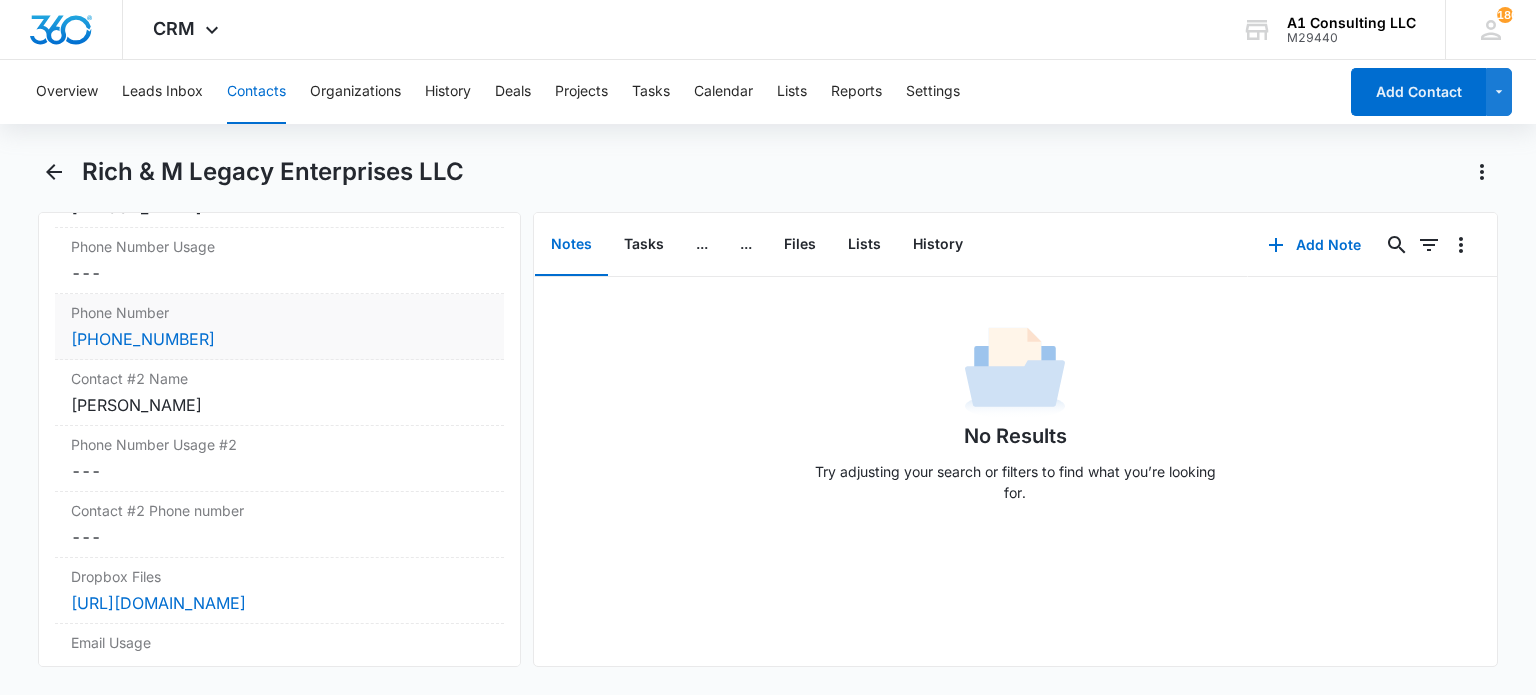 click on "Phone Number Cancel Save Changes (609) 400-2304" at bounding box center [279, 327] 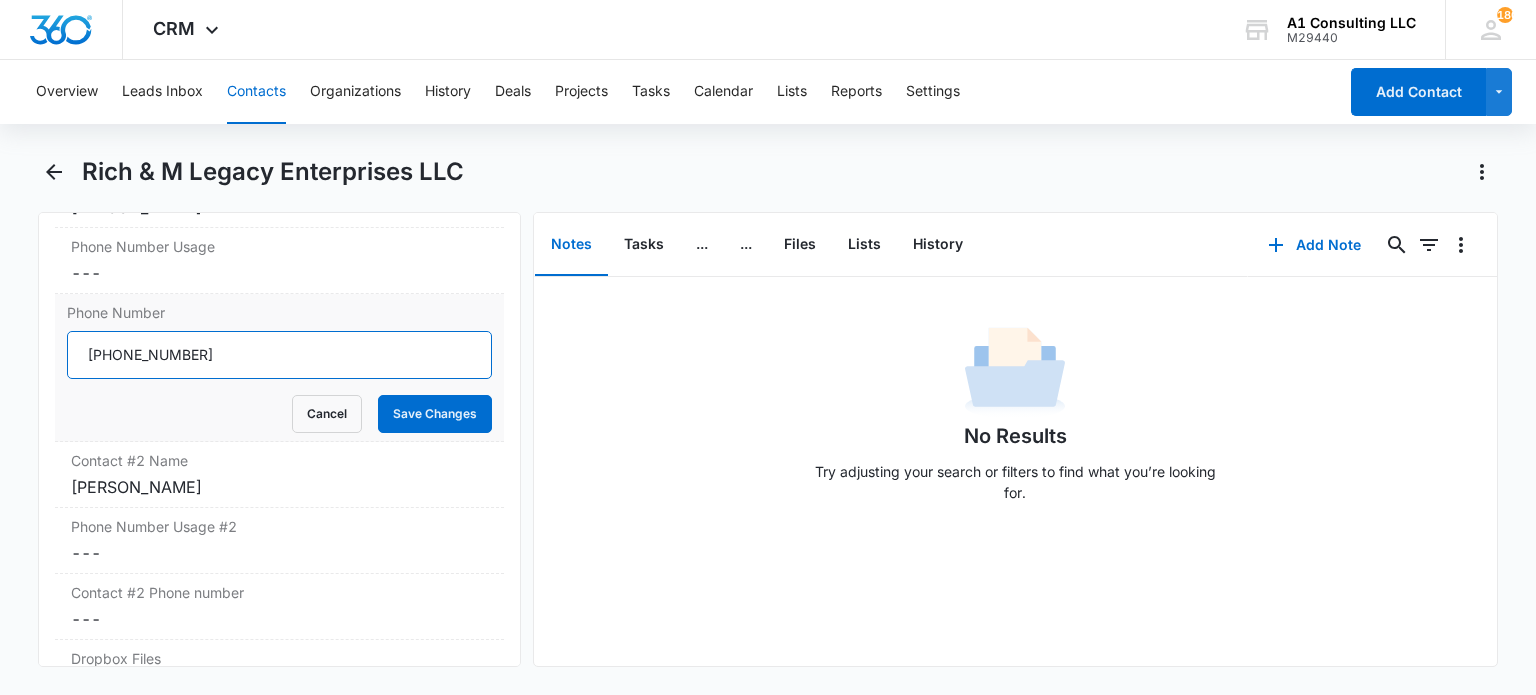 click on "Phone Number" at bounding box center [279, 355] 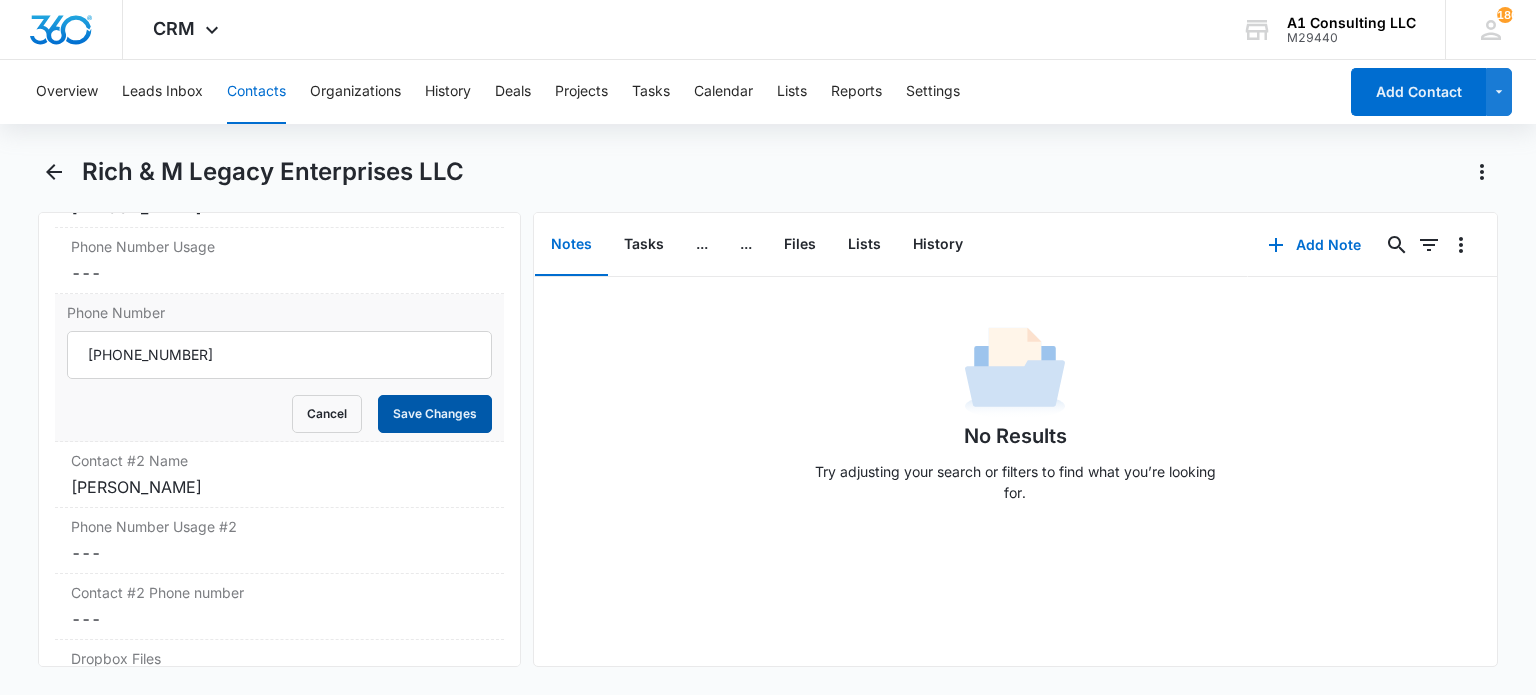 click on "Save Changes" at bounding box center (435, 414) 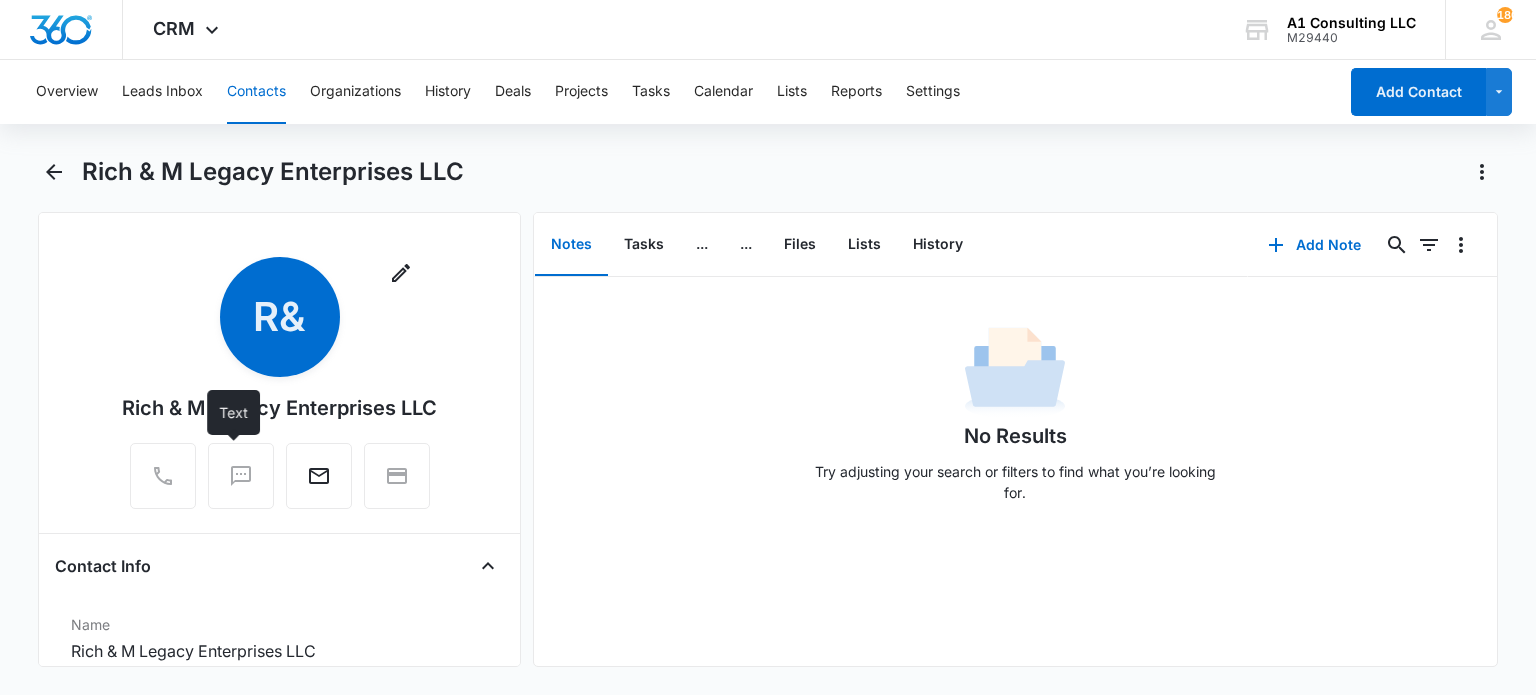 scroll, scrollTop: 431, scrollLeft: 0, axis: vertical 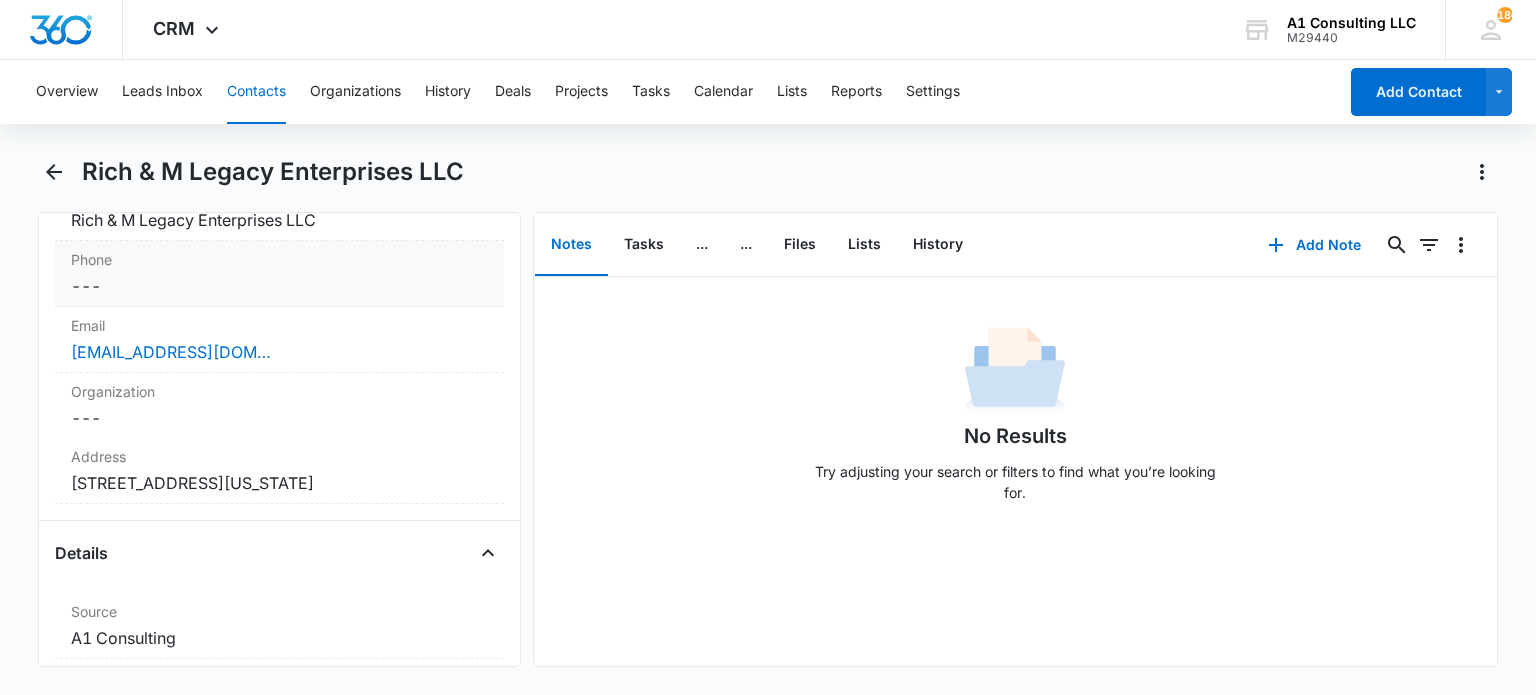 click on "Cancel Save Changes ---" at bounding box center [279, 286] 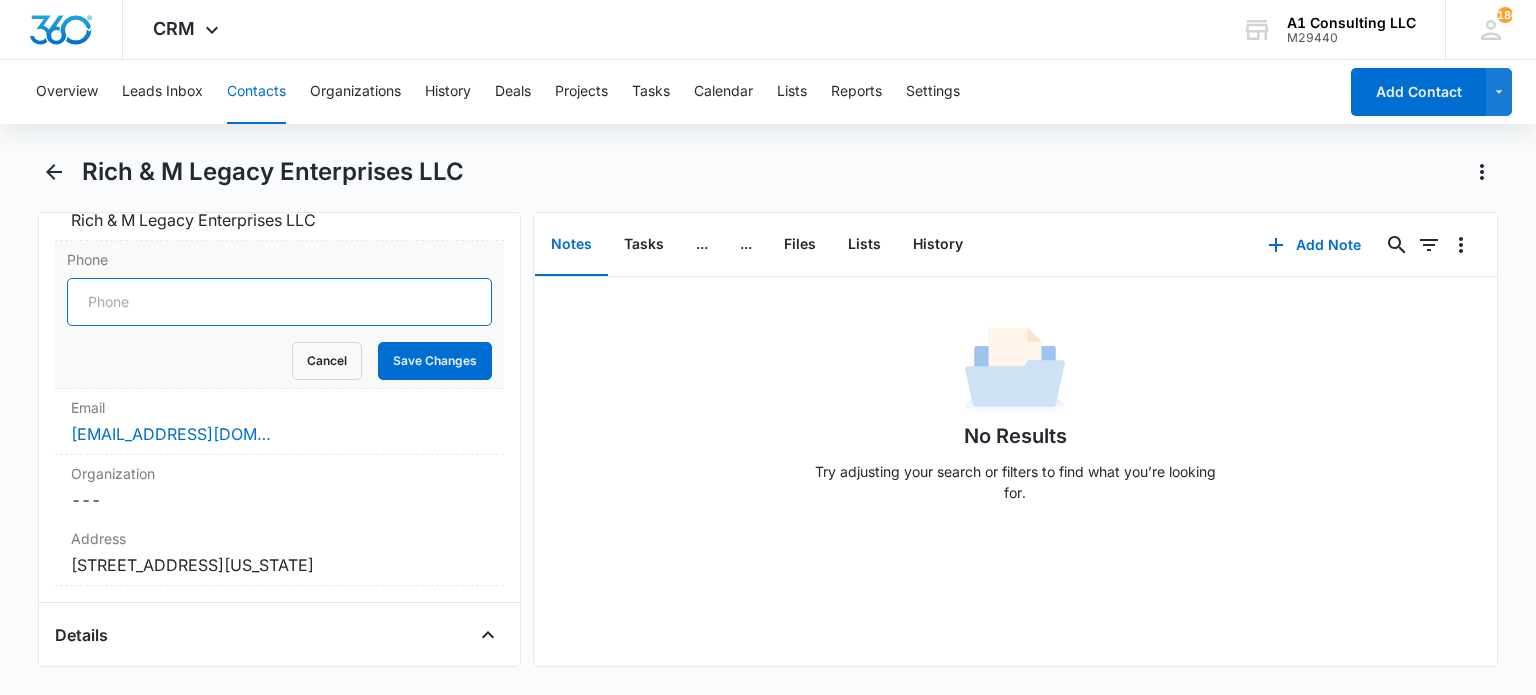 drag, startPoint x: 194, startPoint y: 303, endPoint x: 240, endPoint y: 312, distance: 46.872166 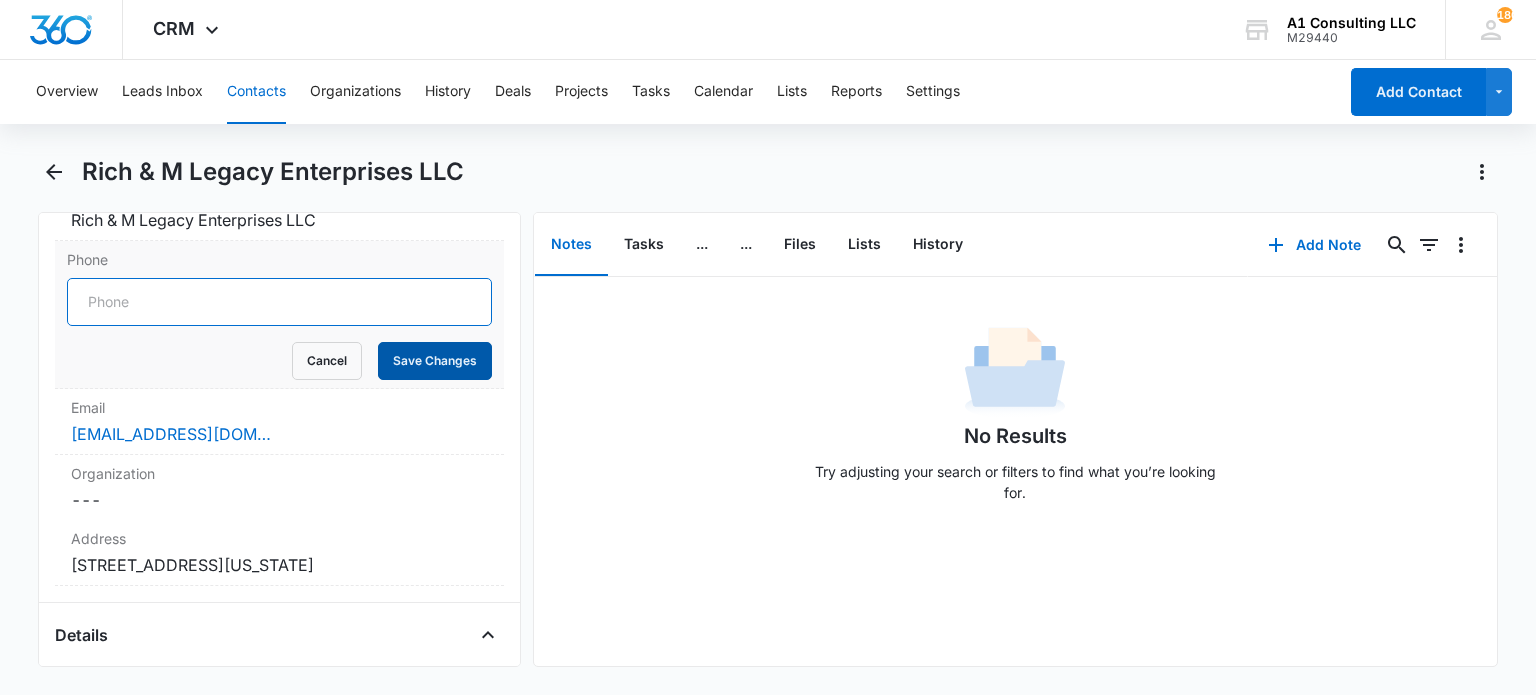 paste on "(609) 400-2304" 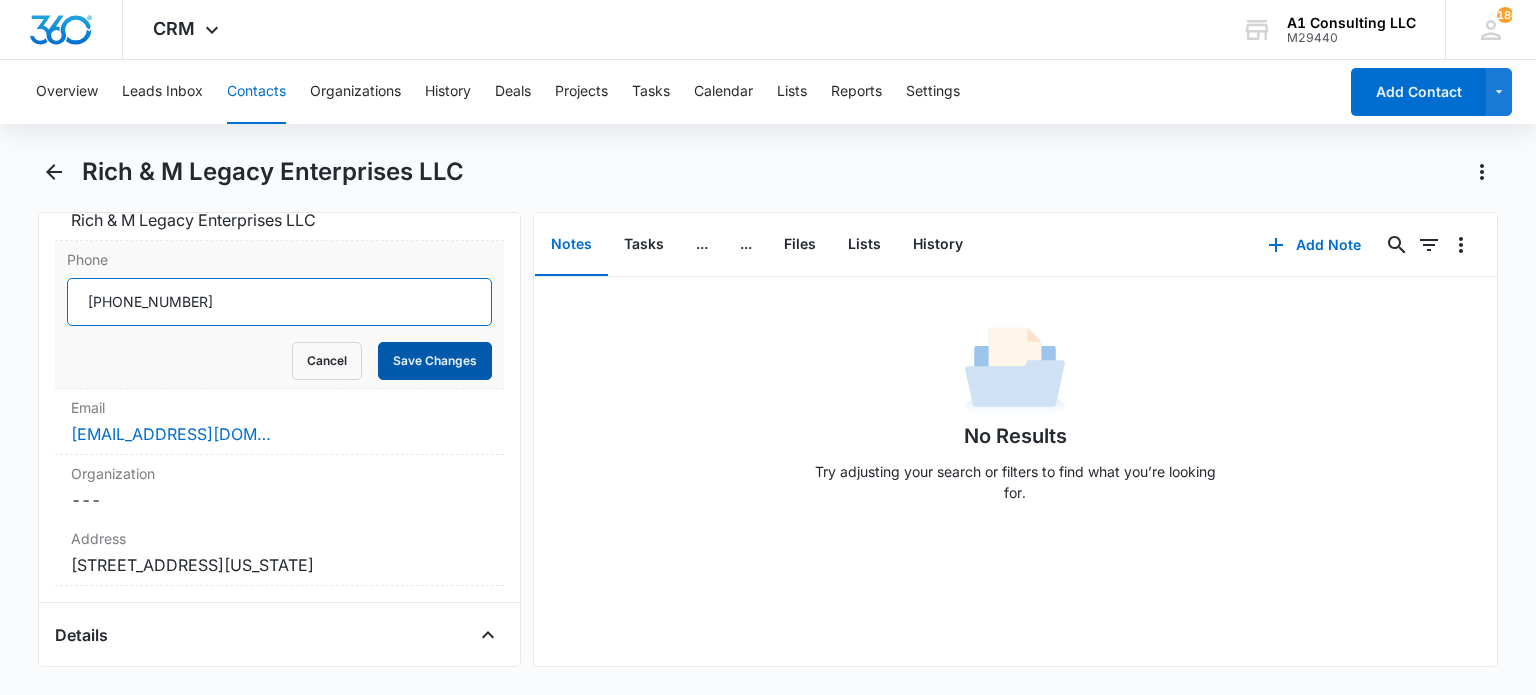 type on "(609) 400-2304" 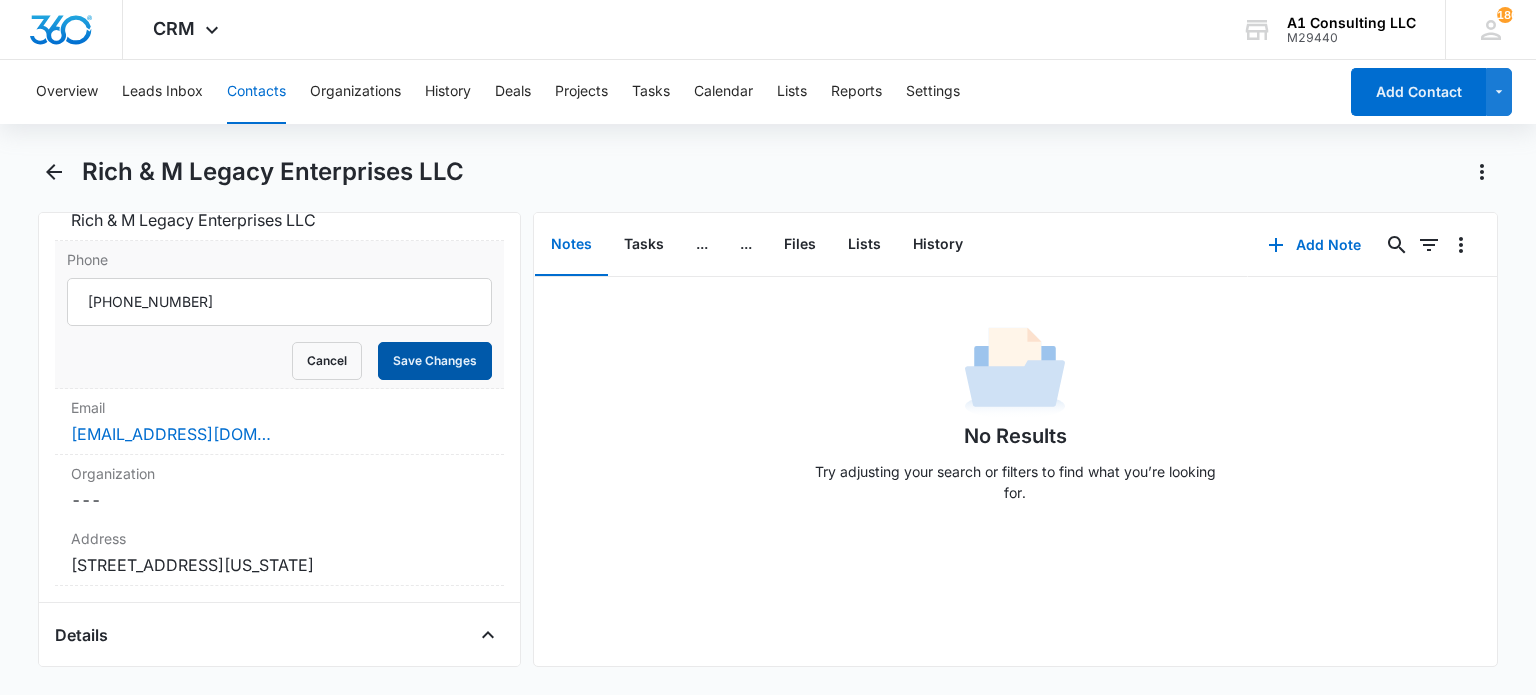 click on "Save Changes" at bounding box center [435, 361] 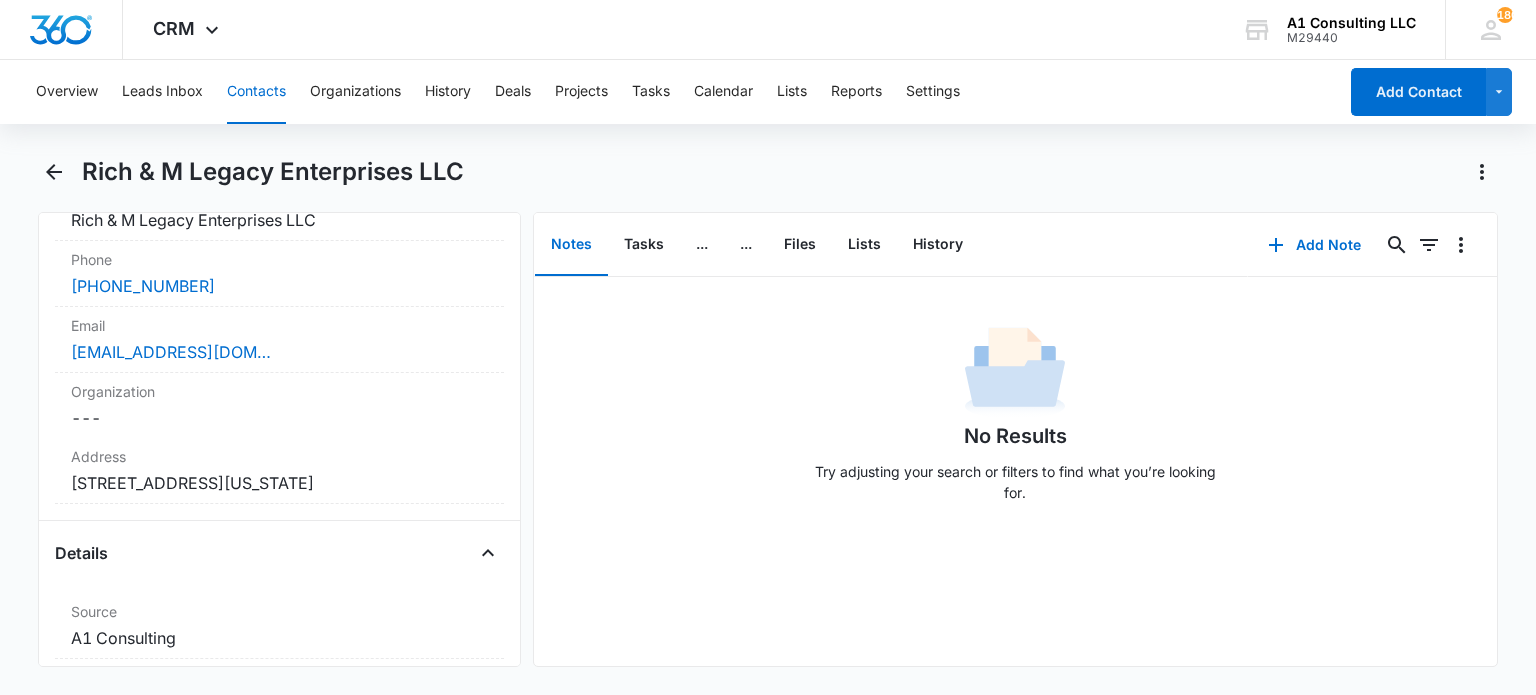 click on "Contacts" at bounding box center (256, 92) 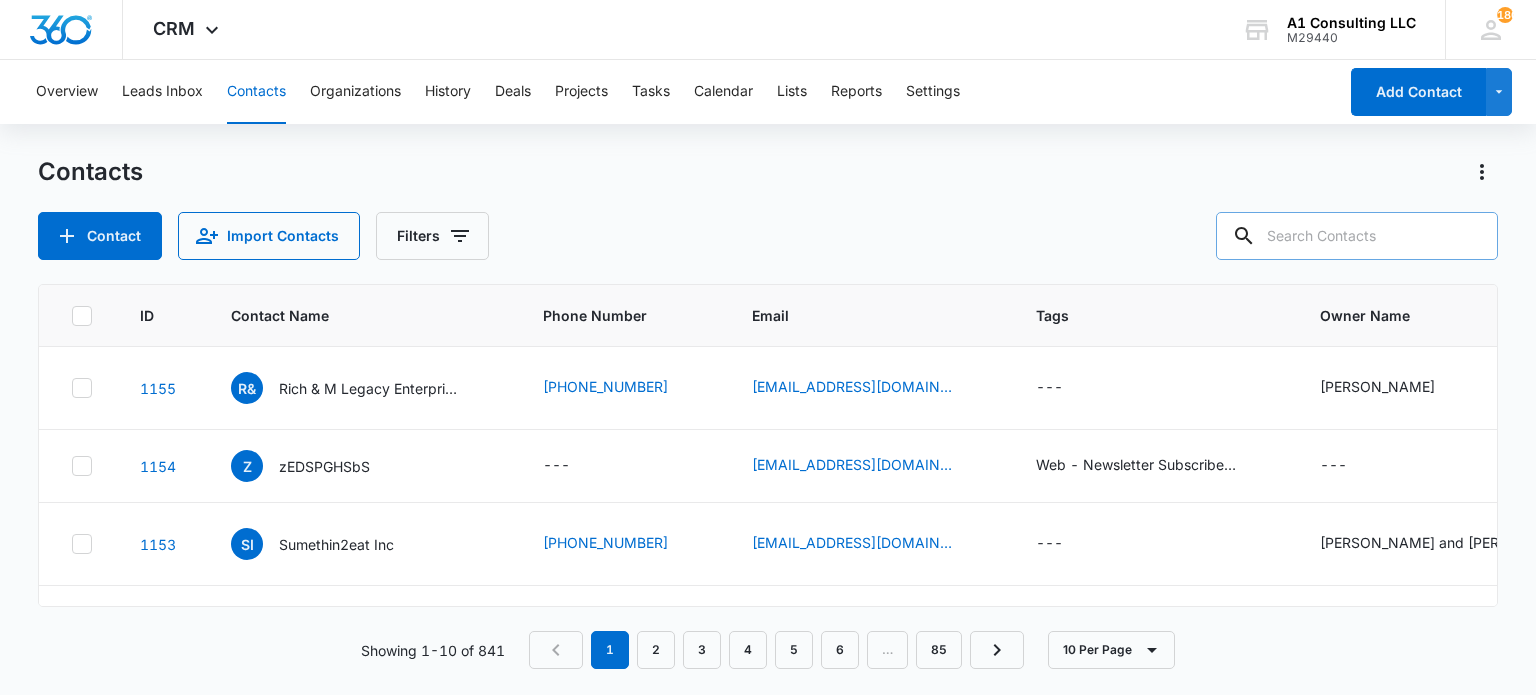 click at bounding box center [1357, 236] 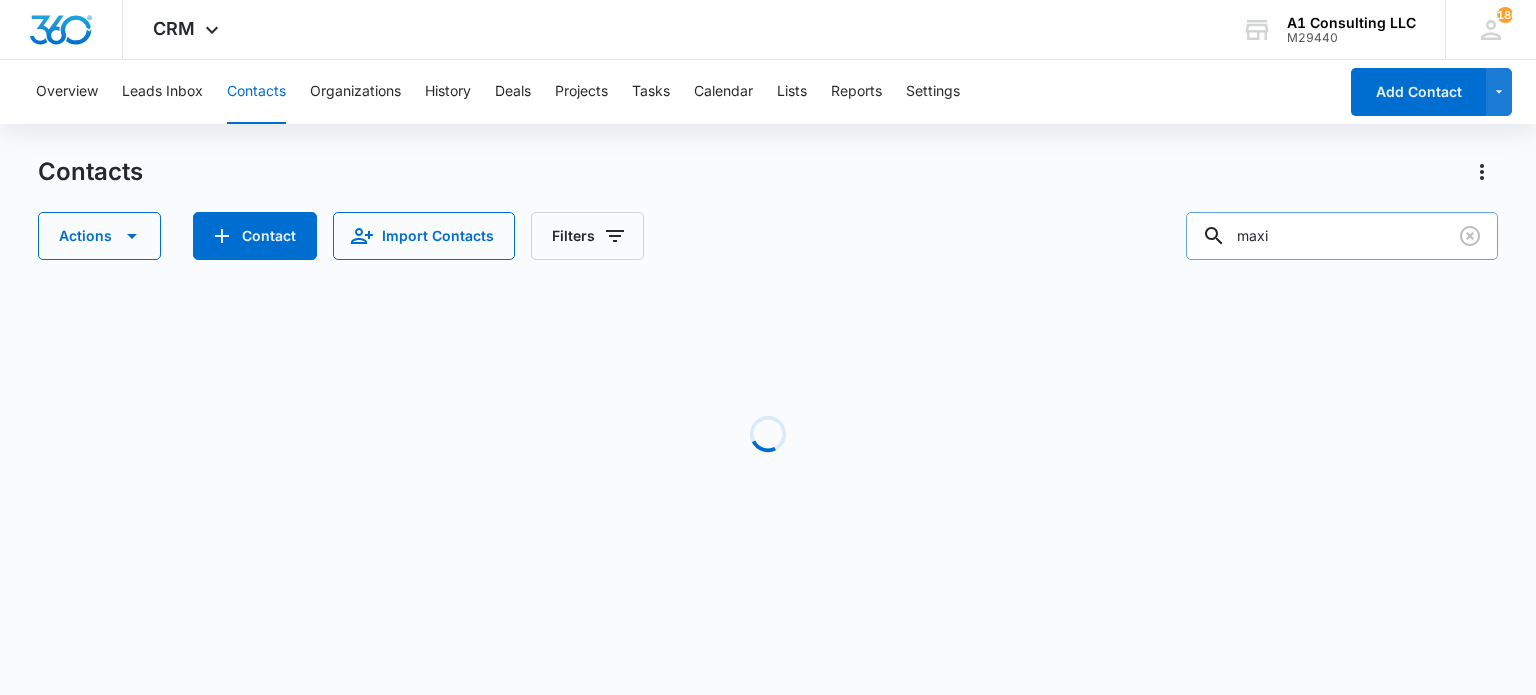 type on "maxi" 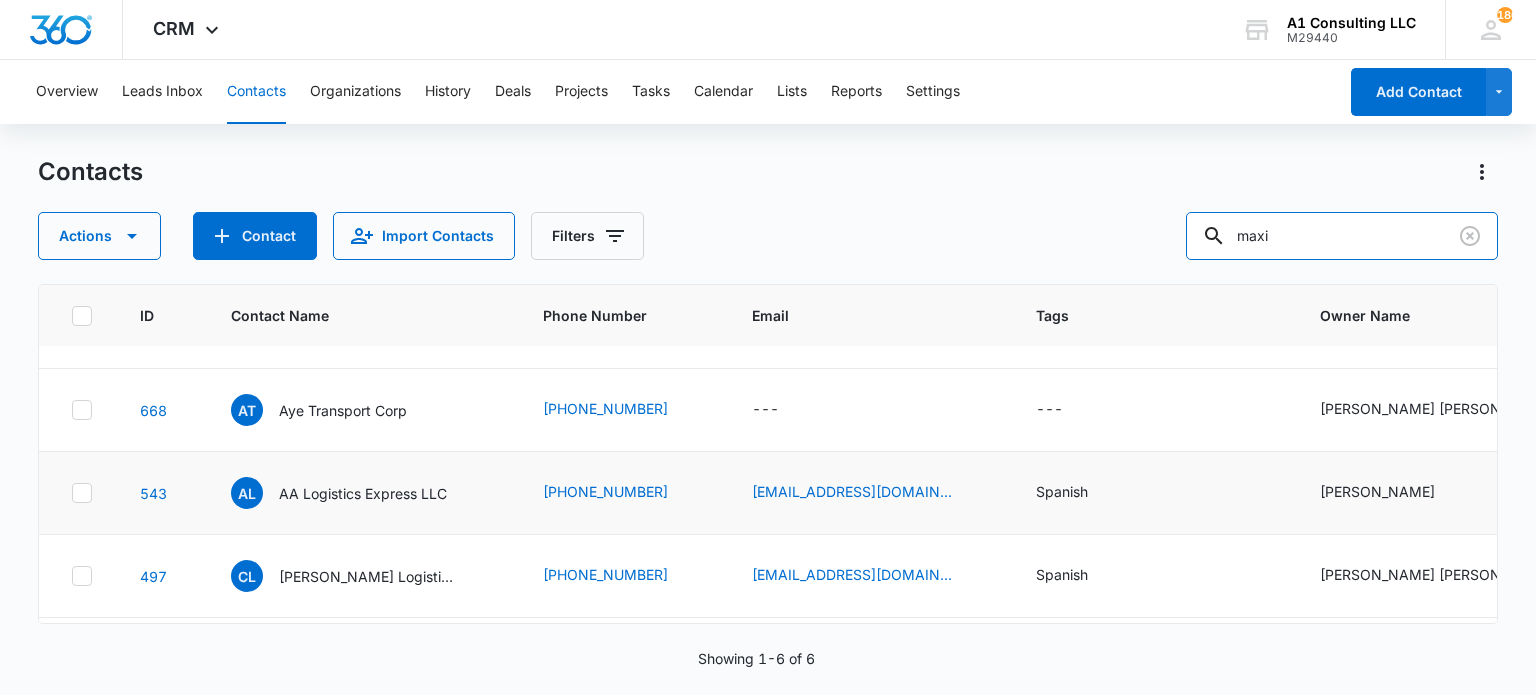 scroll, scrollTop: 204, scrollLeft: 0, axis: vertical 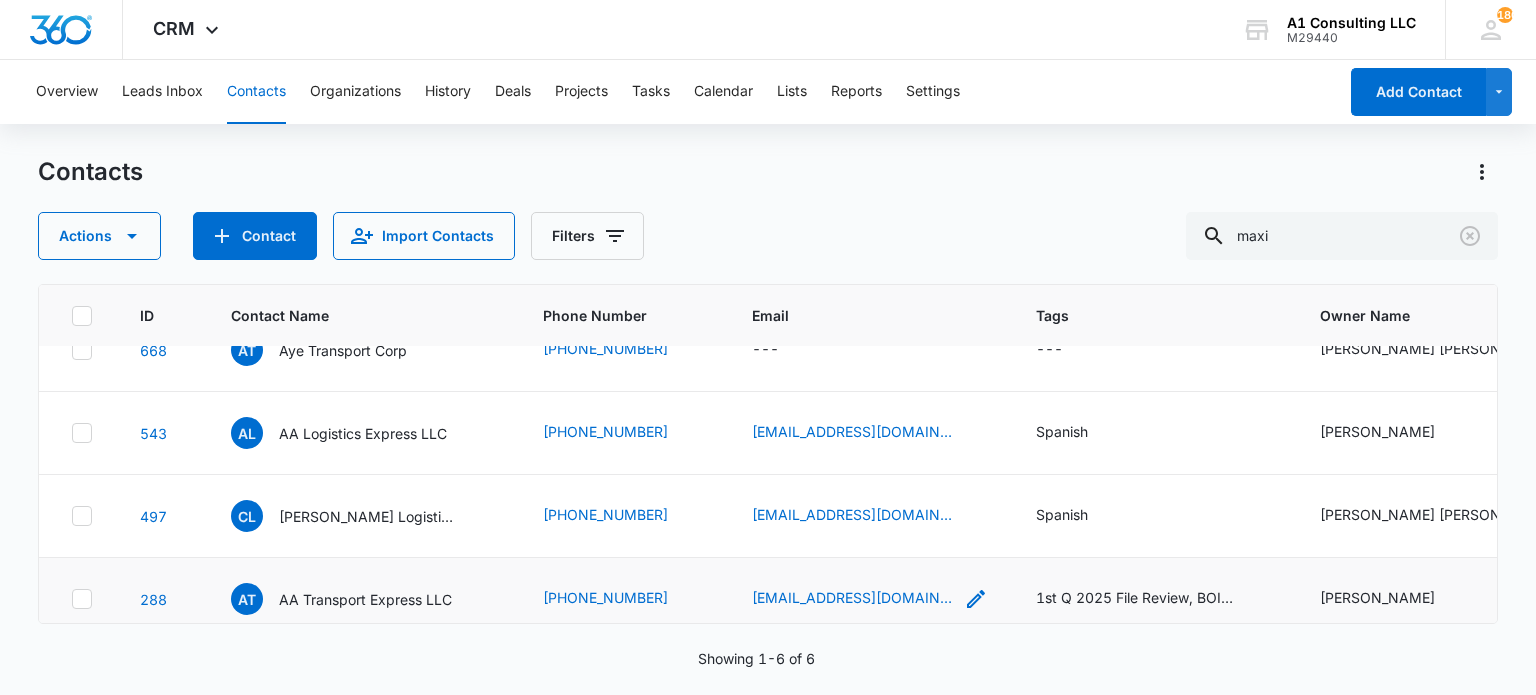 click 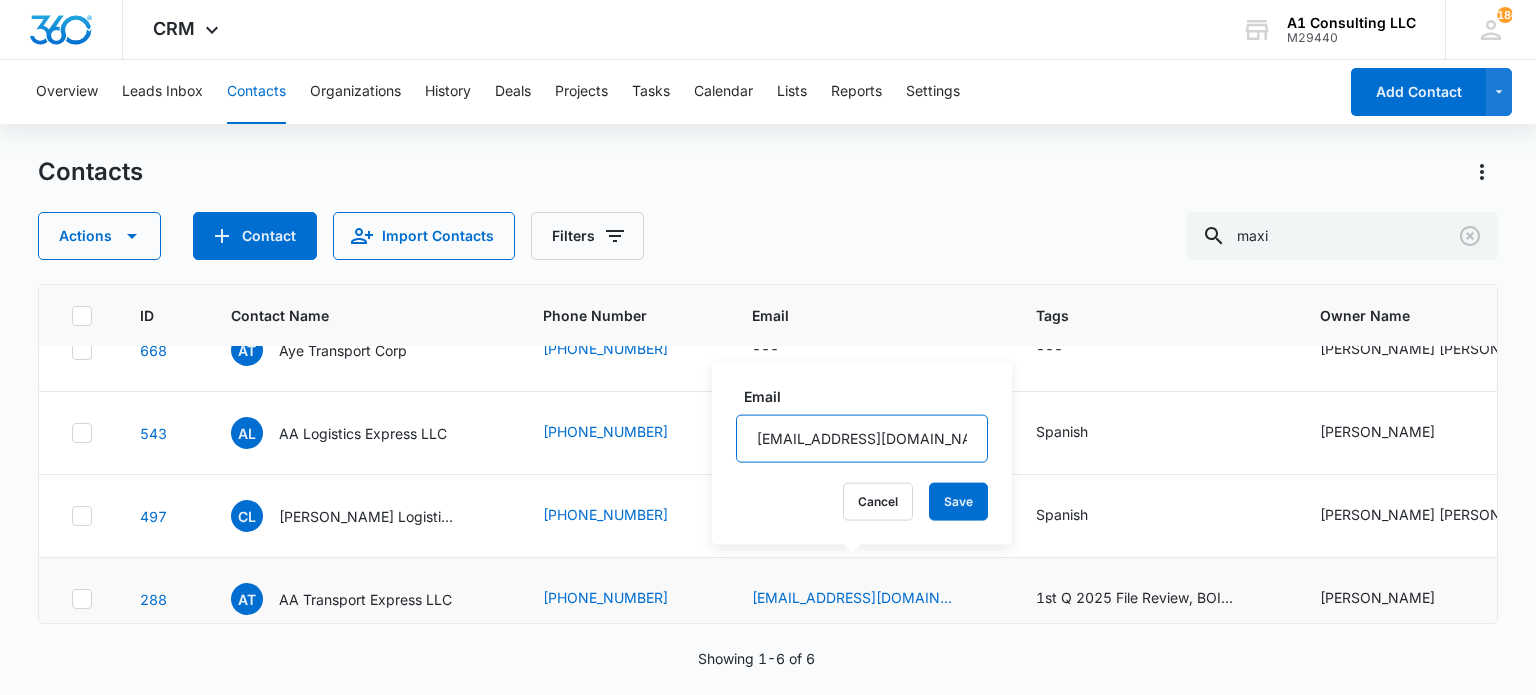 click on "anthonysanchez966@yahoo.com" at bounding box center (862, 439) 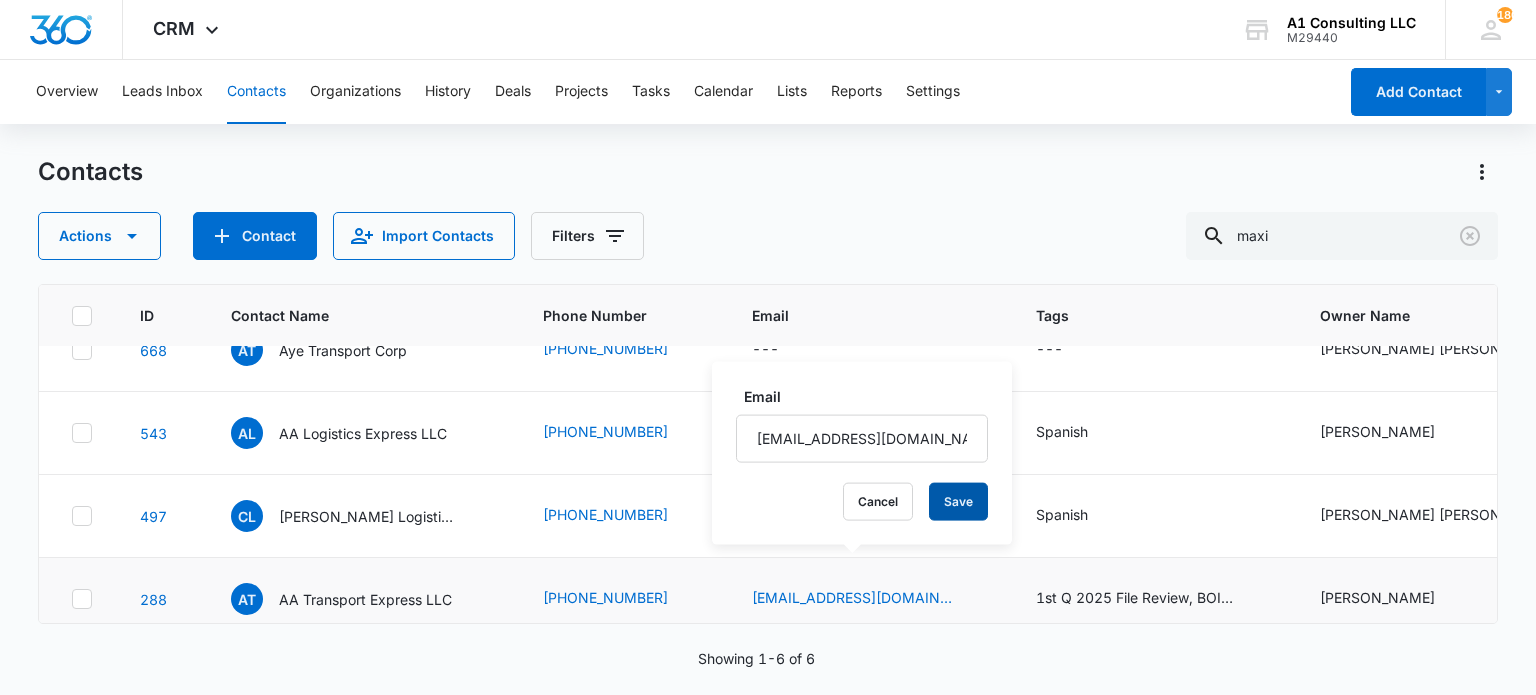 click on "Save" at bounding box center [958, 502] 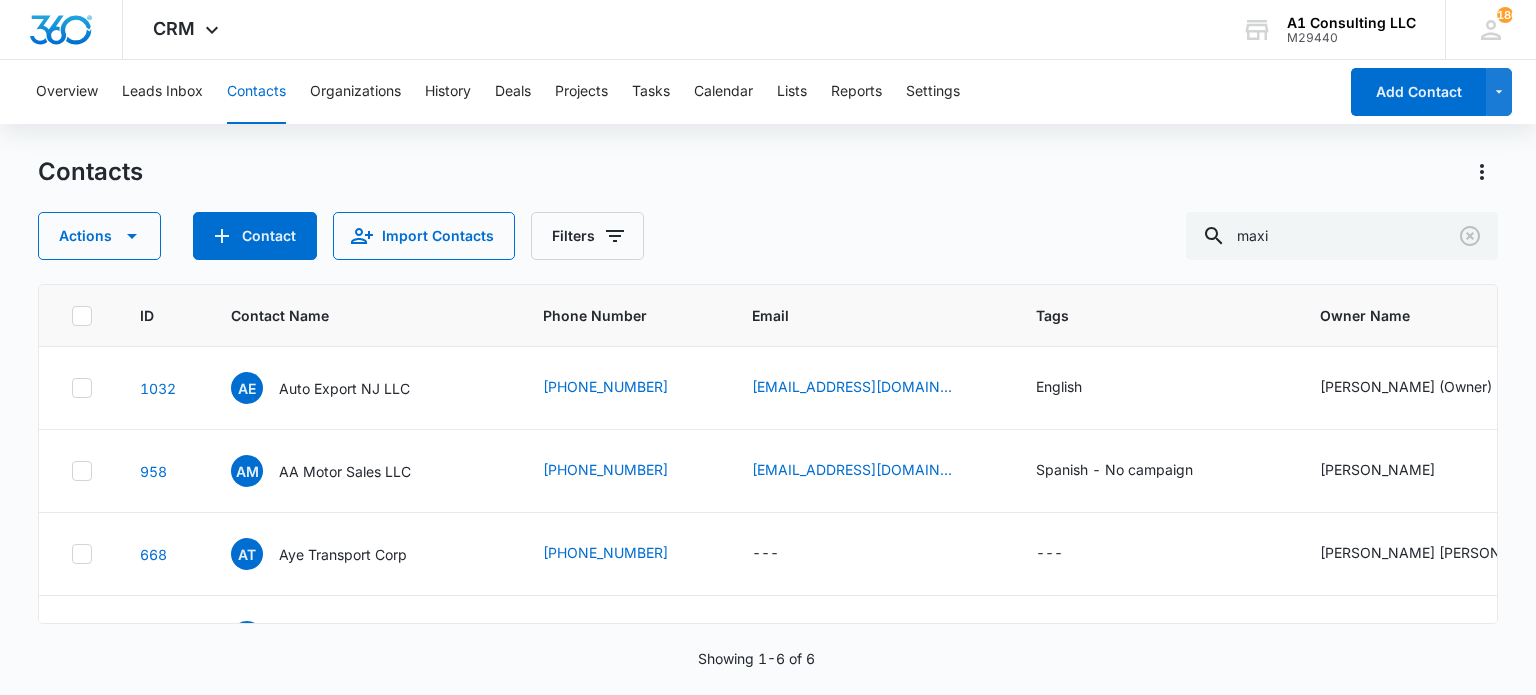 scroll, scrollTop: 204, scrollLeft: 0, axis: vertical 